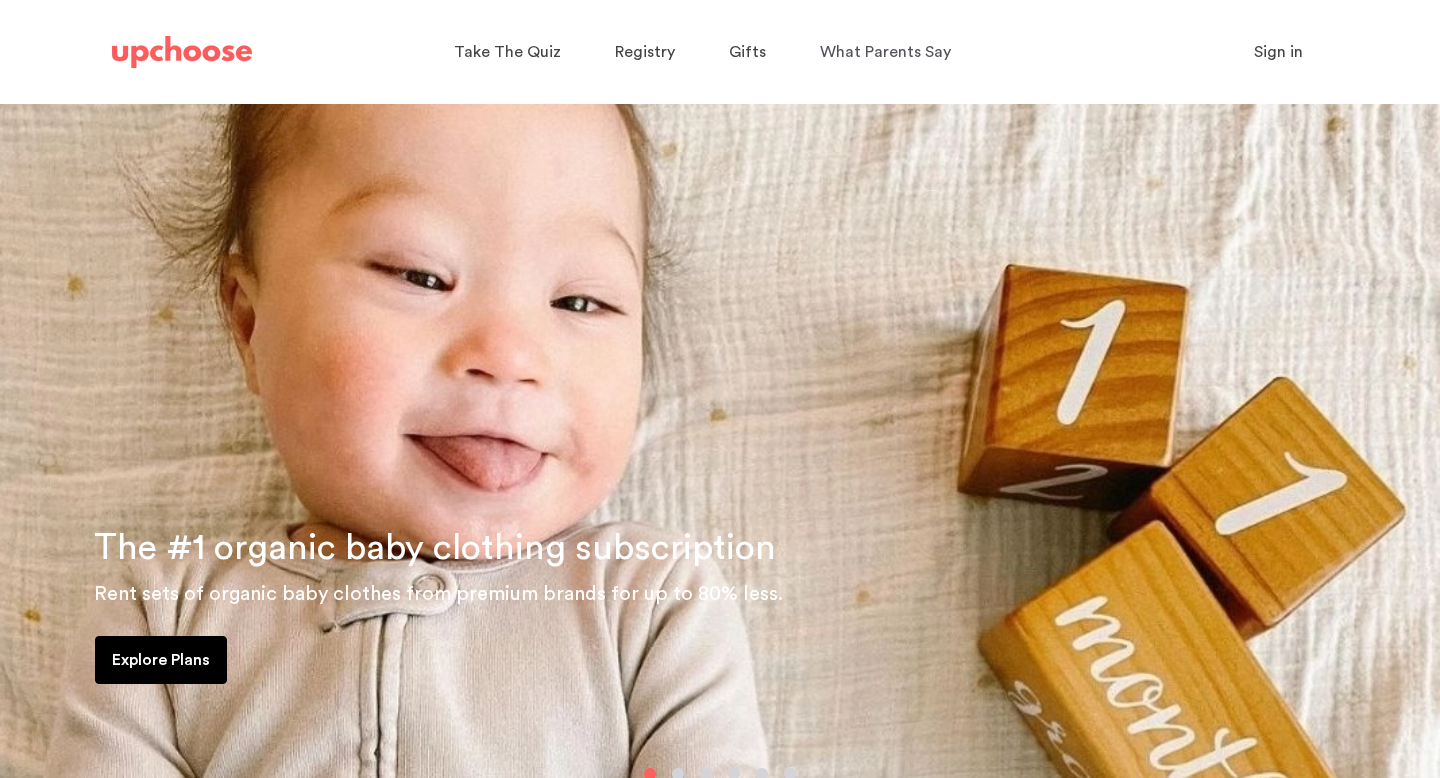 scroll, scrollTop: 0, scrollLeft: 0, axis: both 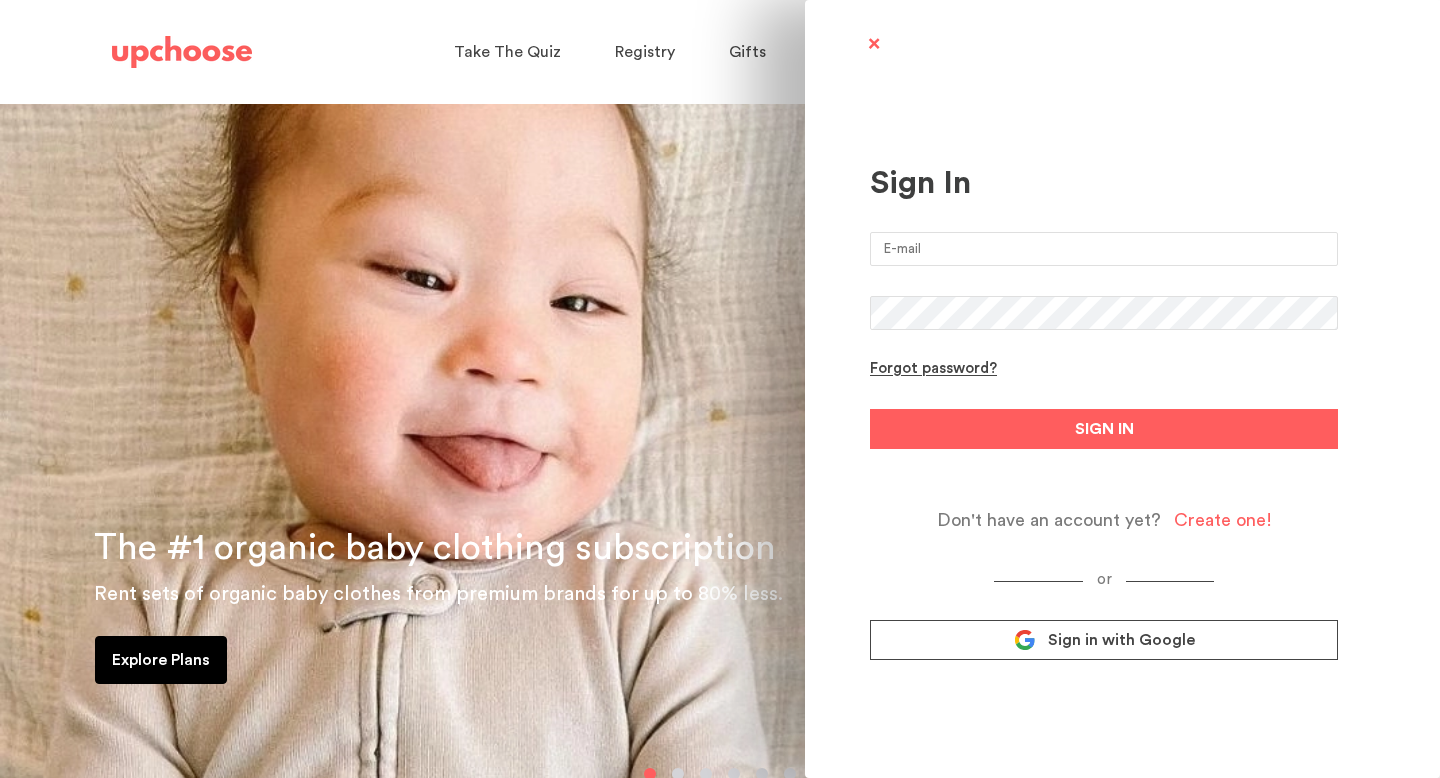 click at bounding box center [1104, 249] 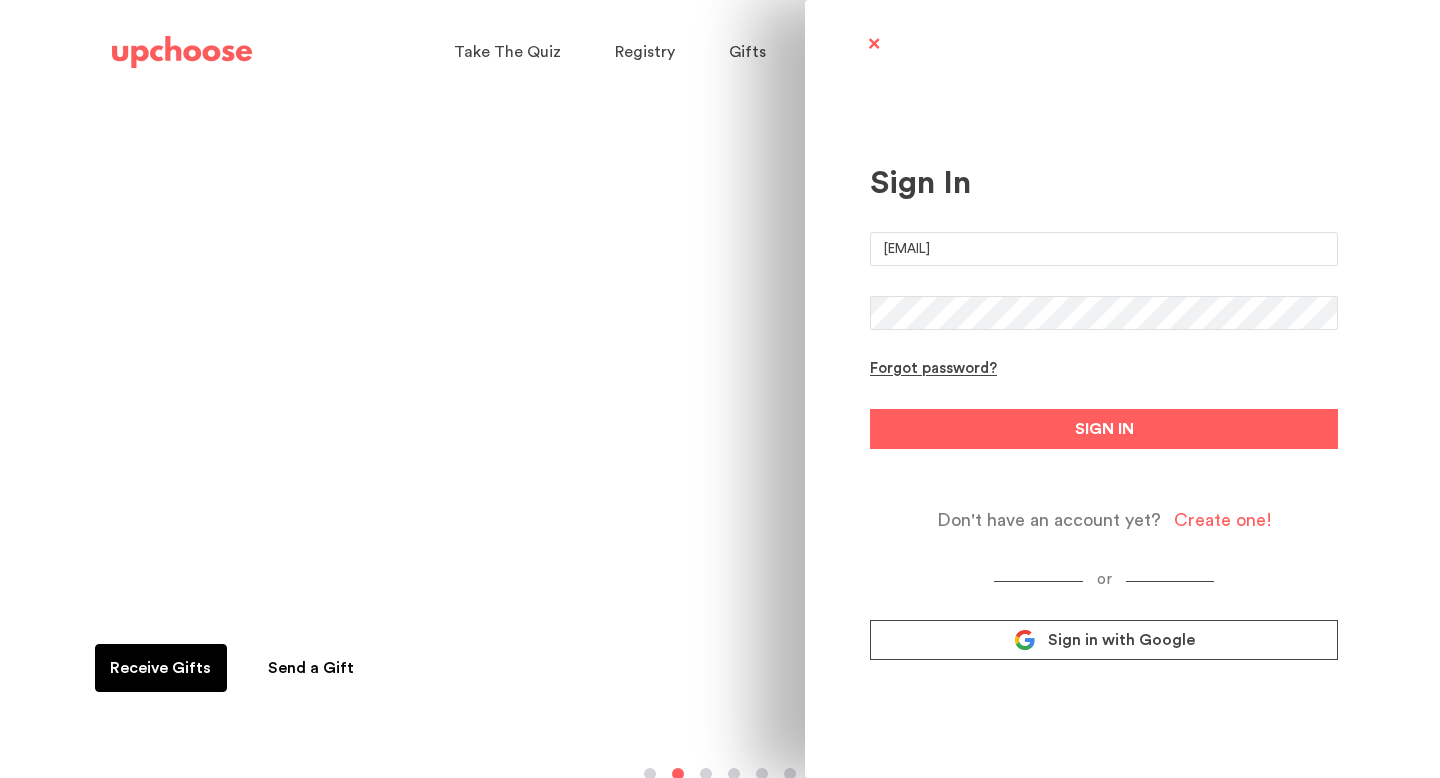 type on "[EMAIL]" 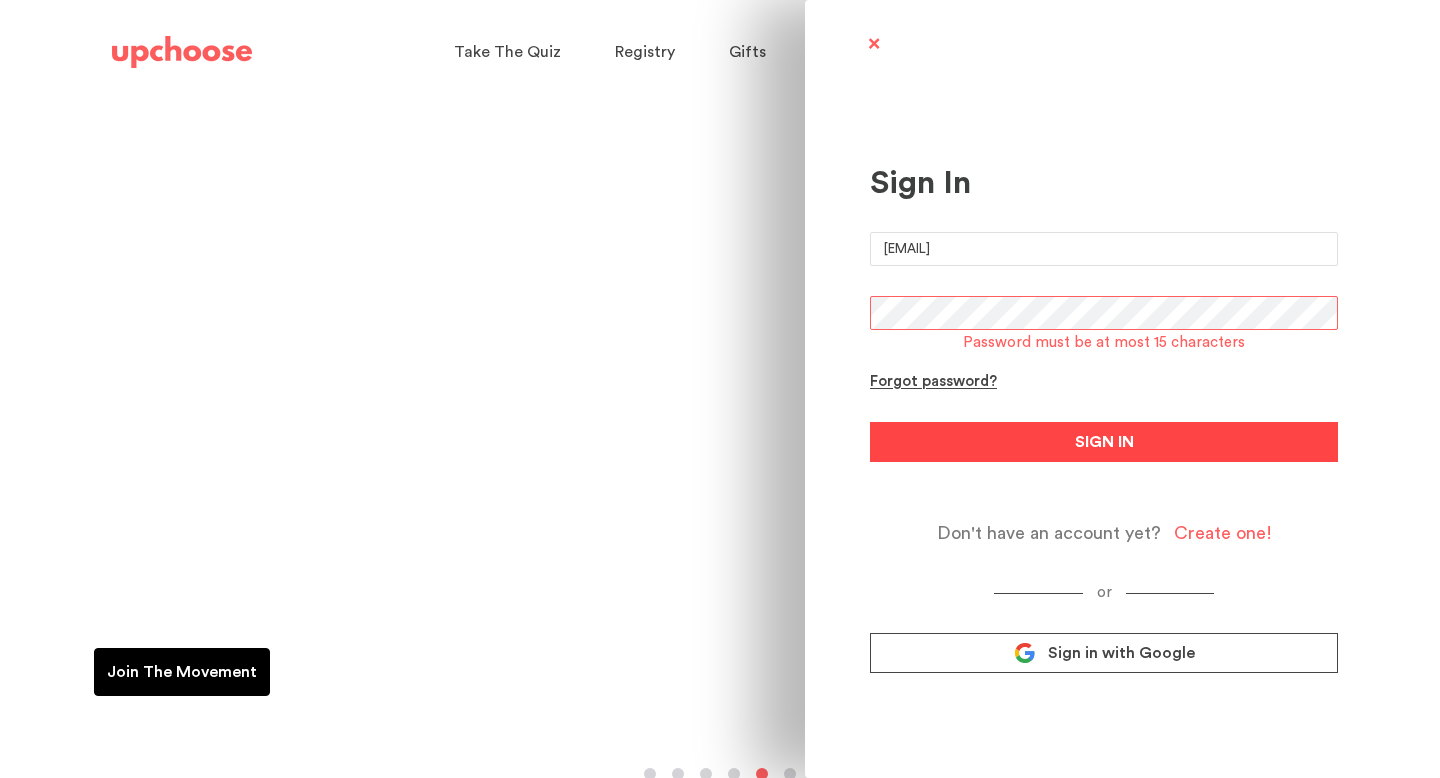 click on "SIGN IN" at bounding box center [1104, 442] 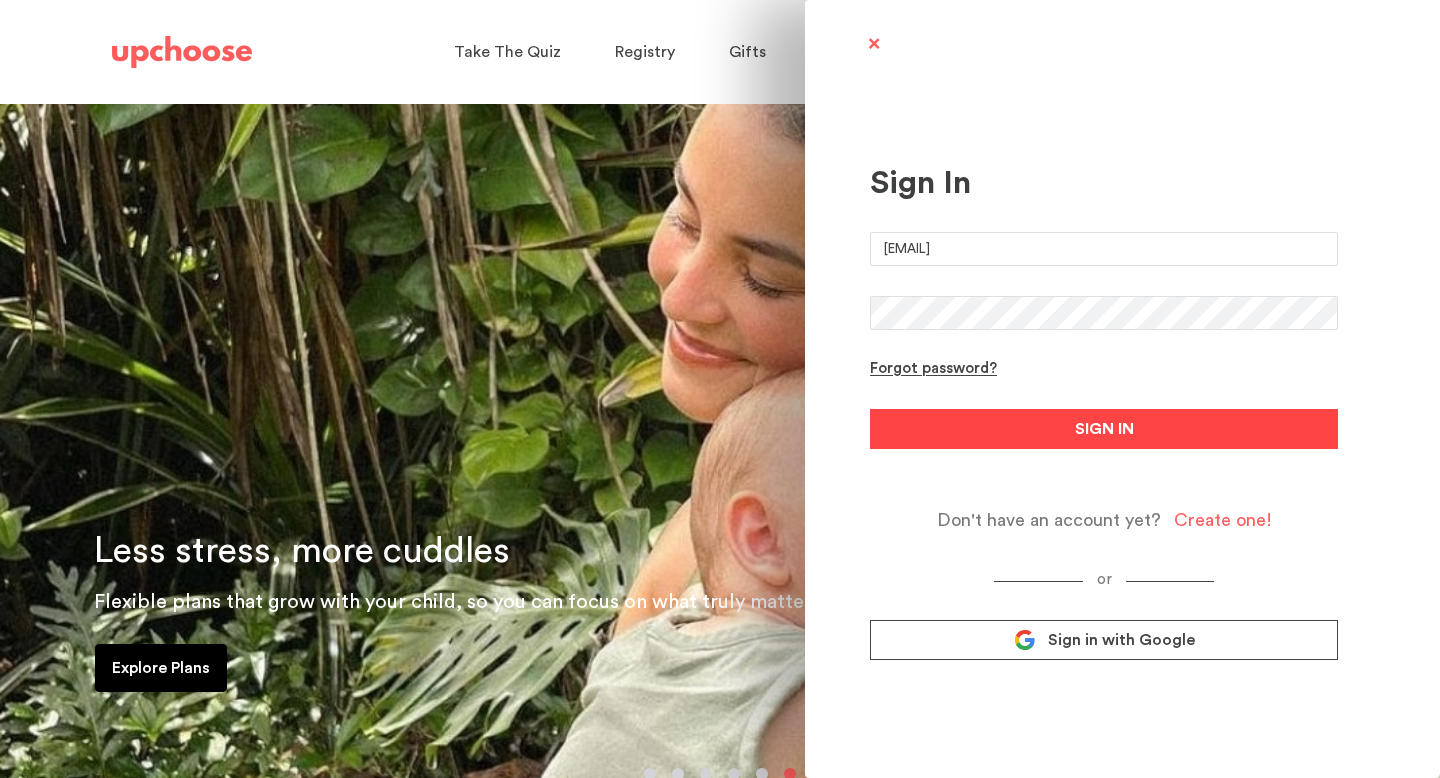 click on "SIGN IN" at bounding box center (1104, 429) 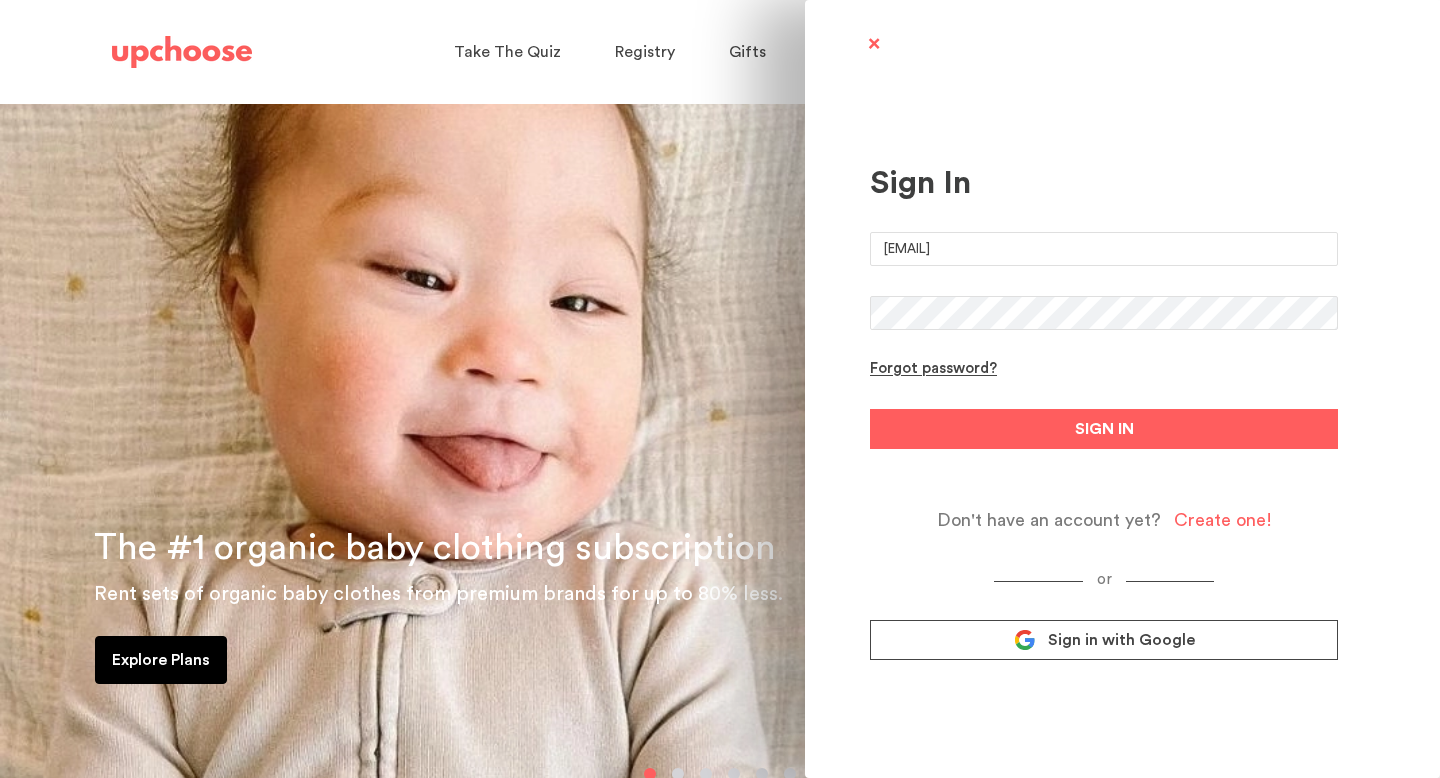 click on "SIGN IN" at bounding box center (1104, 429) 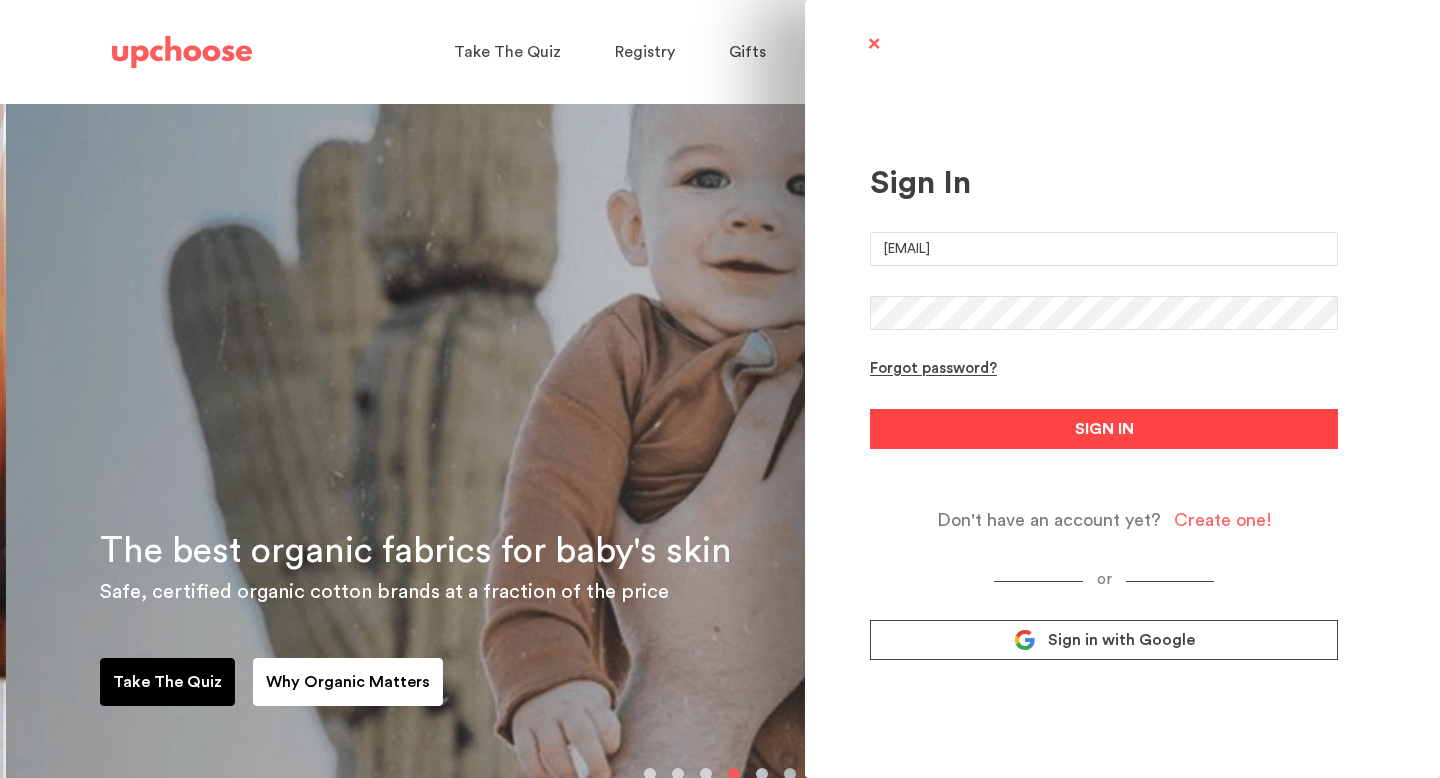 click on "SIGN IN" at bounding box center (1104, 429) 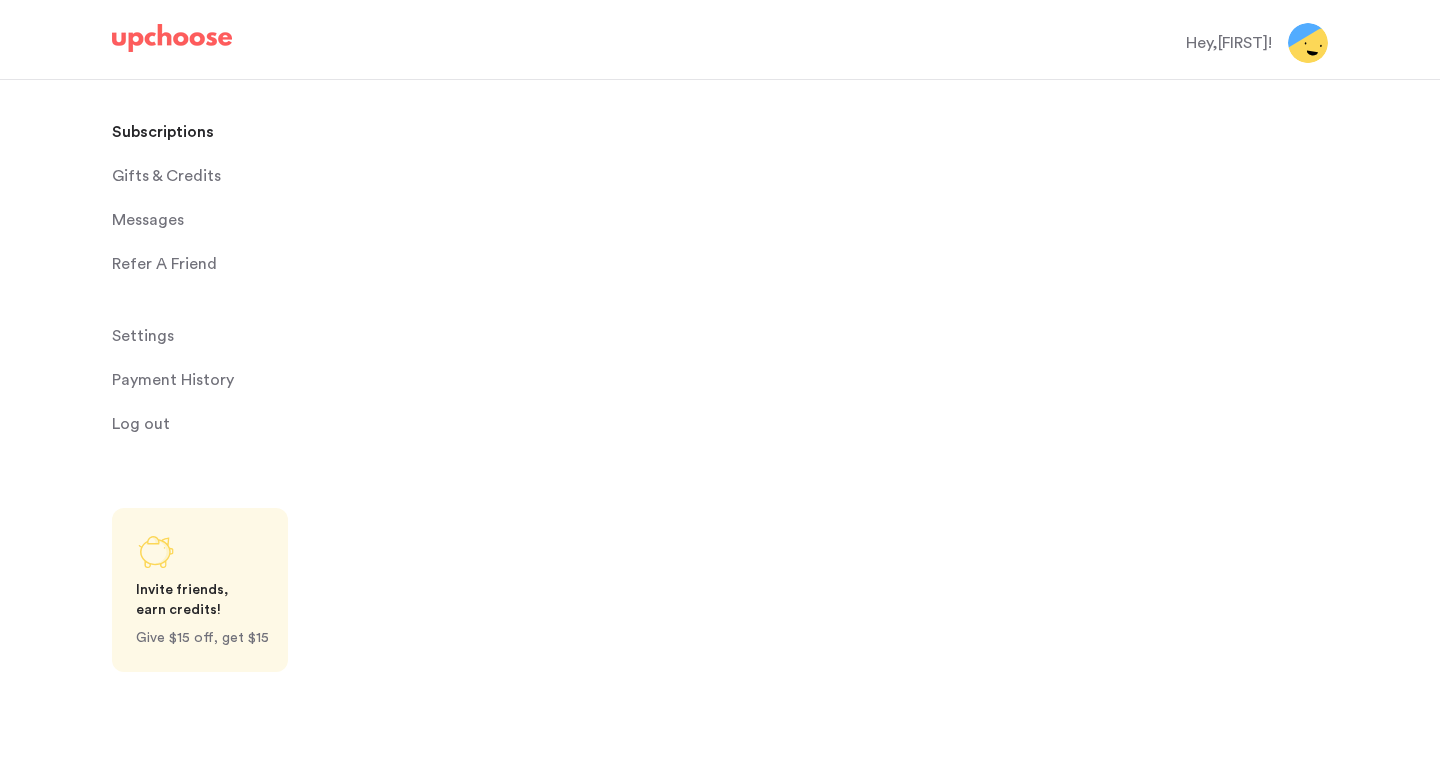 scroll, scrollTop: 0, scrollLeft: 0, axis: both 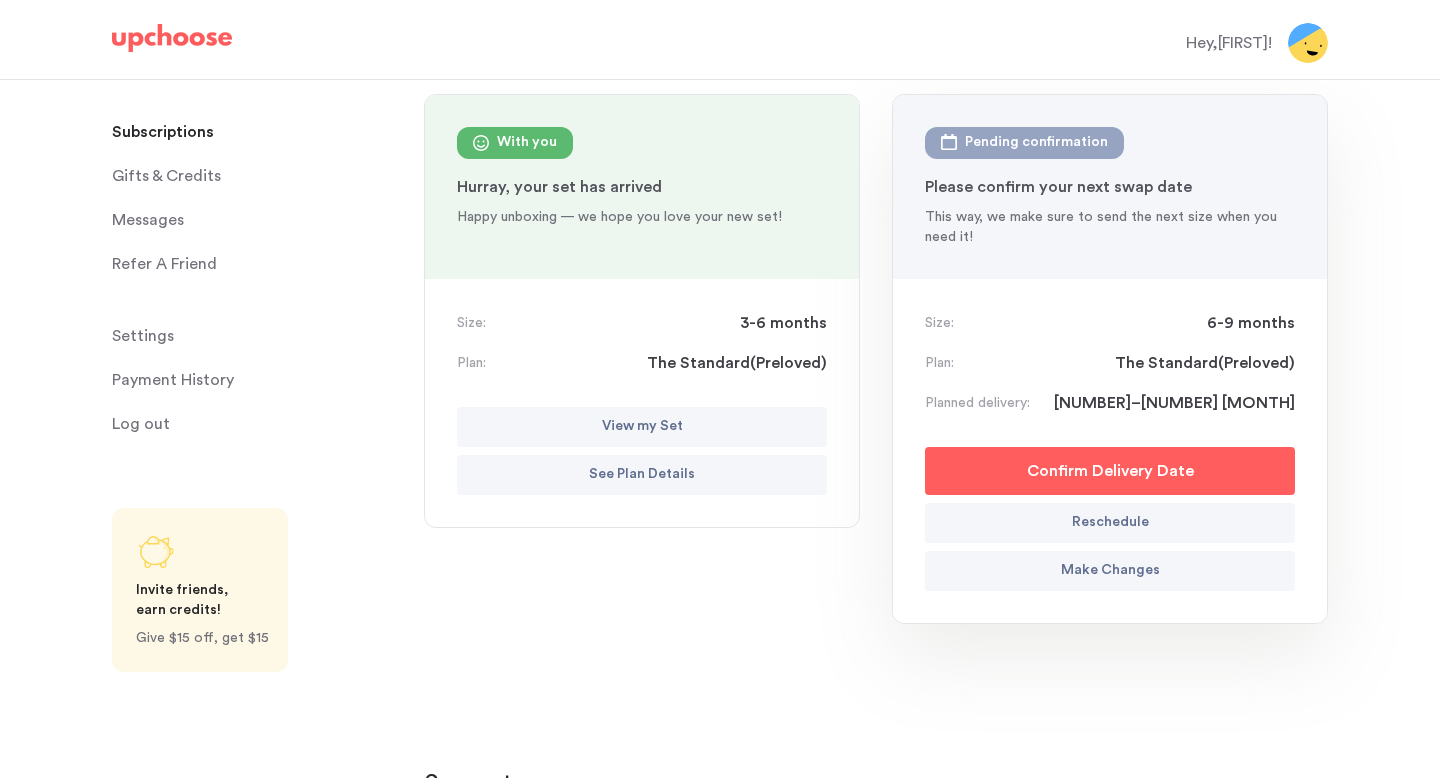 click on "Reschedule" at bounding box center [1110, 523] 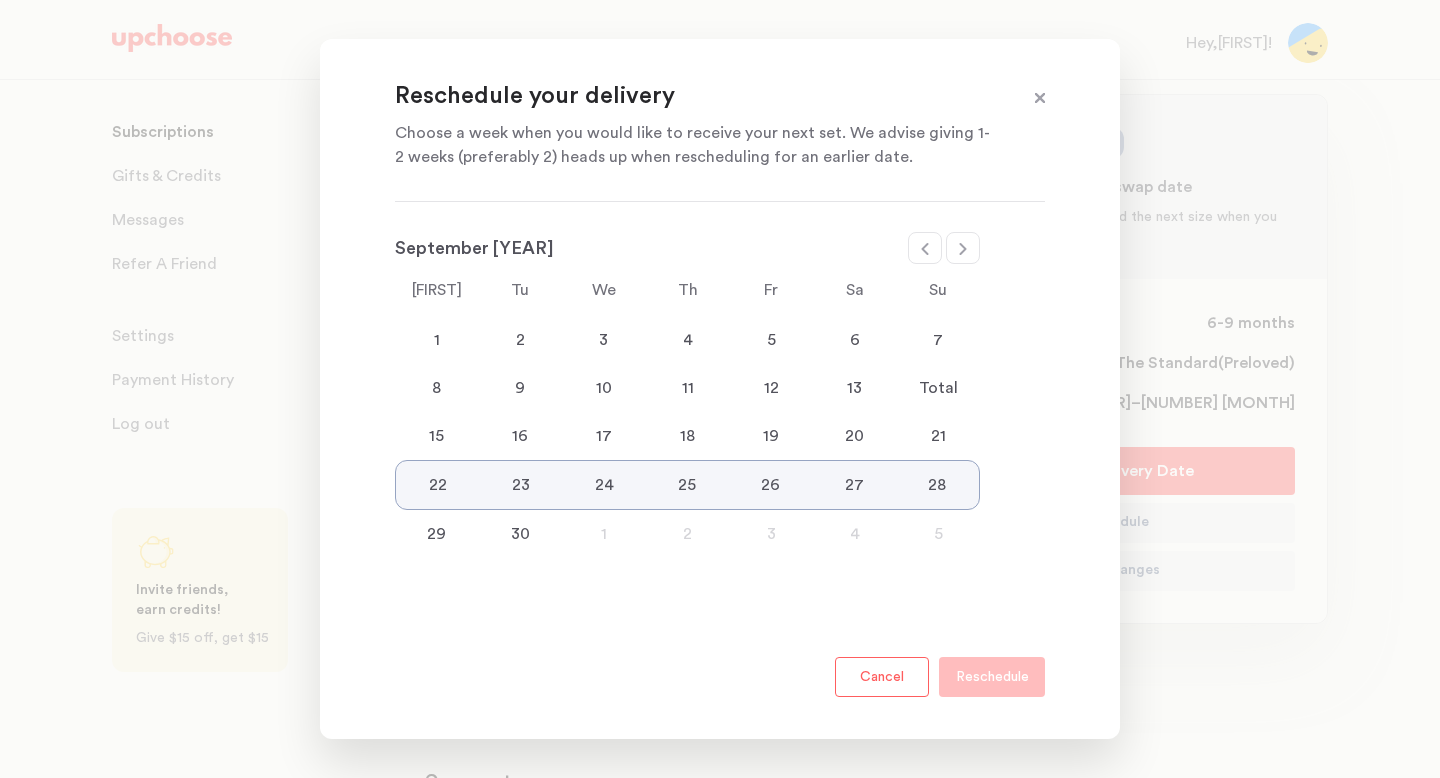 click at bounding box center (925, 248) 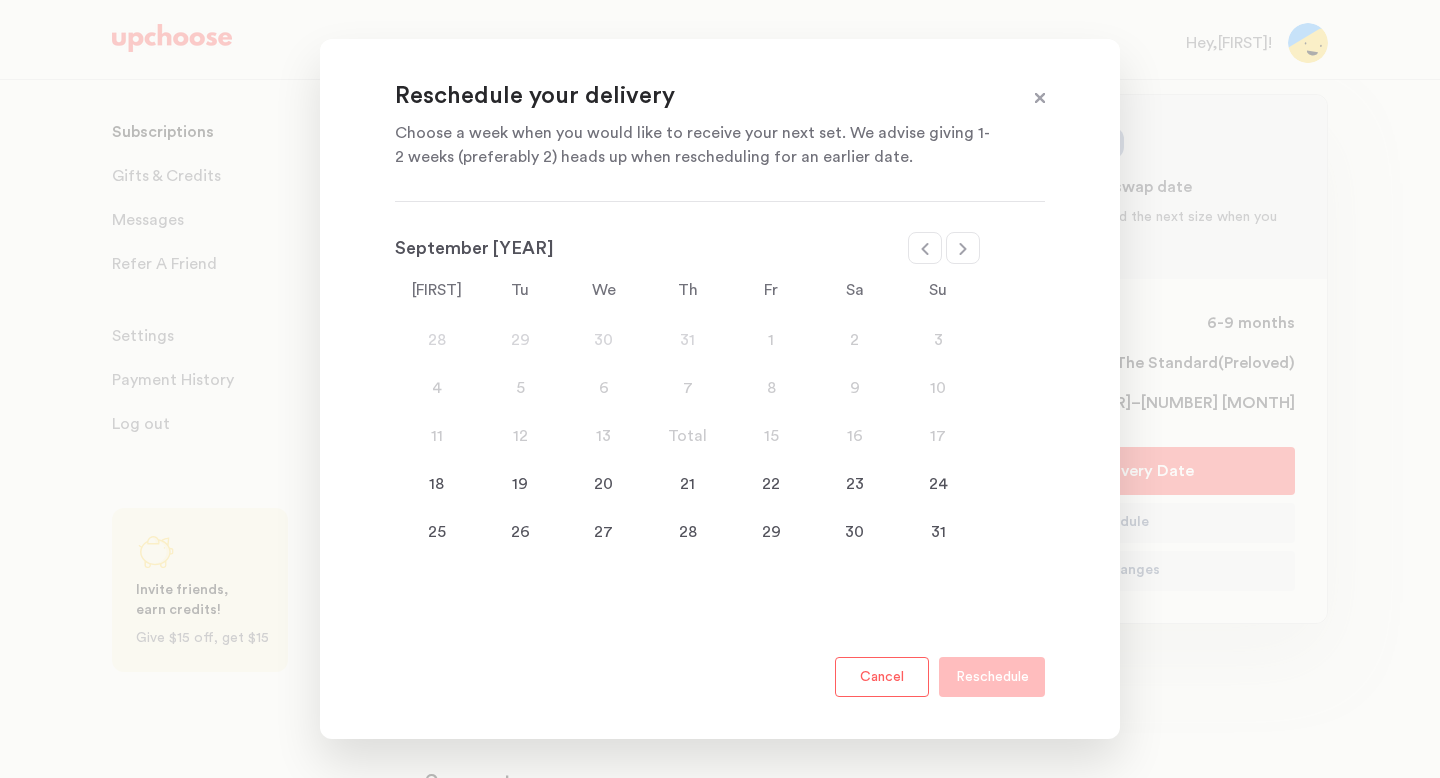 click on "25" at bounding box center (437, 532) 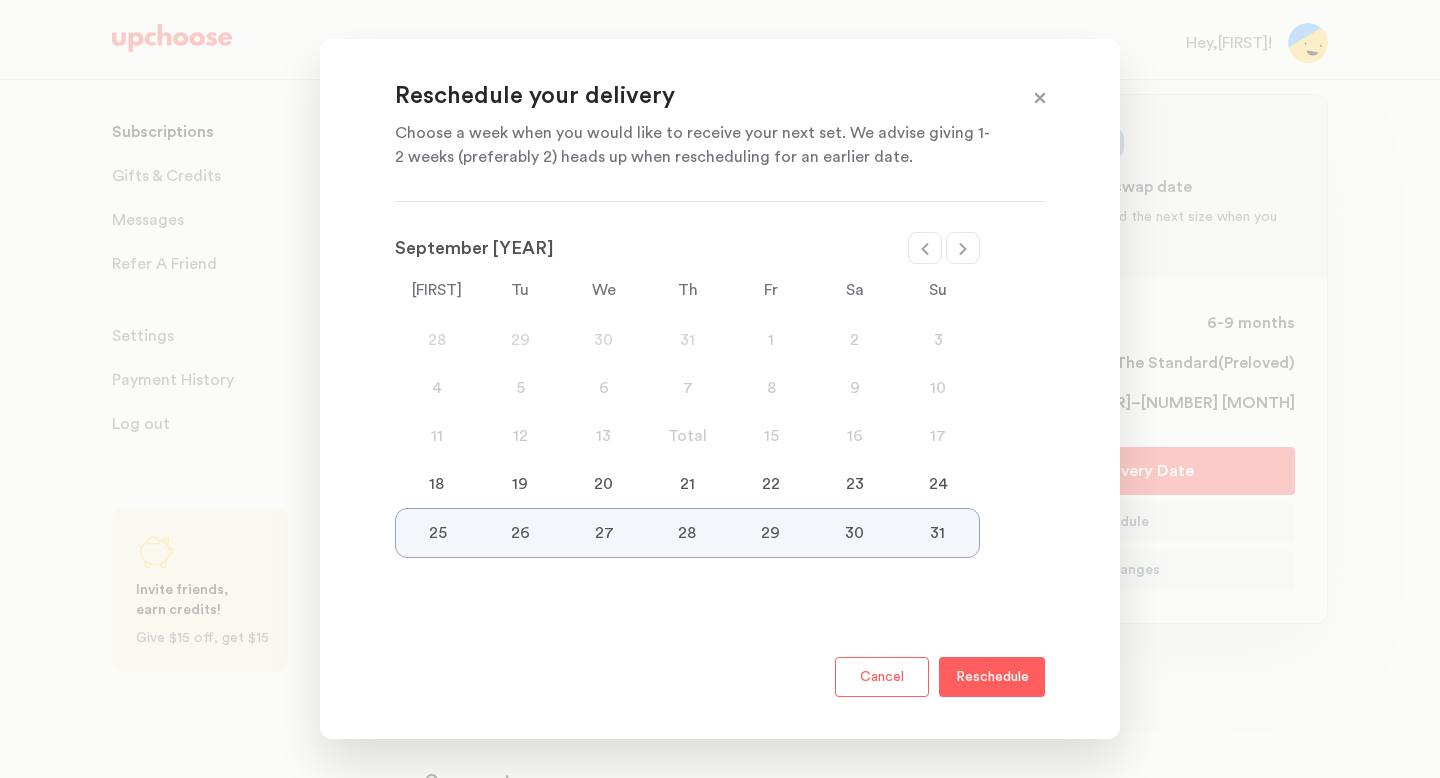 click on "Reschedule" at bounding box center [992, 677] 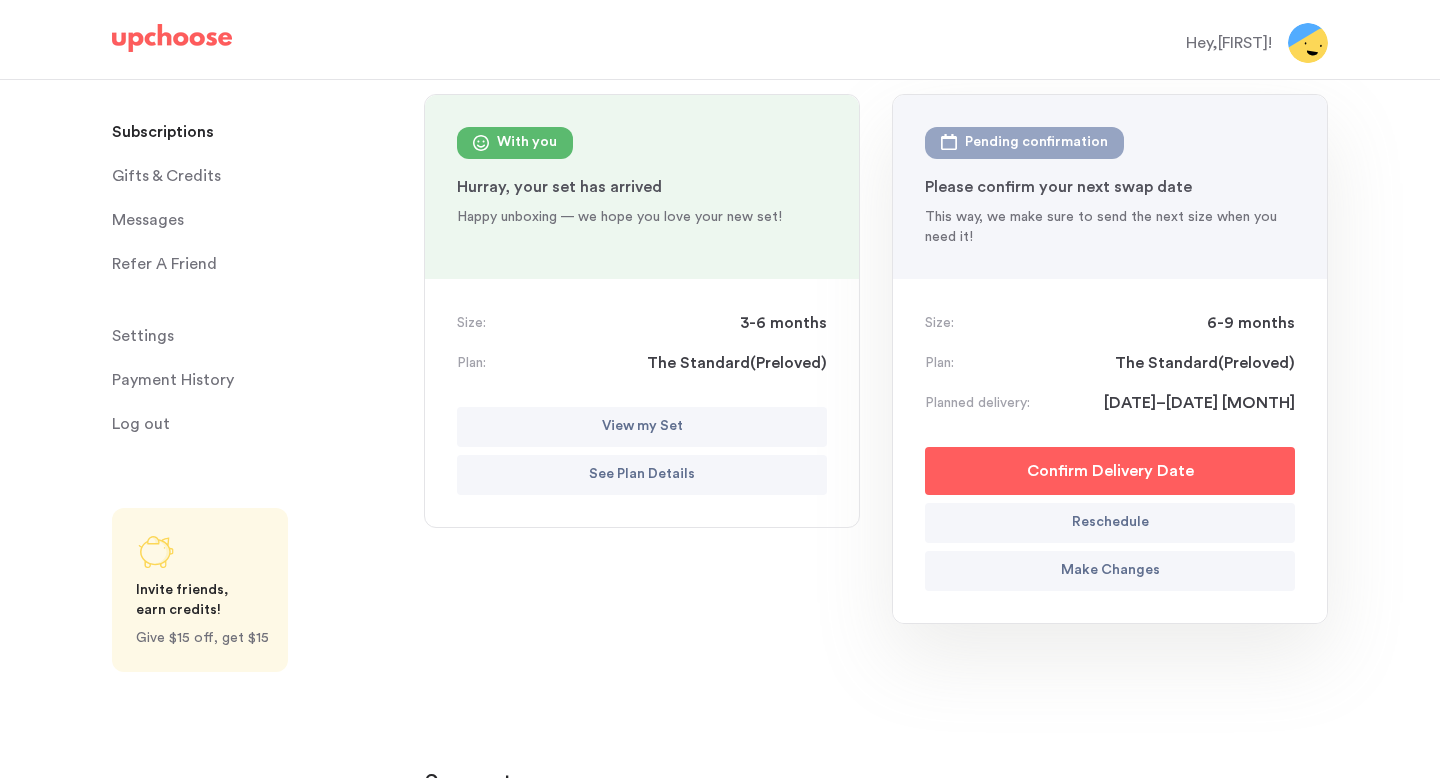 click on "Reschedule" at bounding box center (1110, 523) 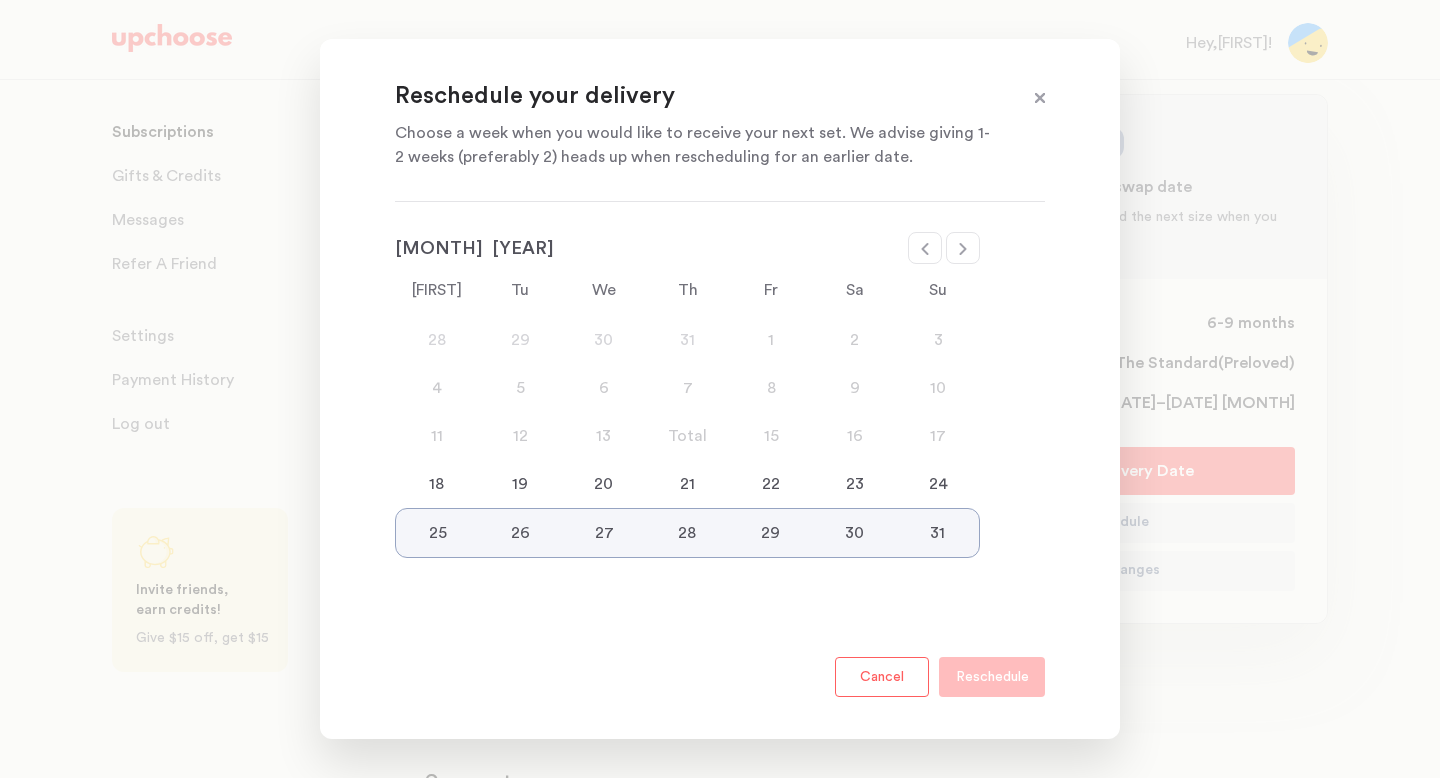 click on "18" at bounding box center (437, 484) 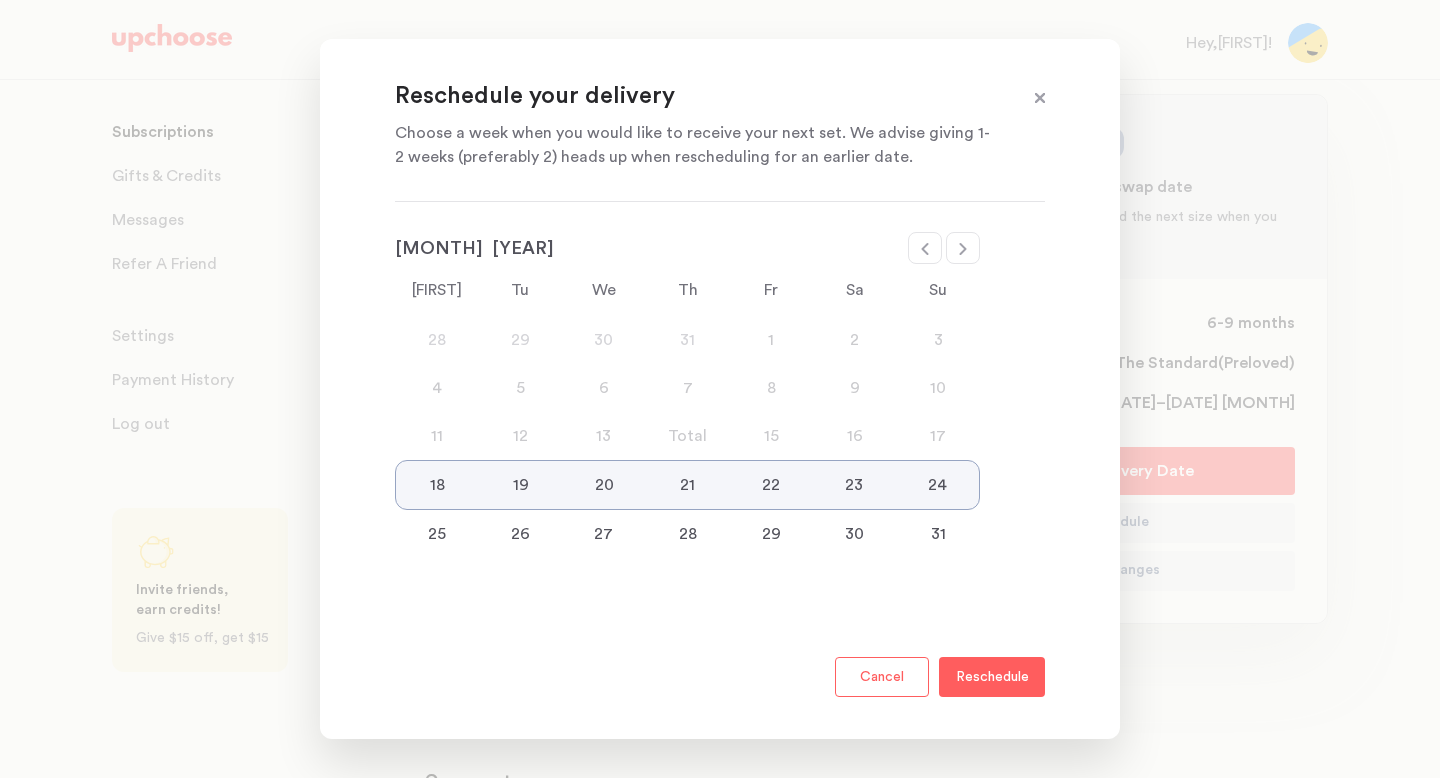 click on "Reschedule" at bounding box center [992, 677] 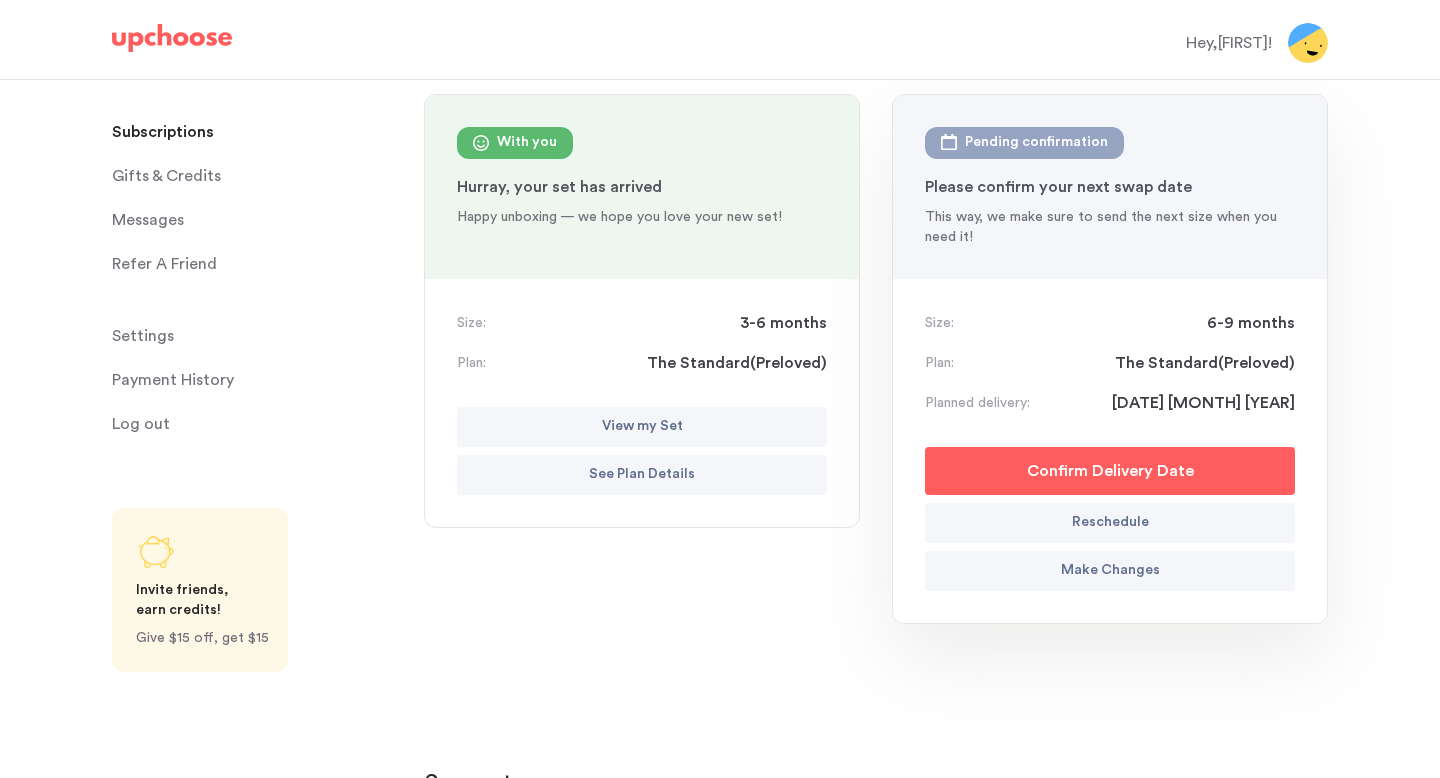 click on "Make Changes" at bounding box center (1110, 571) 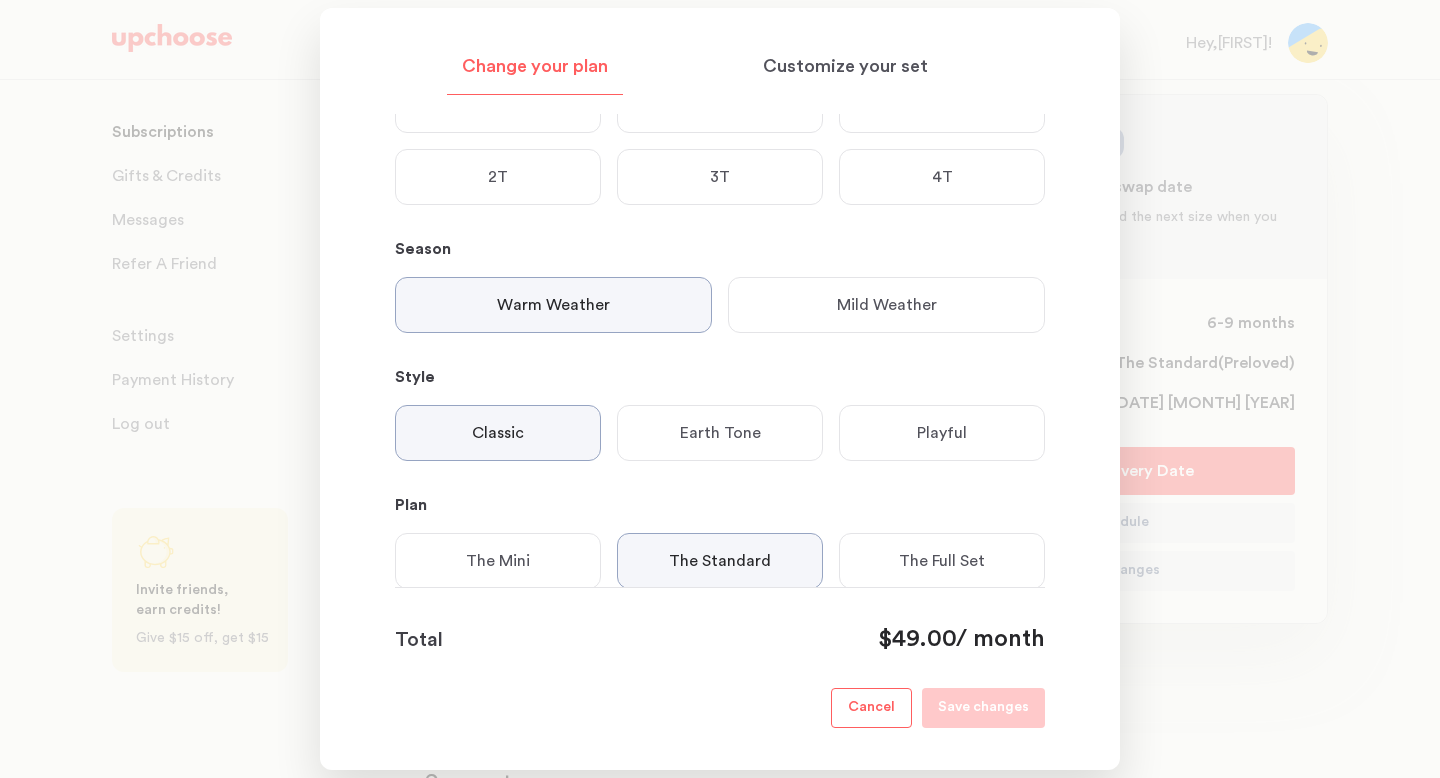 click on "Mild Weather" at bounding box center [887, 305] 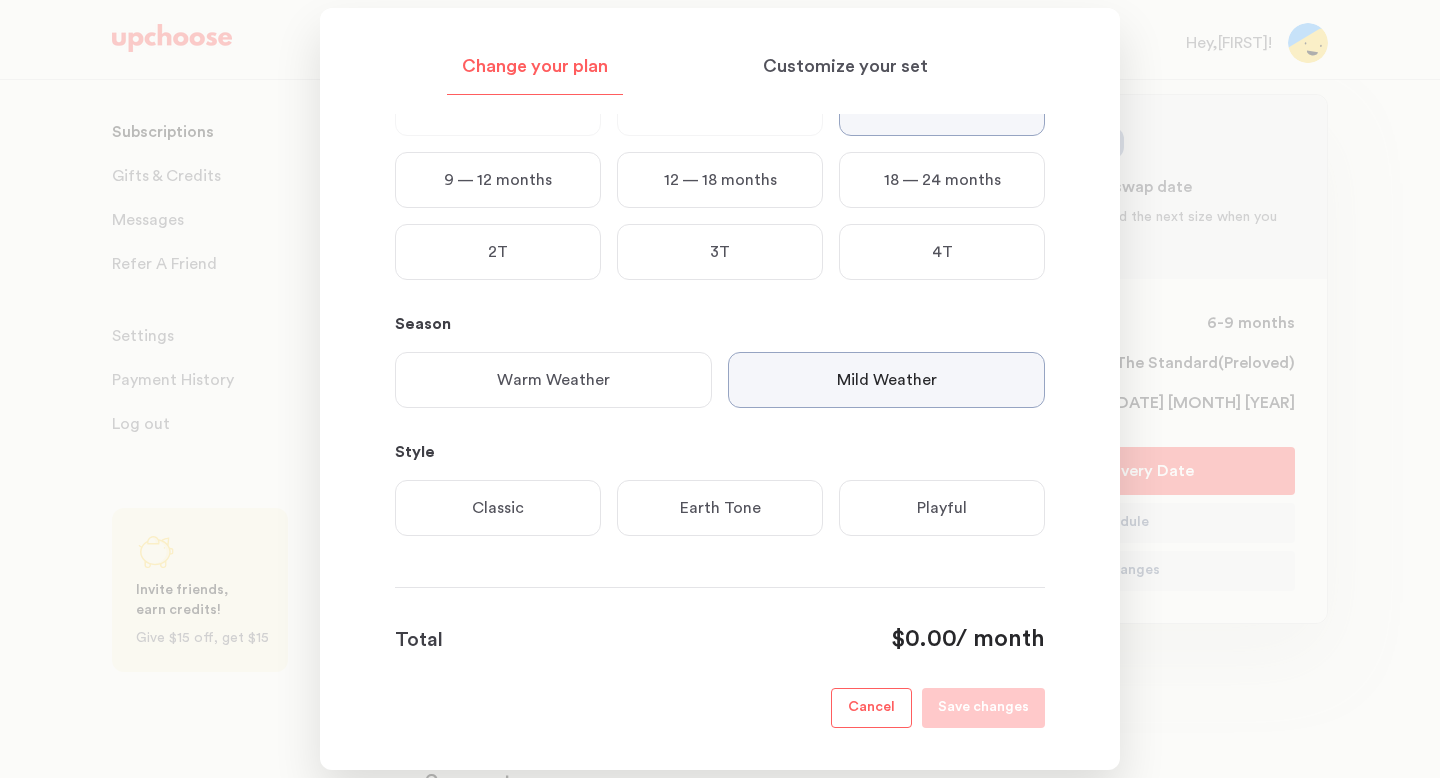 scroll, scrollTop: 117, scrollLeft: 0, axis: vertical 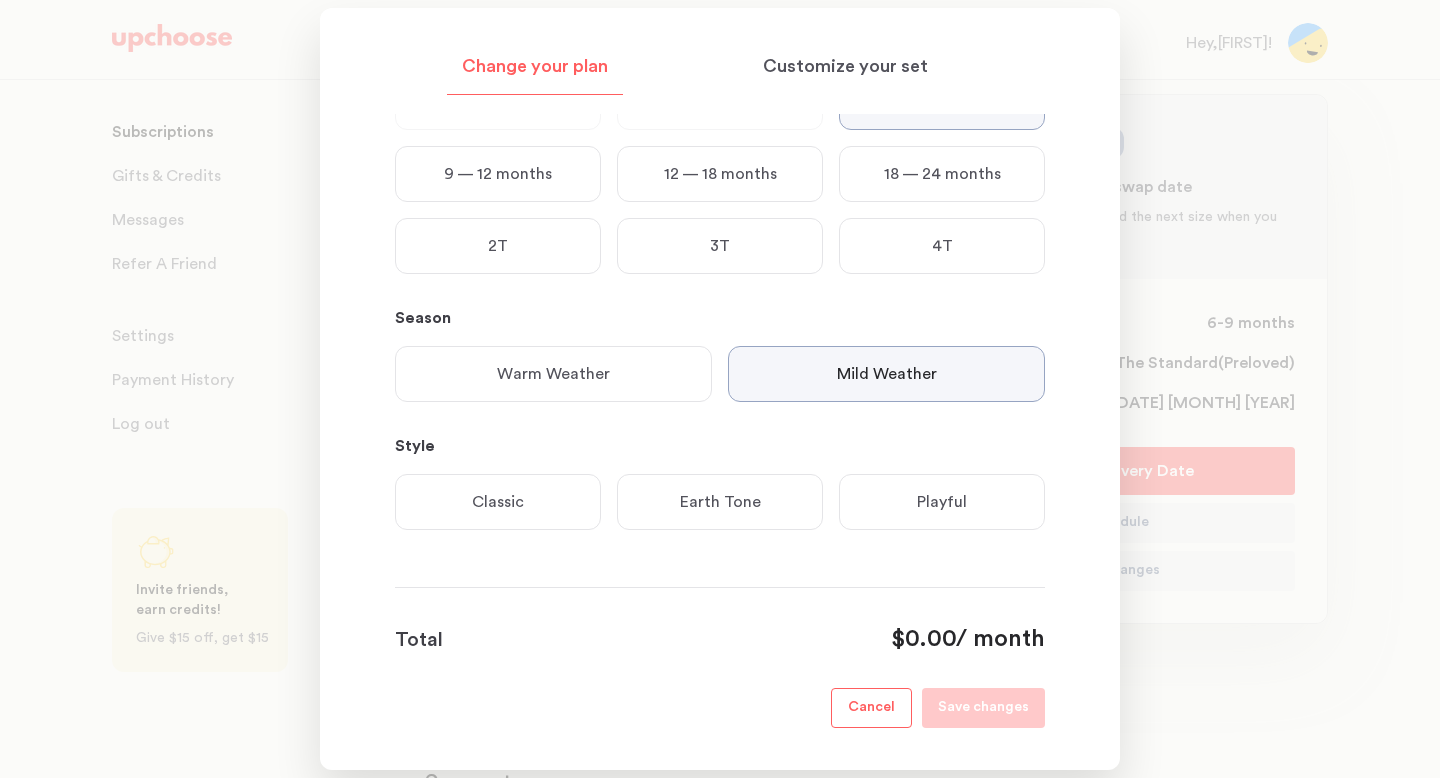 click on "Playful" at bounding box center [942, 502] 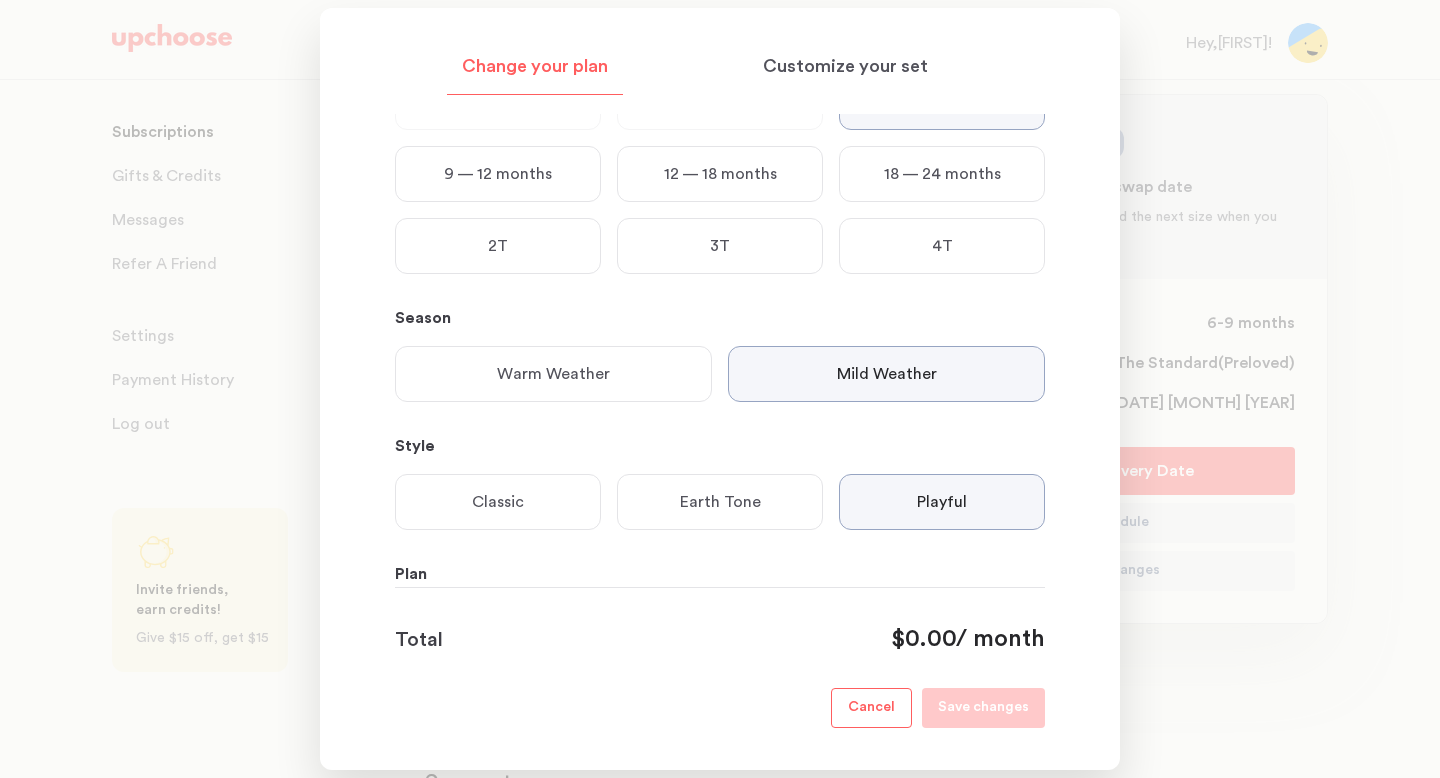 scroll, scrollTop: 245, scrollLeft: 0, axis: vertical 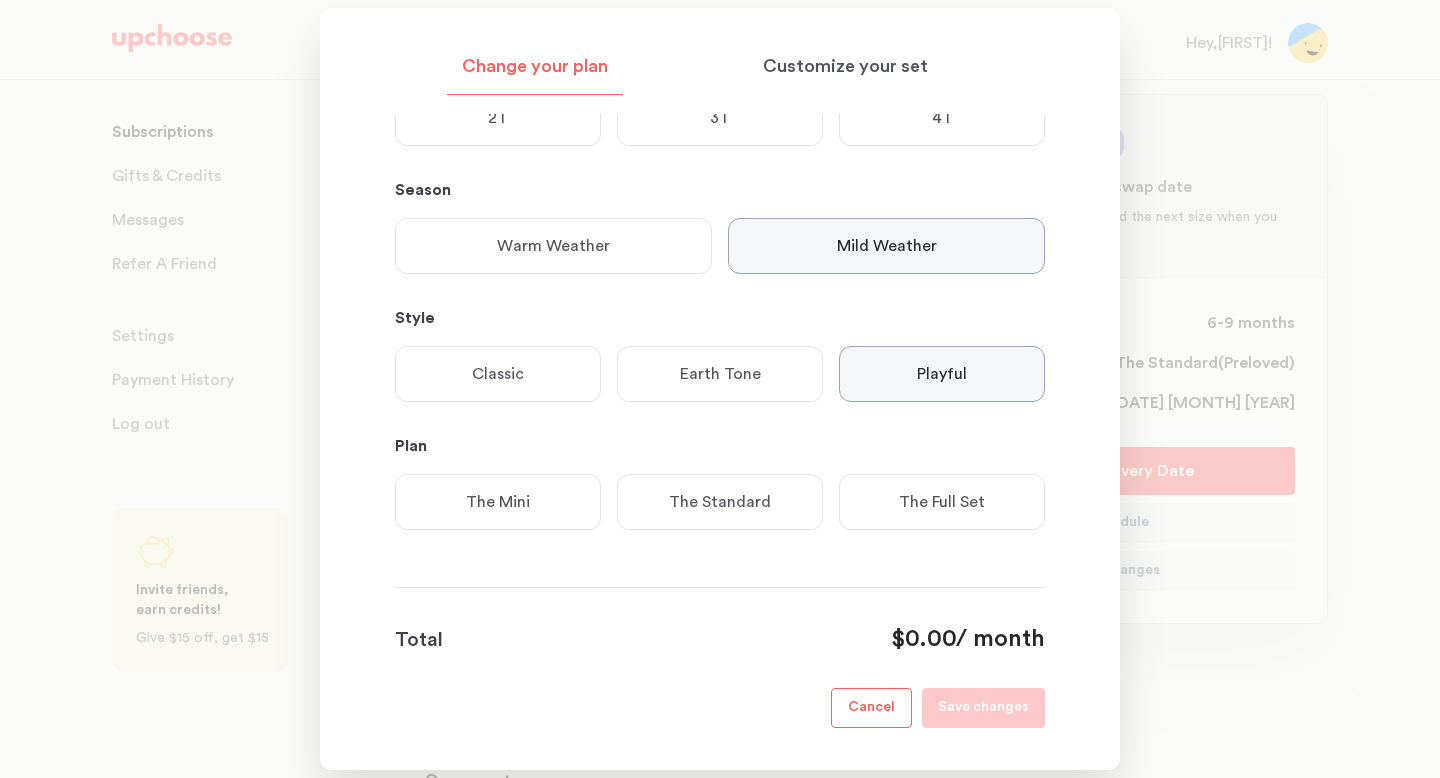 click on "The Standard" at bounding box center [720, 502] 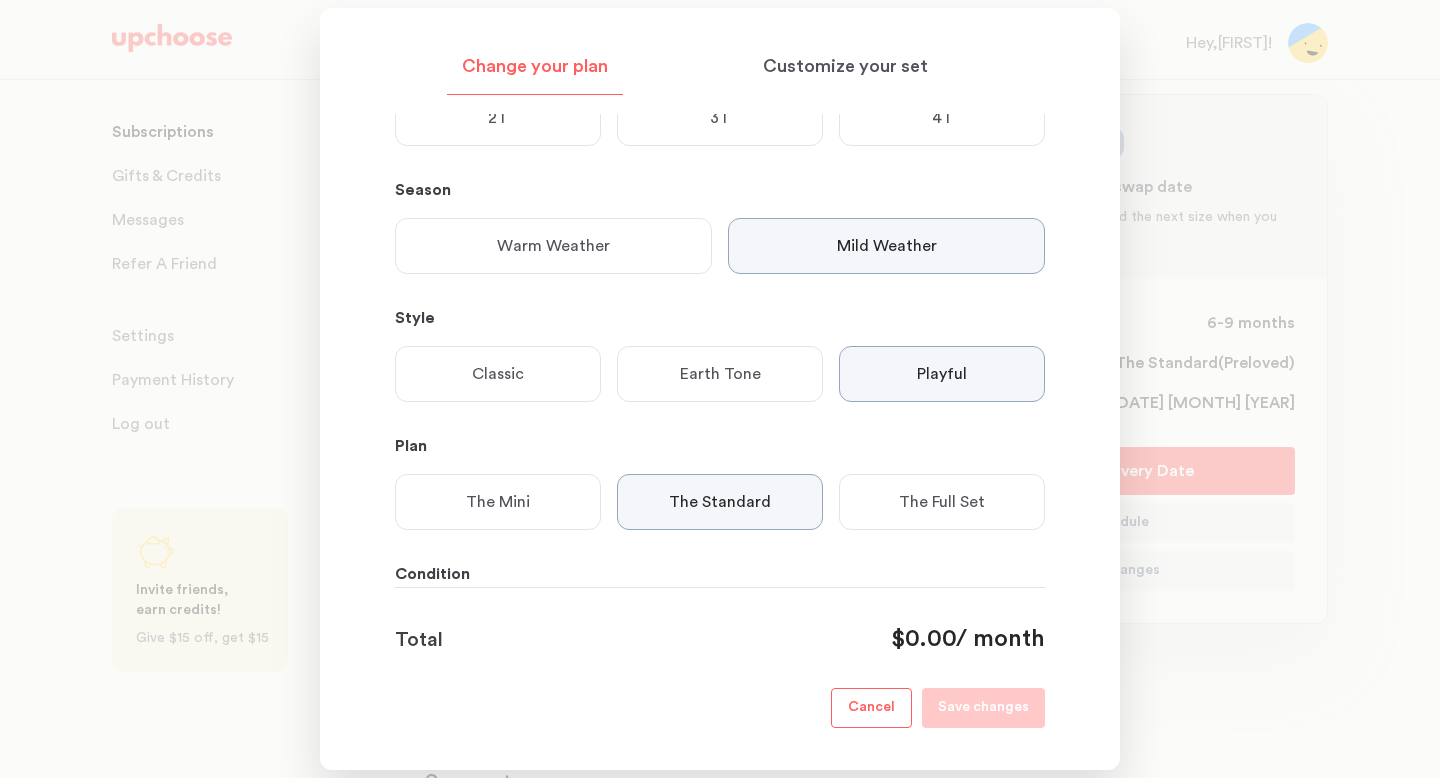 scroll, scrollTop: 373, scrollLeft: 0, axis: vertical 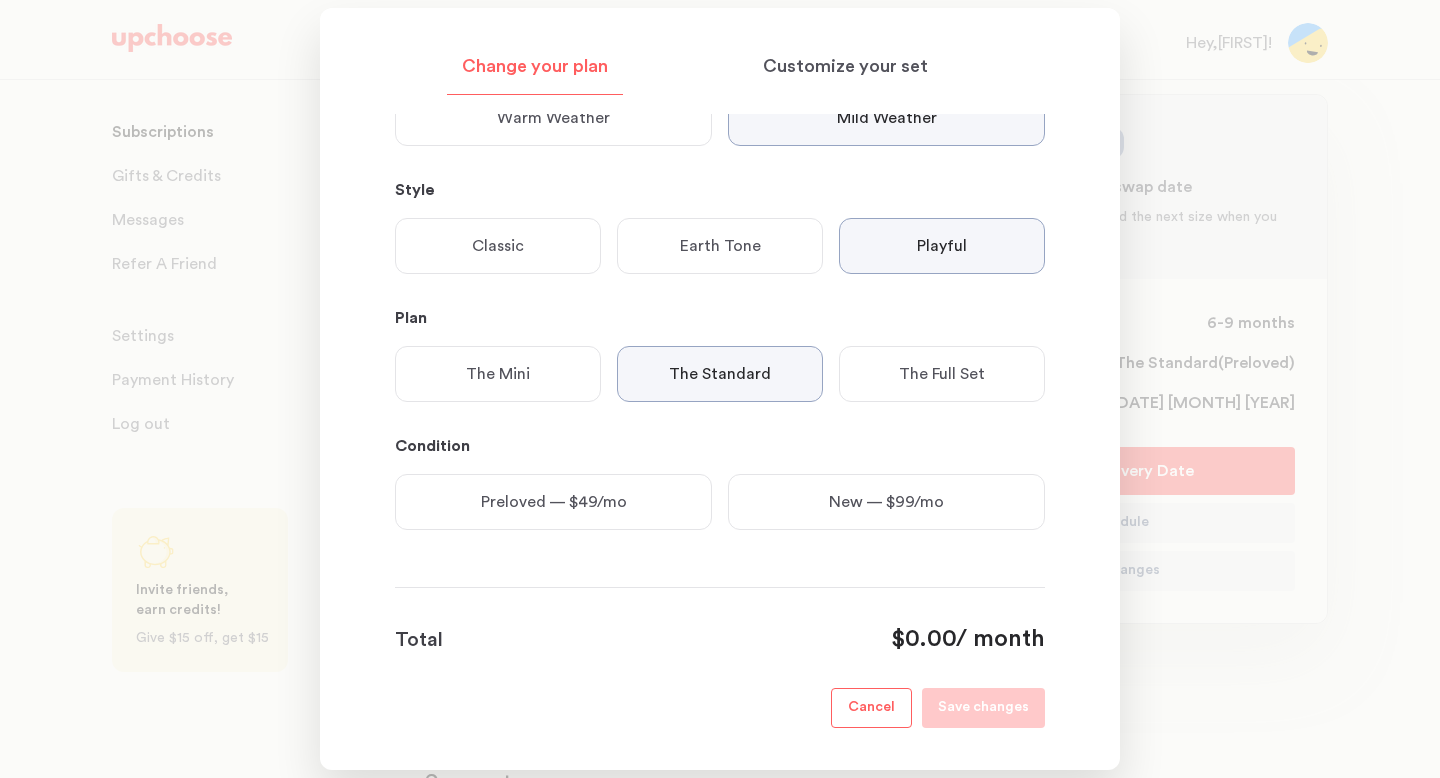 click on "Preloved — $49/mo" at bounding box center [553, 502] 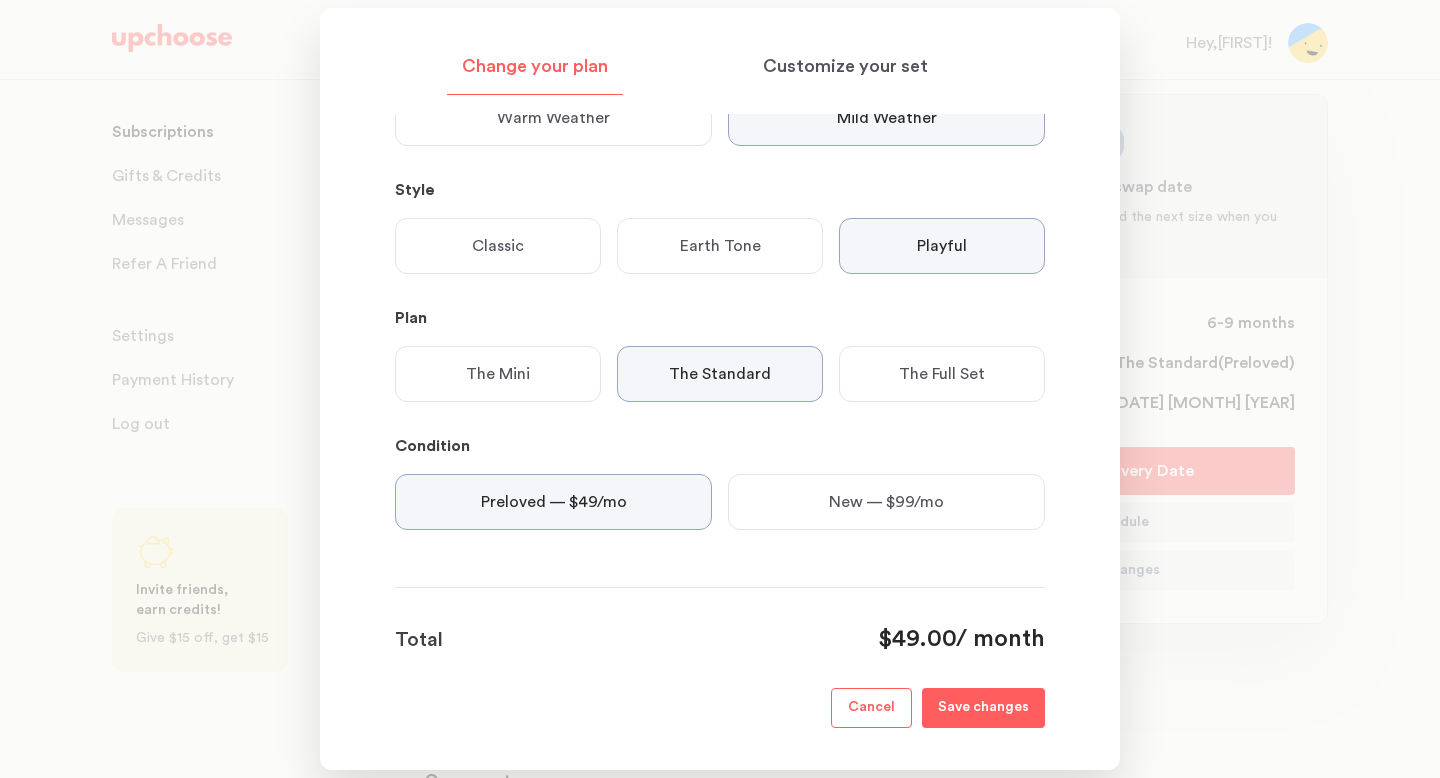 click on "Preloved — $49/mo" at bounding box center [553, 502] 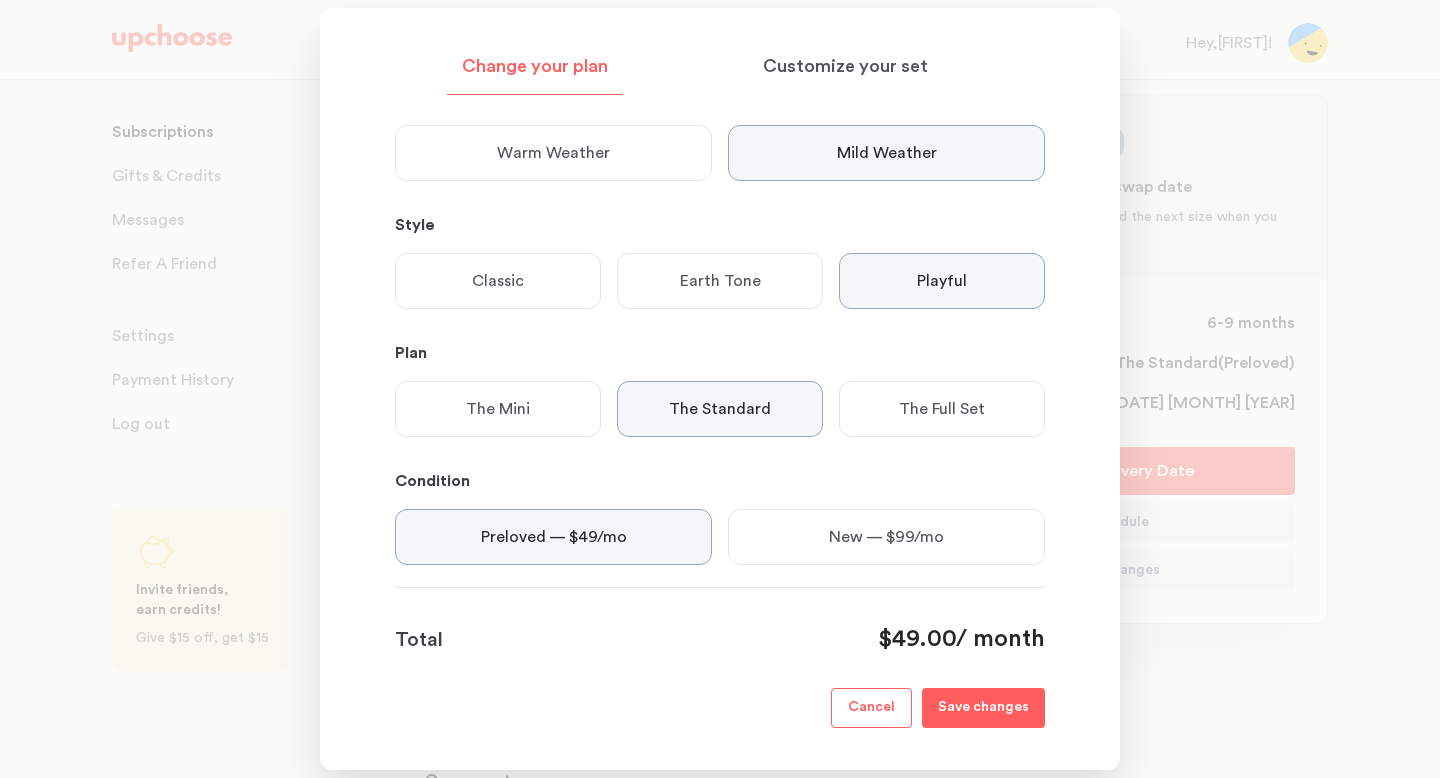 scroll, scrollTop: 337, scrollLeft: 0, axis: vertical 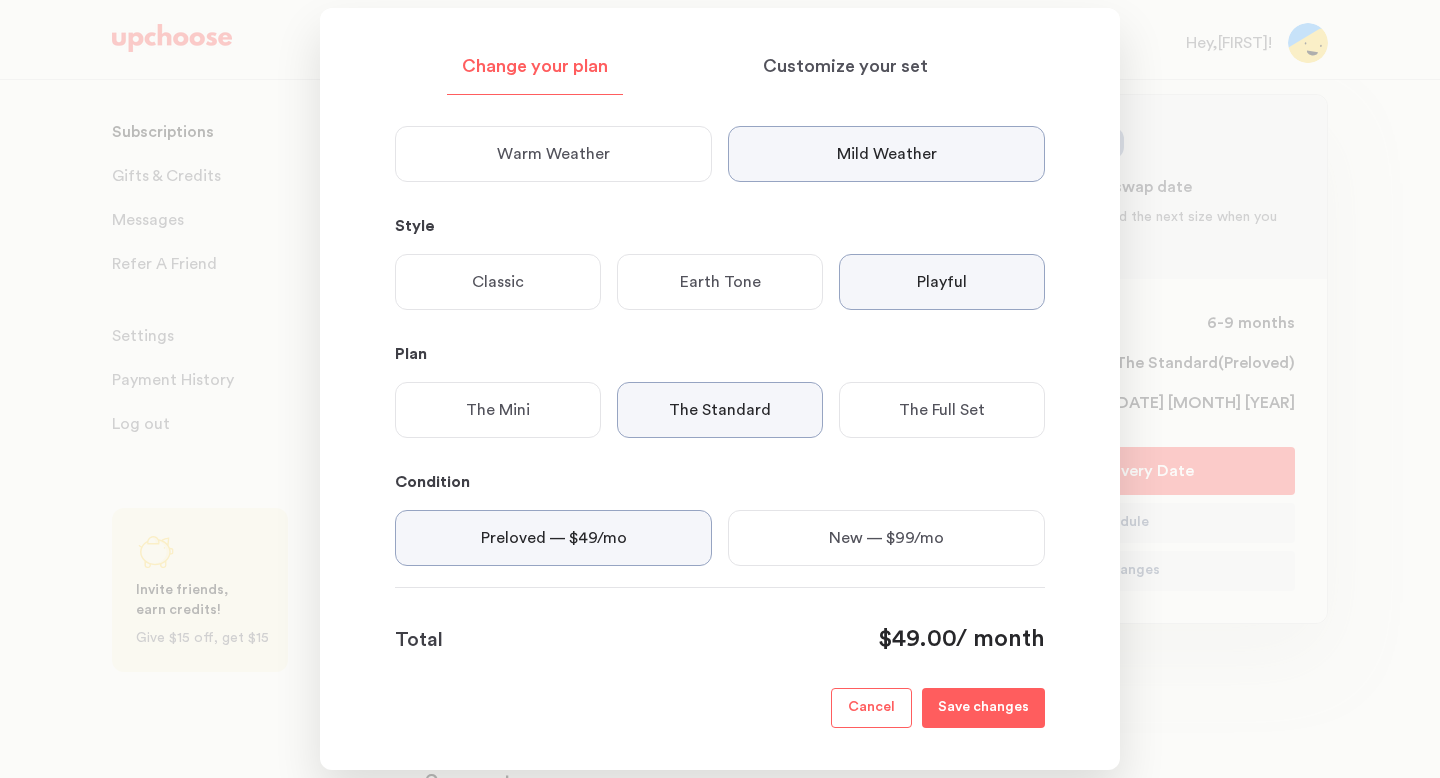 click on "The Mini" at bounding box center (498, 410) 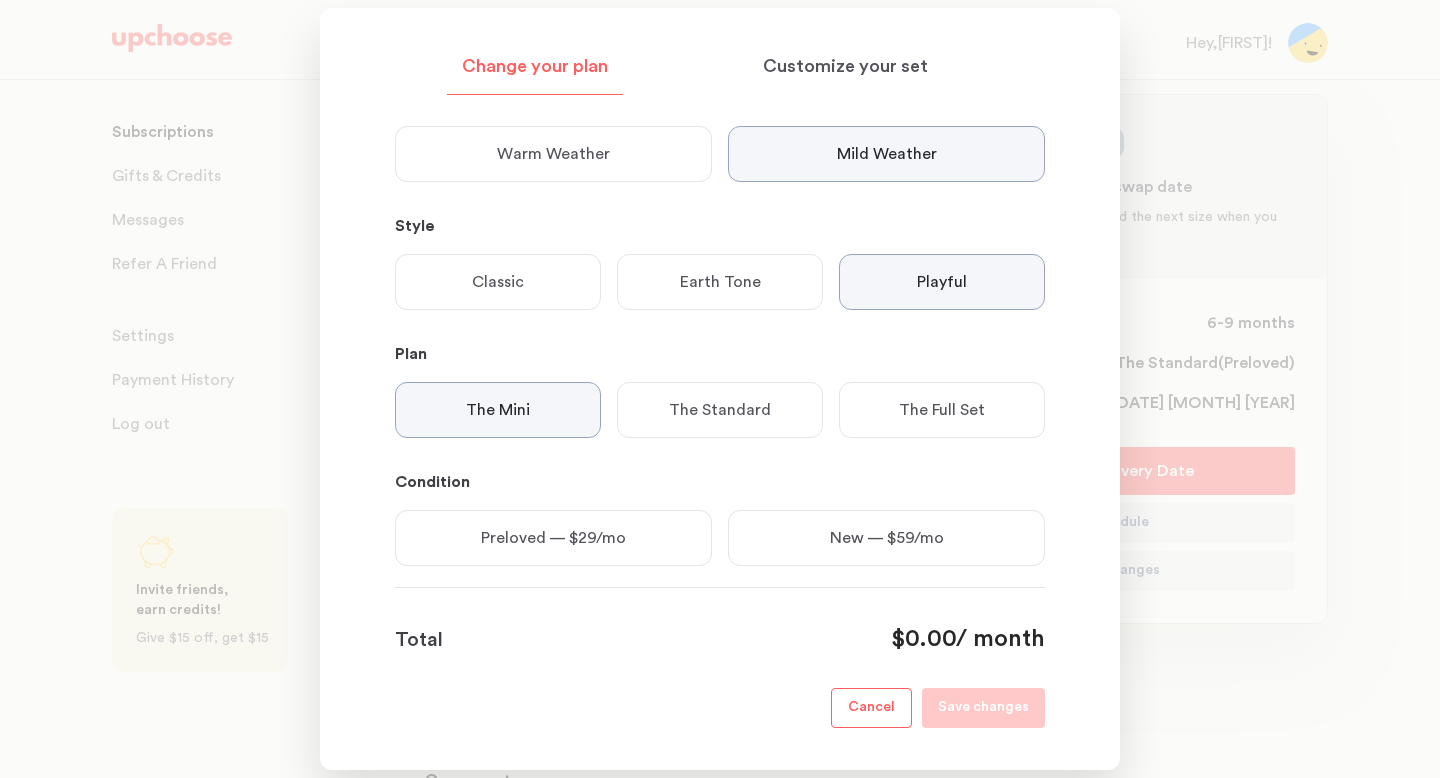 scroll, scrollTop: 373, scrollLeft: 0, axis: vertical 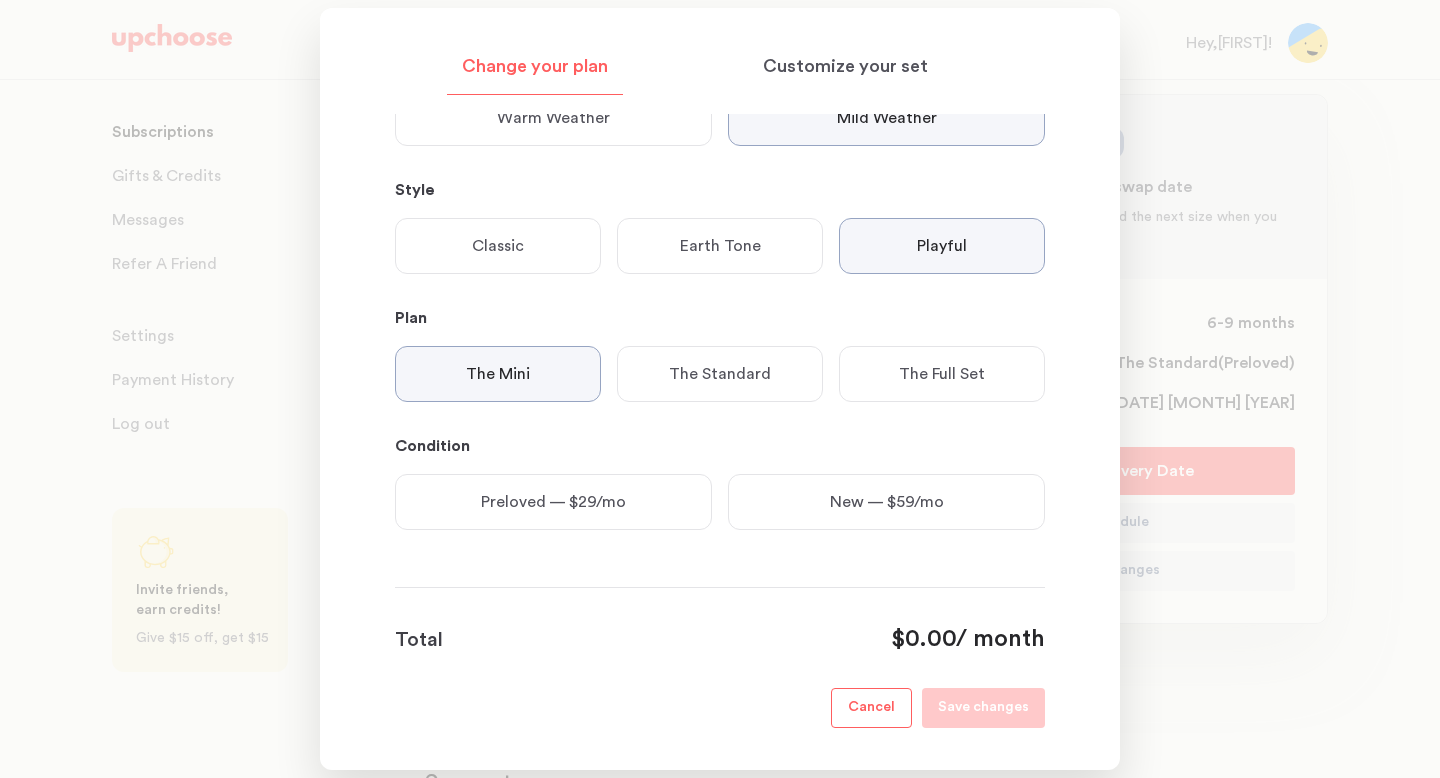 click on "Preloved — $29/mo" at bounding box center [553, 502] 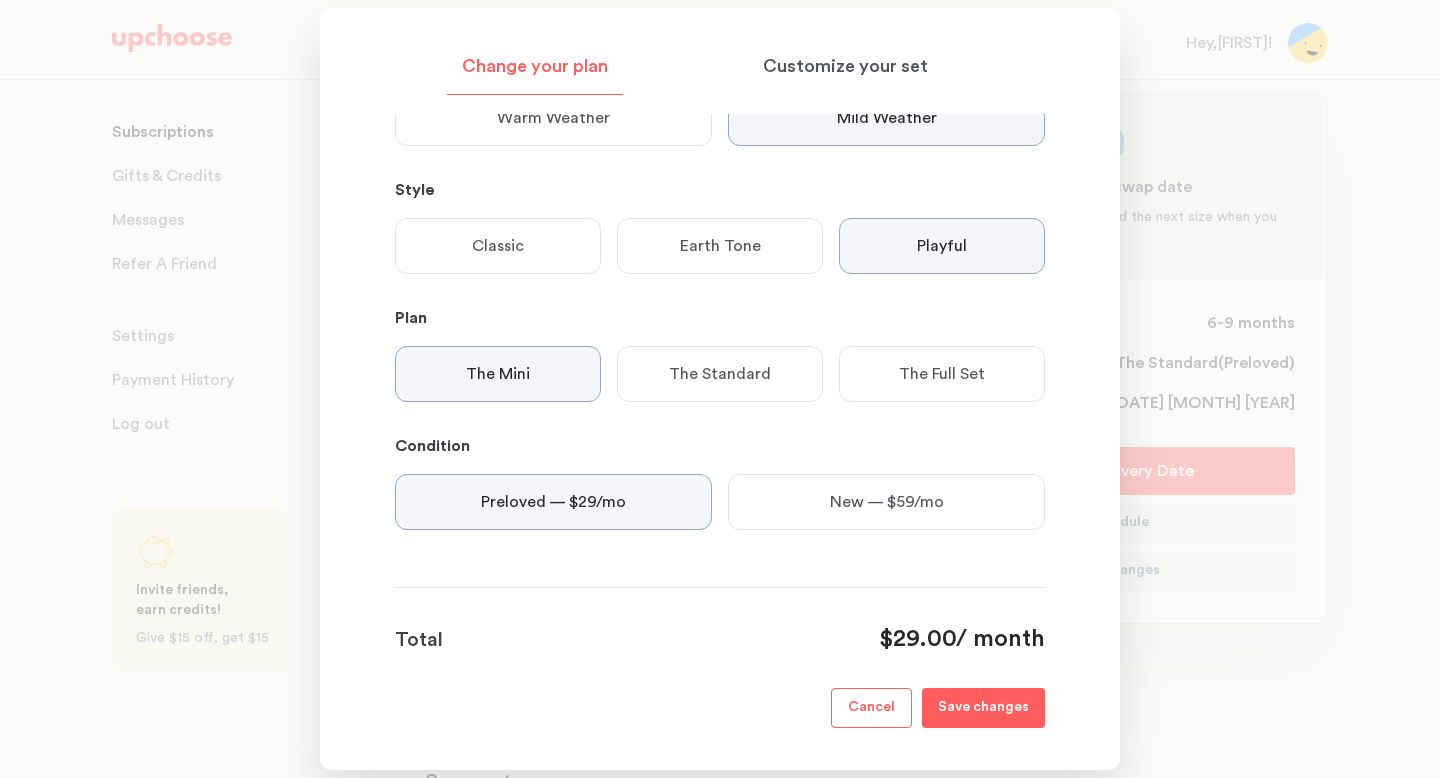 click on "Preloved — $29/mo" at bounding box center [553, 502] 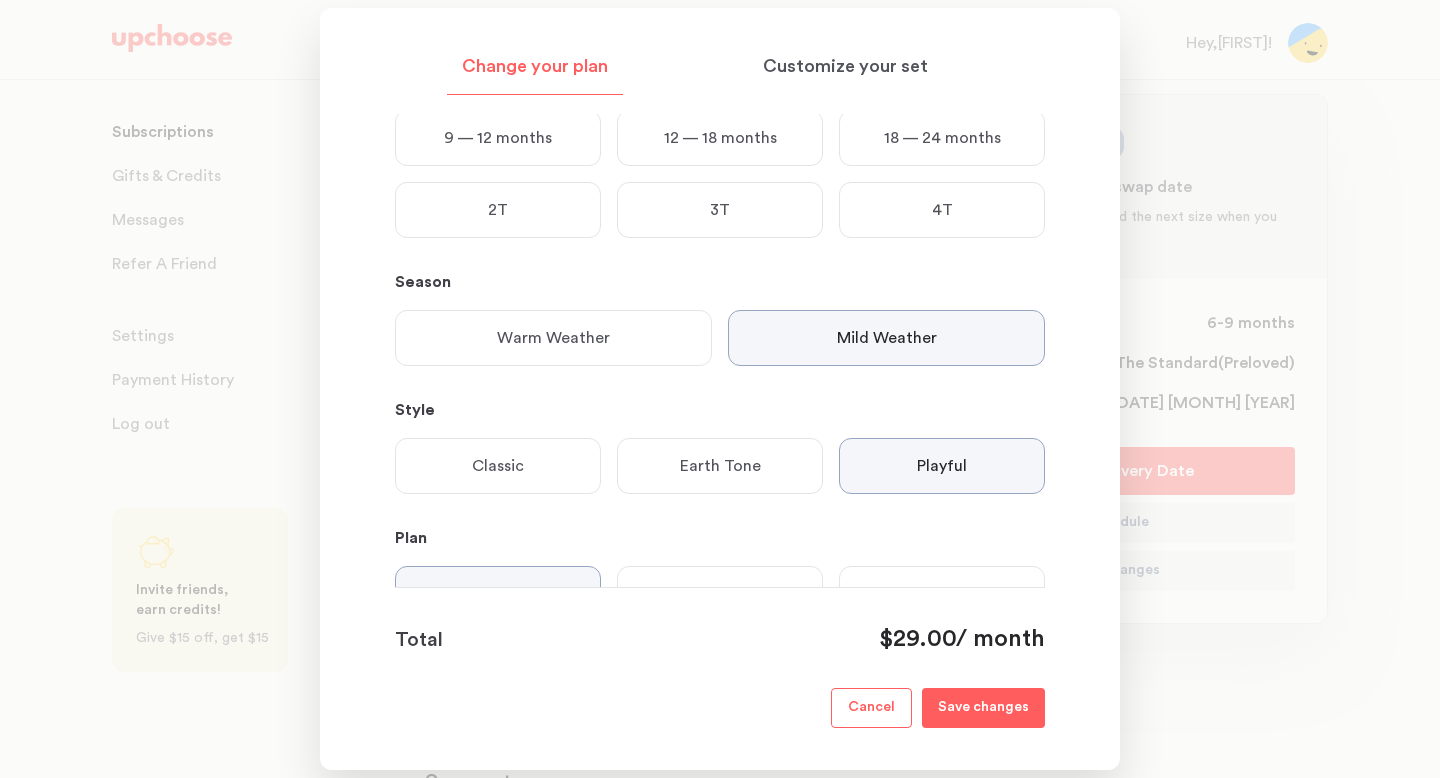 scroll, scrollTop: 0, scrollLeft: 0, axis: both 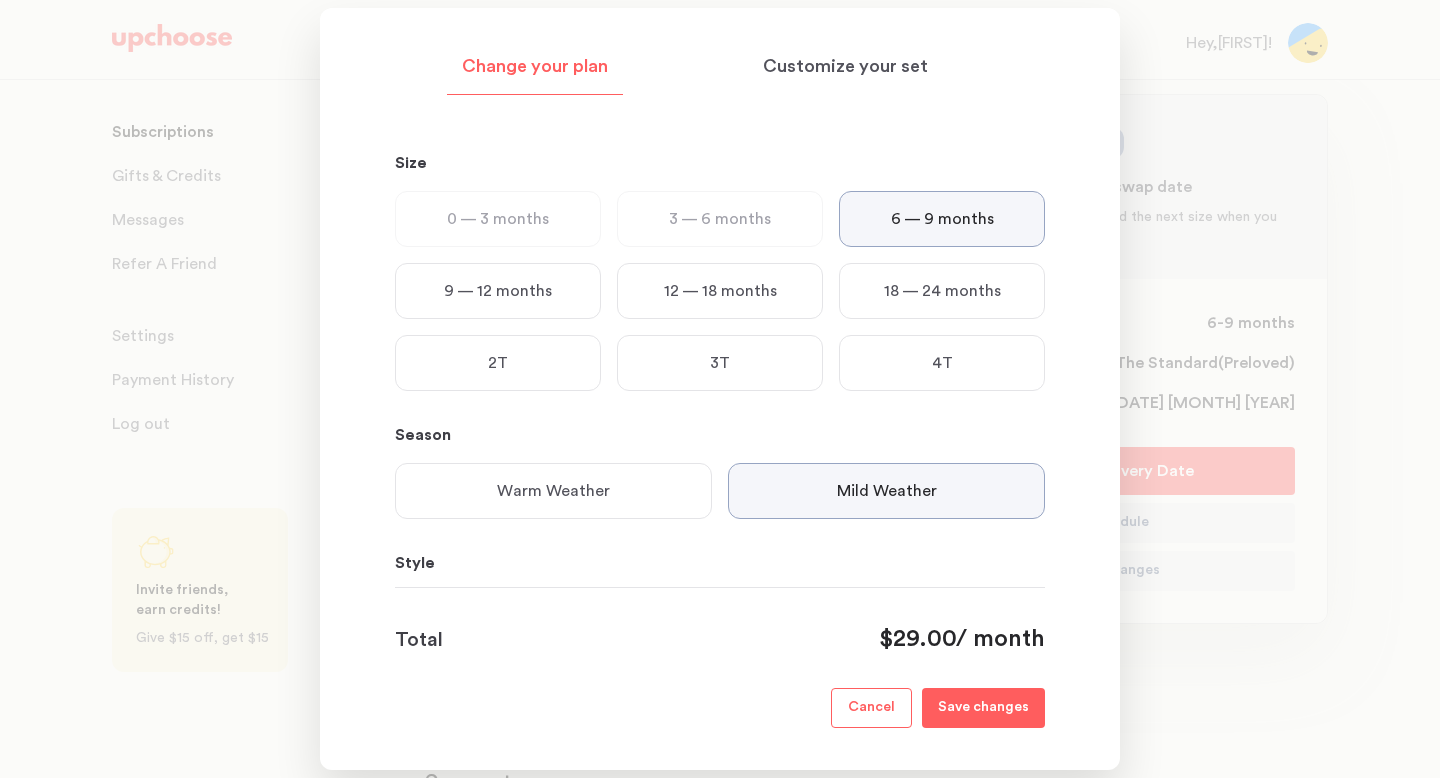 click on "Cancel" at bounding box center (871, 708) 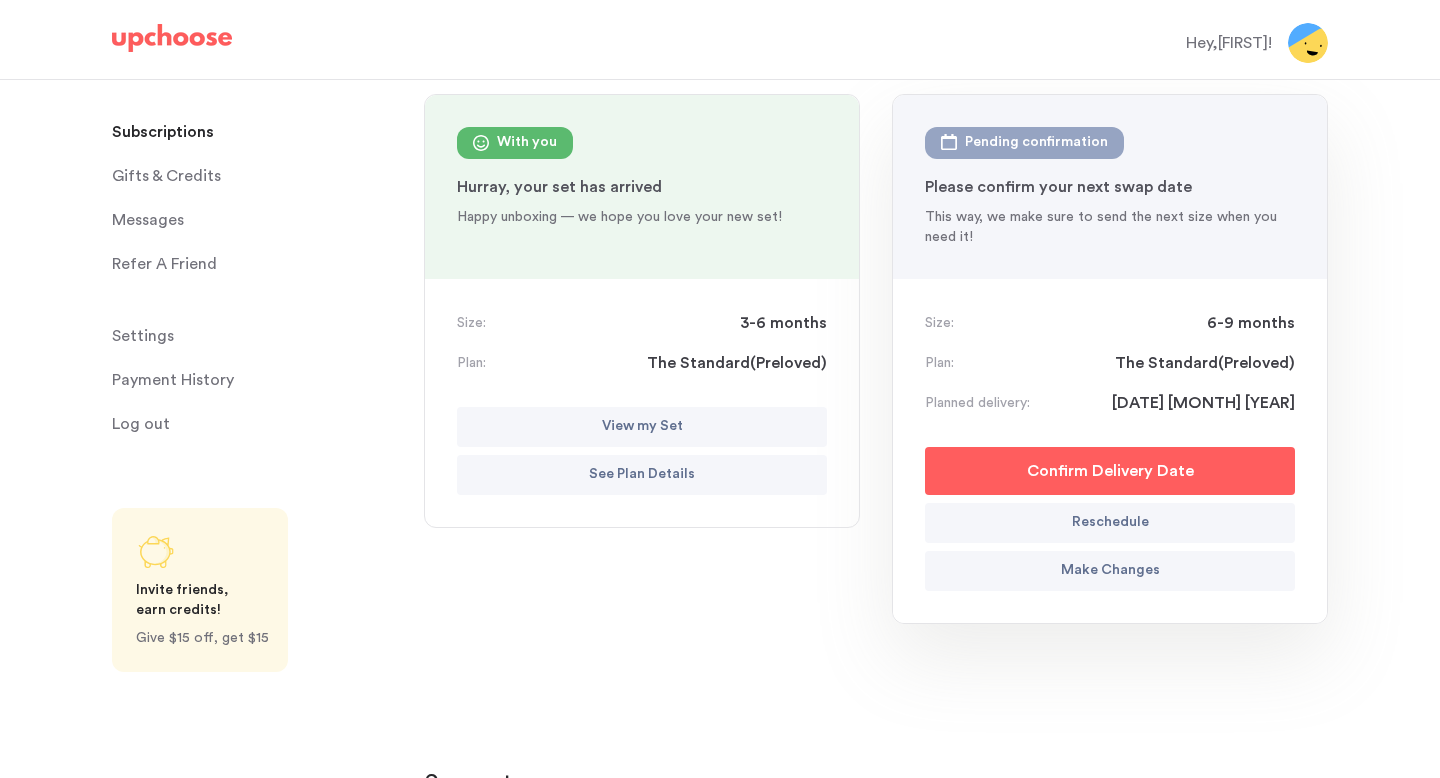 click on "Make Changes" at bounding box center (1110, 571) 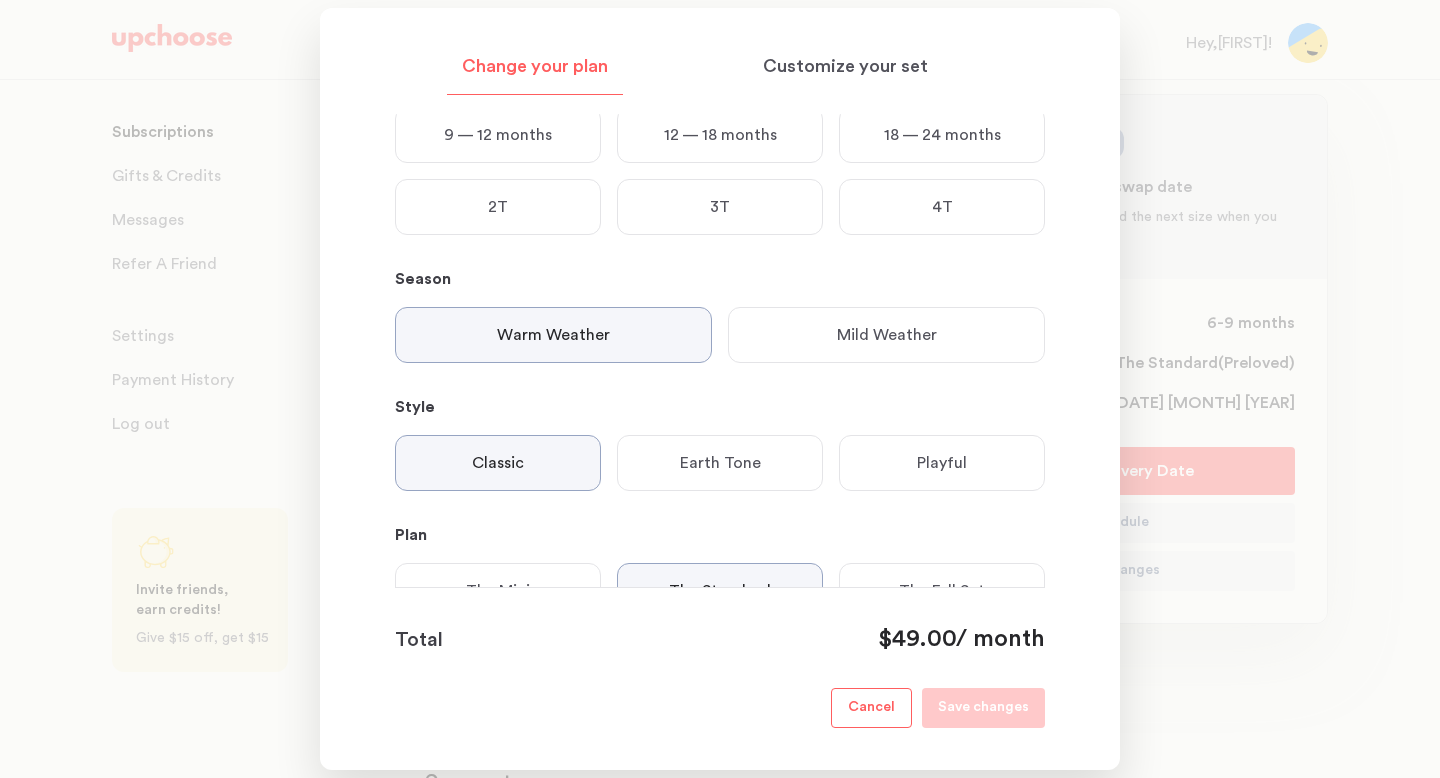 scroll, scrollTop: 0, scrollLeft: 0, axis: both 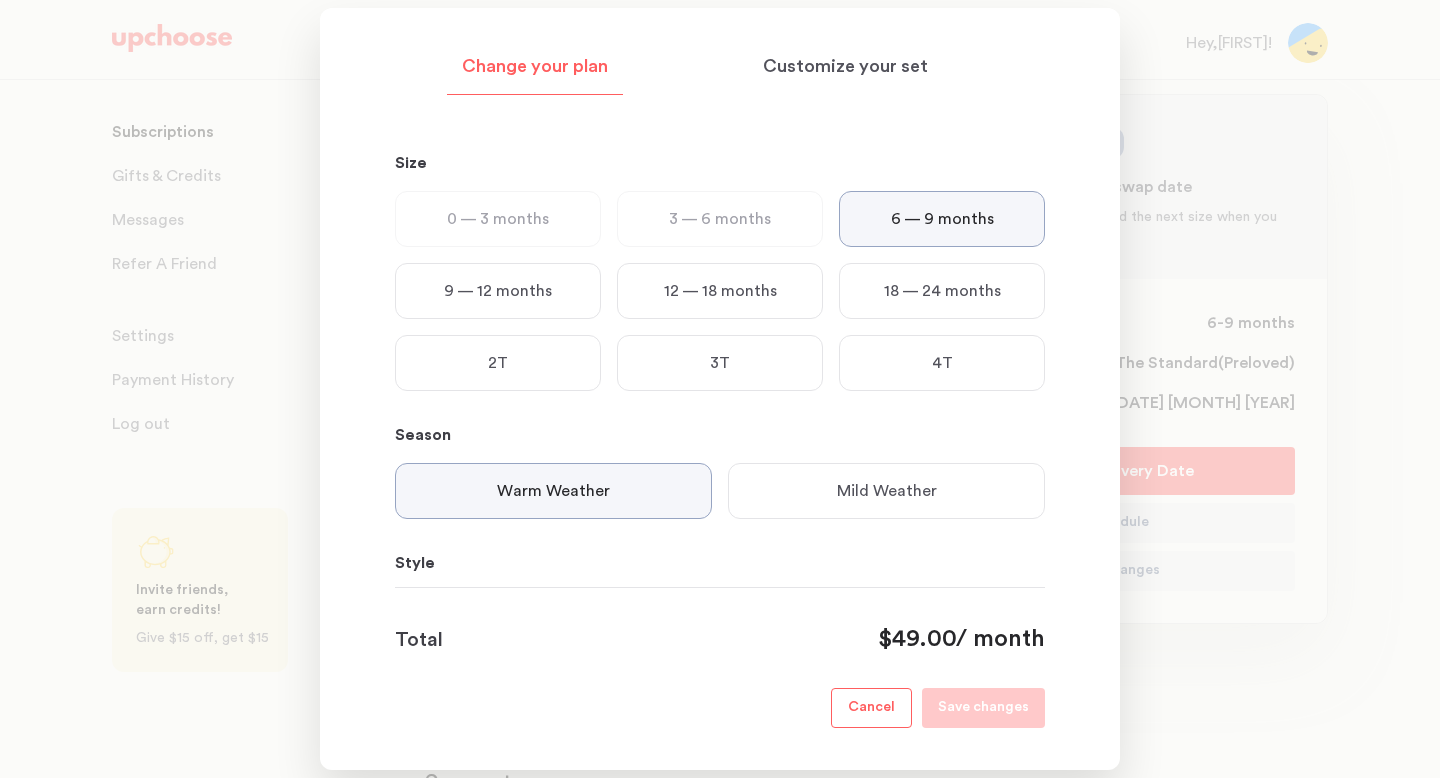click on "Mild Weather" at bounding box center (886, 491) 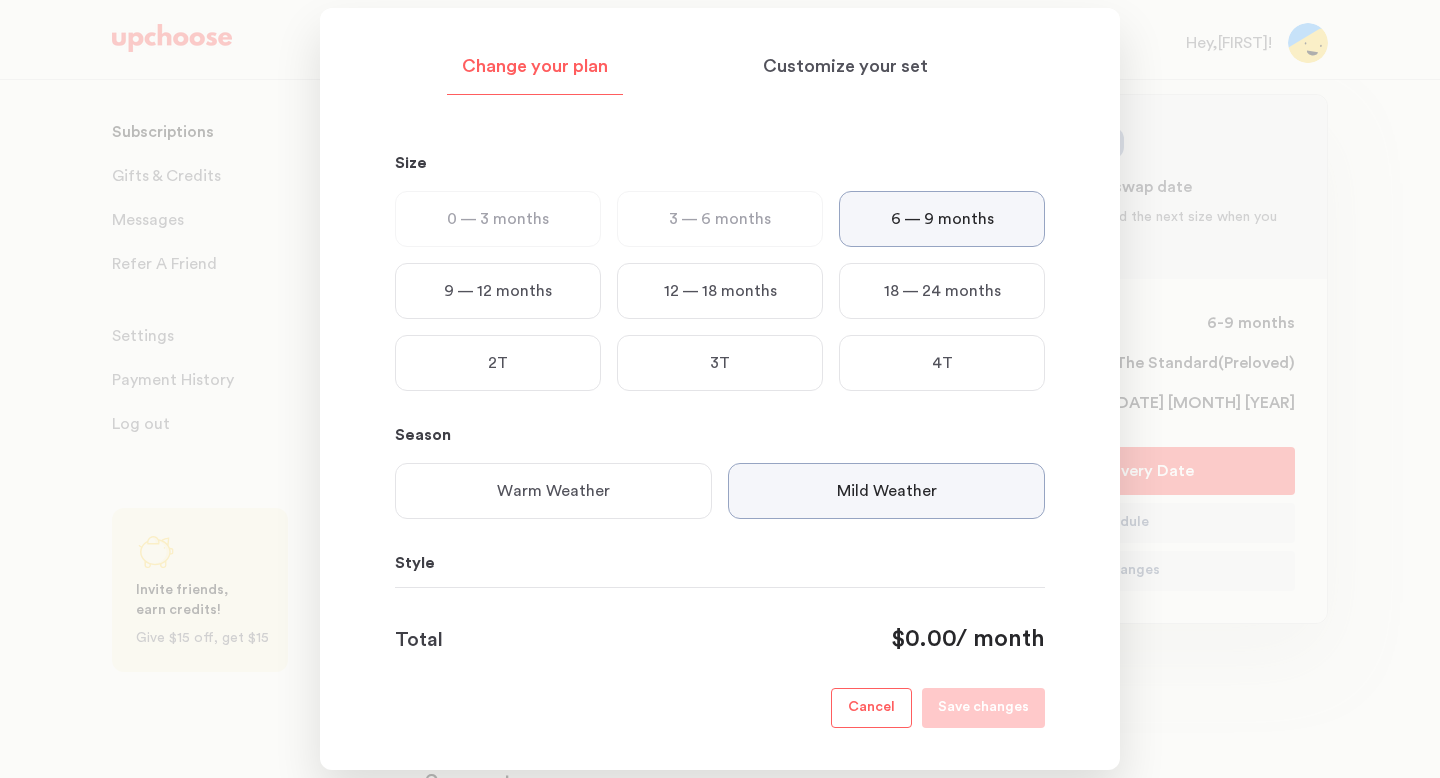 scroll, scrollTop: 117, scrollLeft: 0, axis: vertical 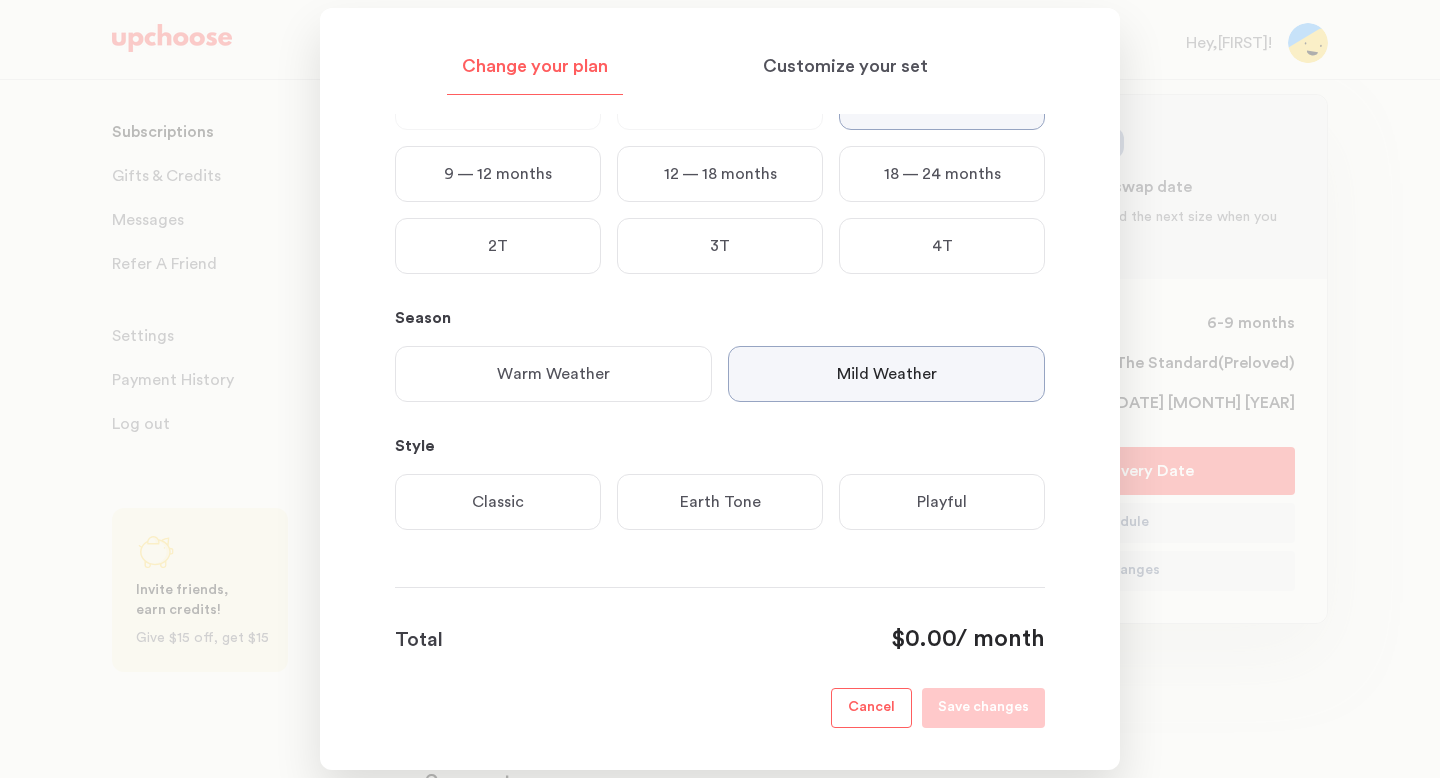 click on "Playful" at bounding box center [942, 502] 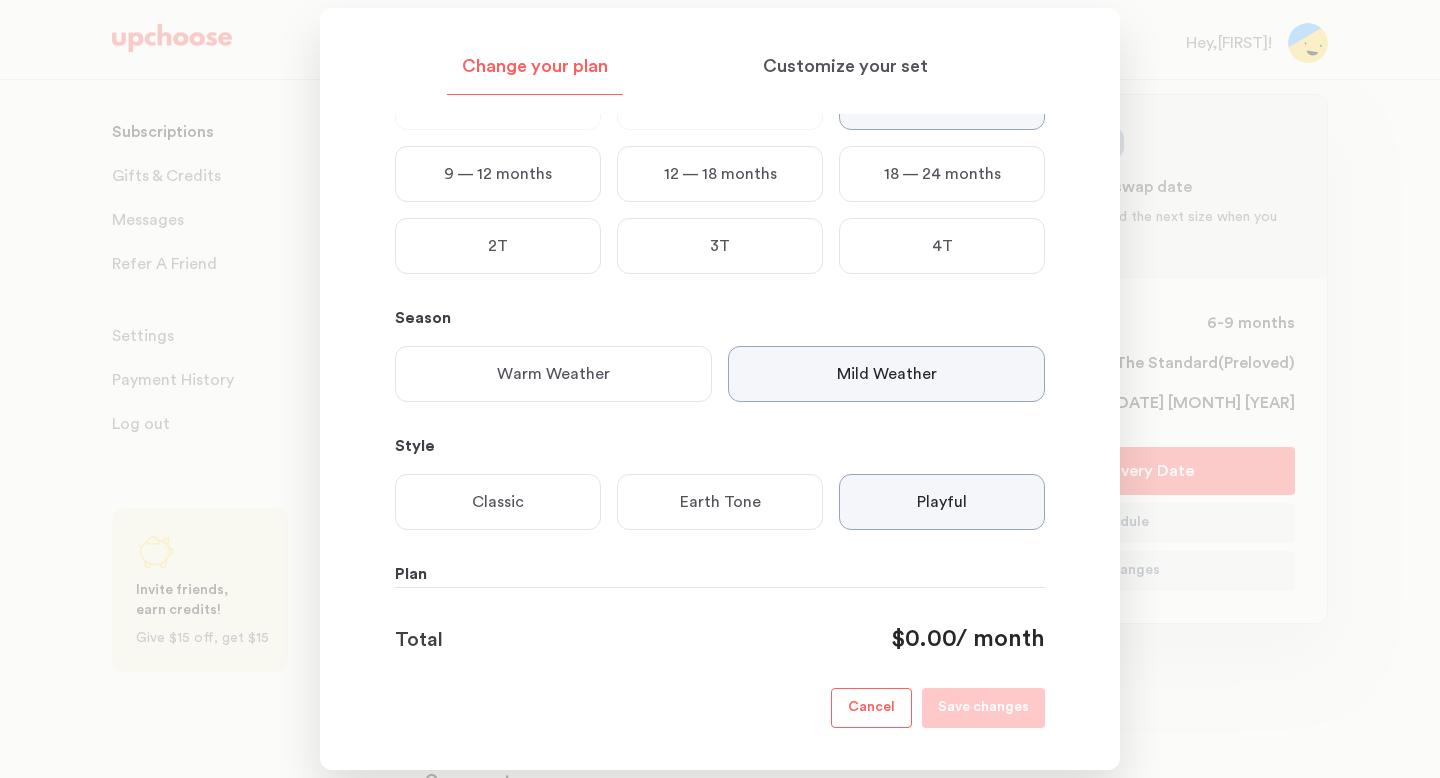 scroll, scrollTop: 245, scrollLeft: 0, axis: vertical 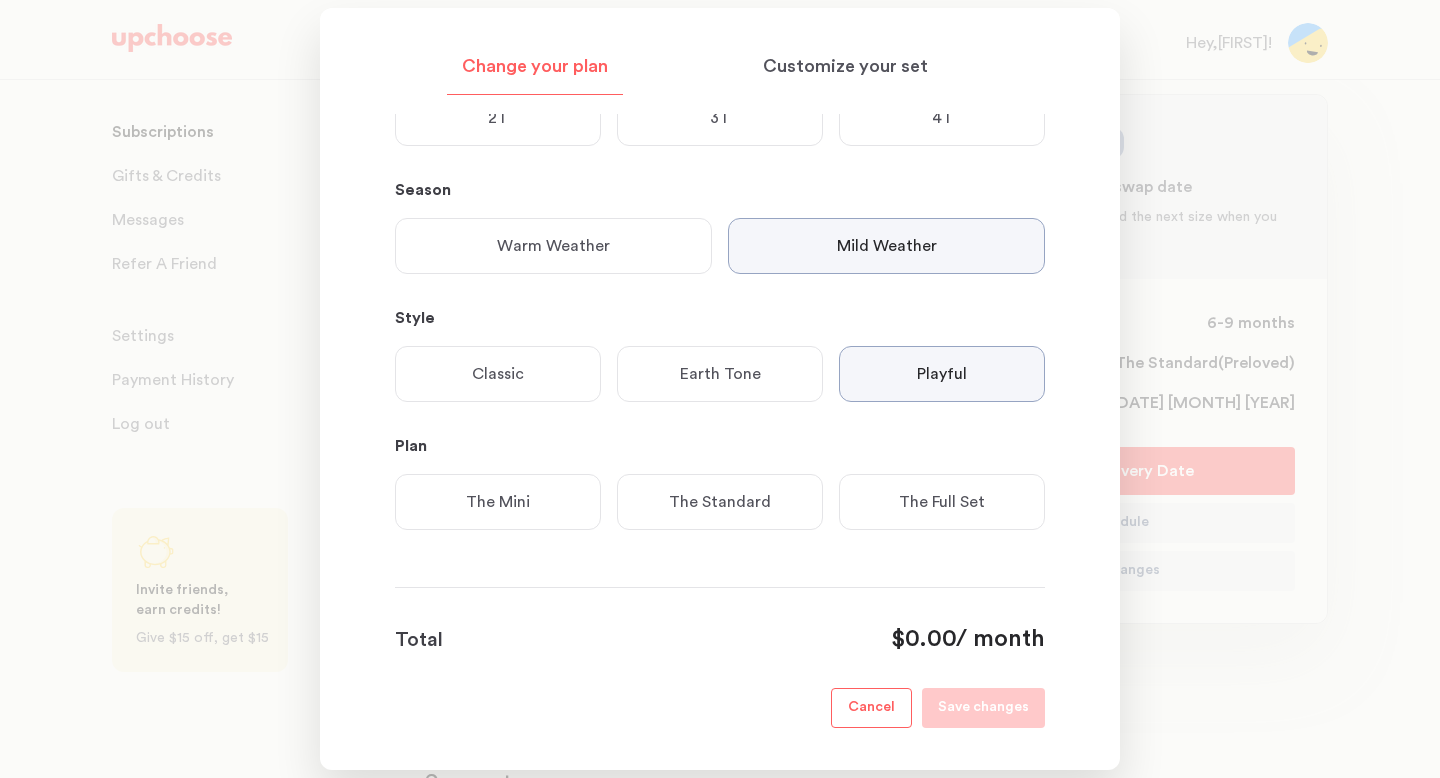 click on "The Standard" at bounding box center (720, 502) 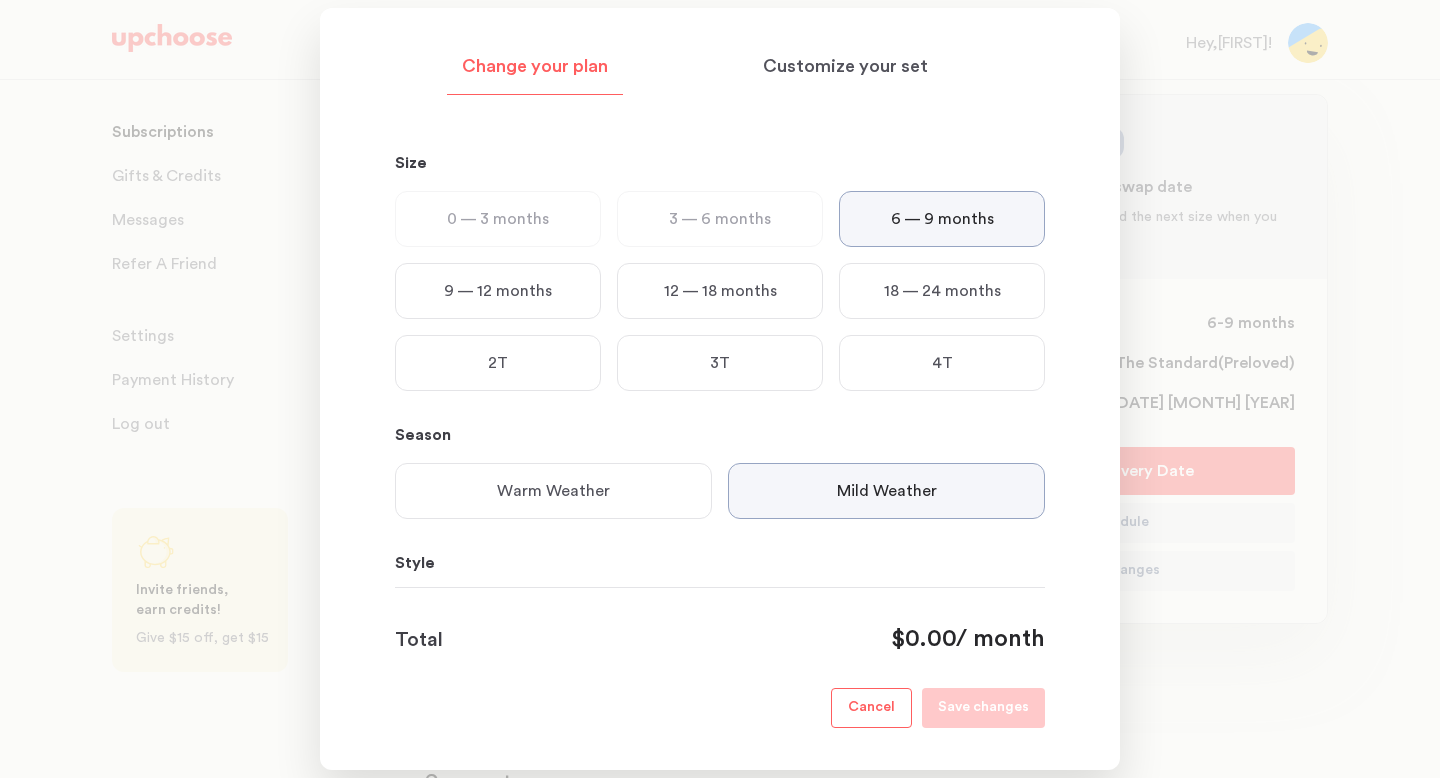scroll, scrollTop: 373, scrollLeft: 0, axis: vertical 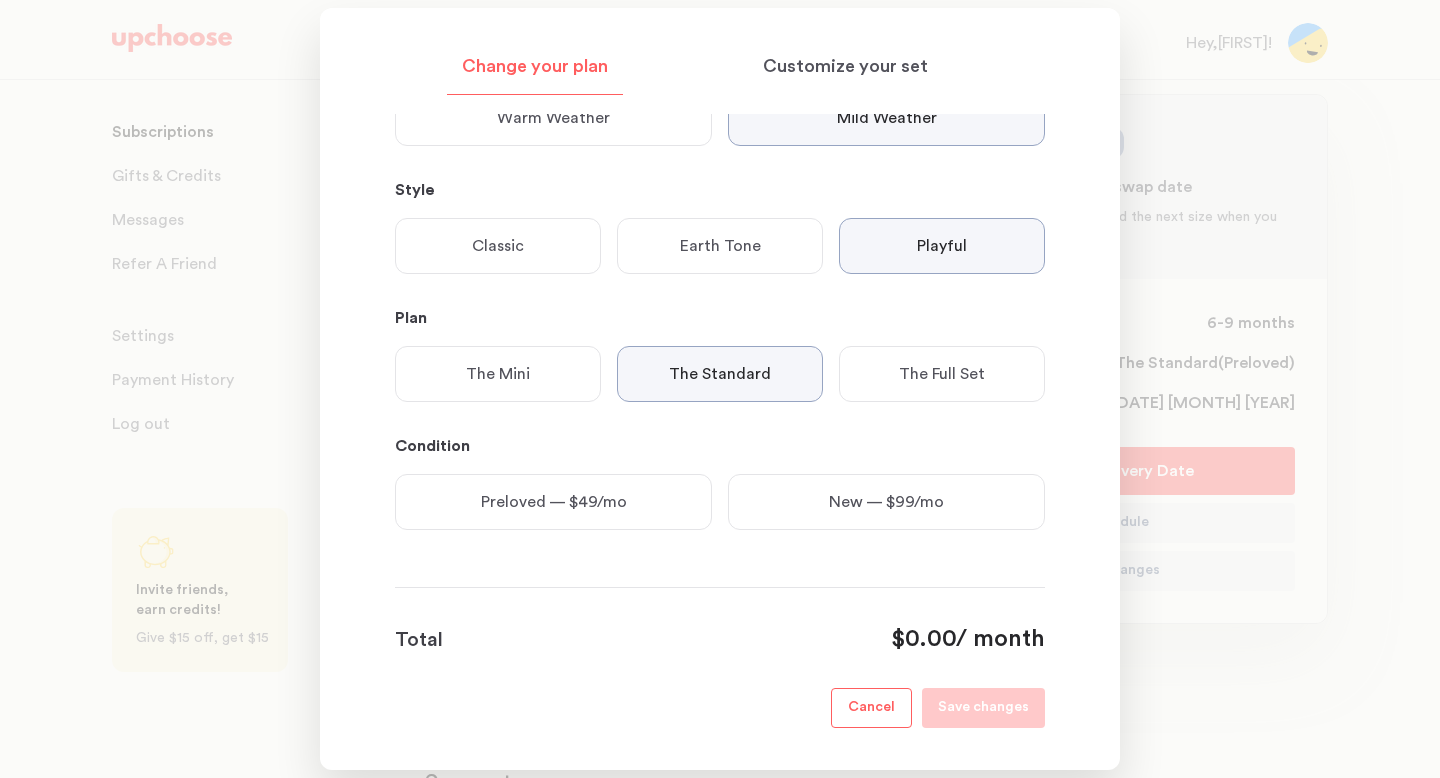 click on "Preloved — $49/mo" at bounding box center [554, 502] 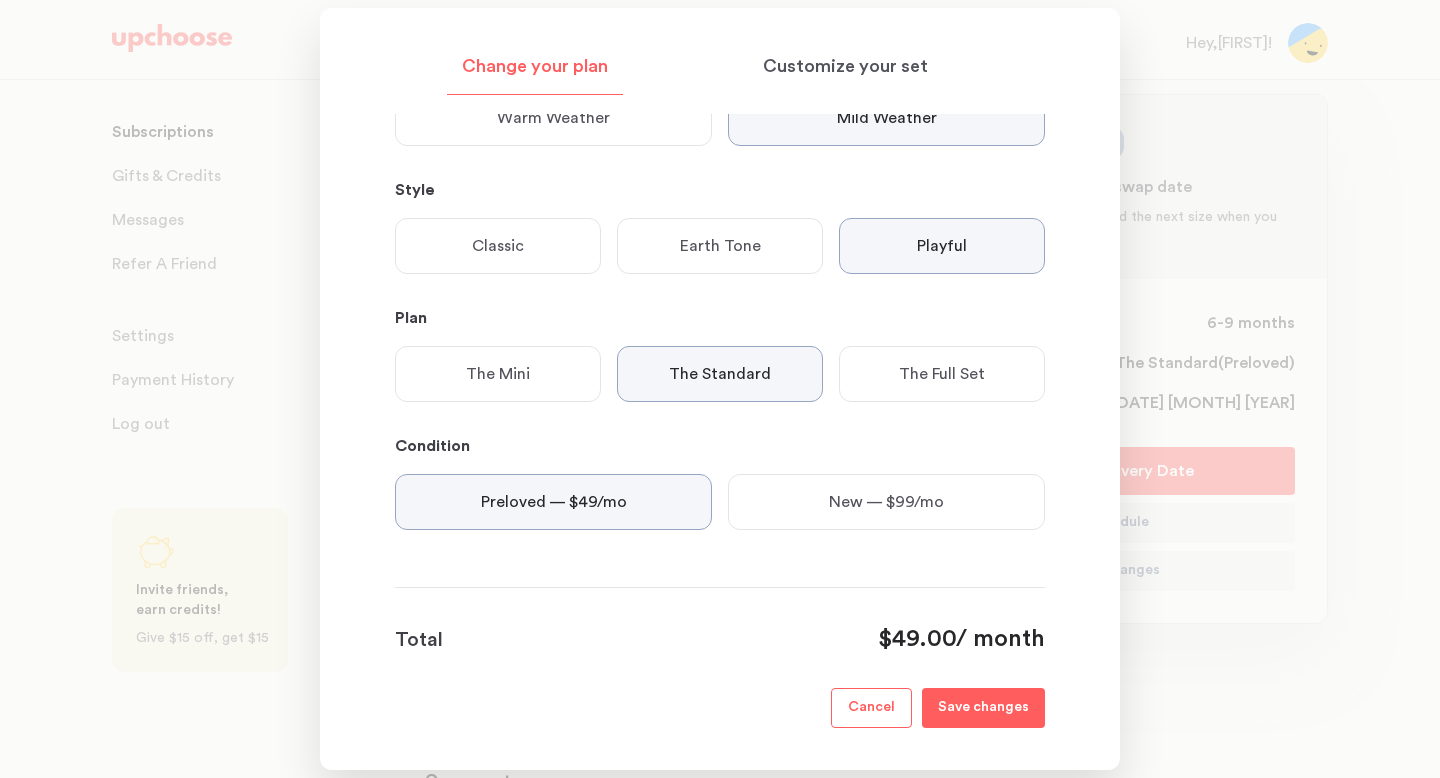 scroll, scrollTop: 0, scrollLeft: 0, axis: both 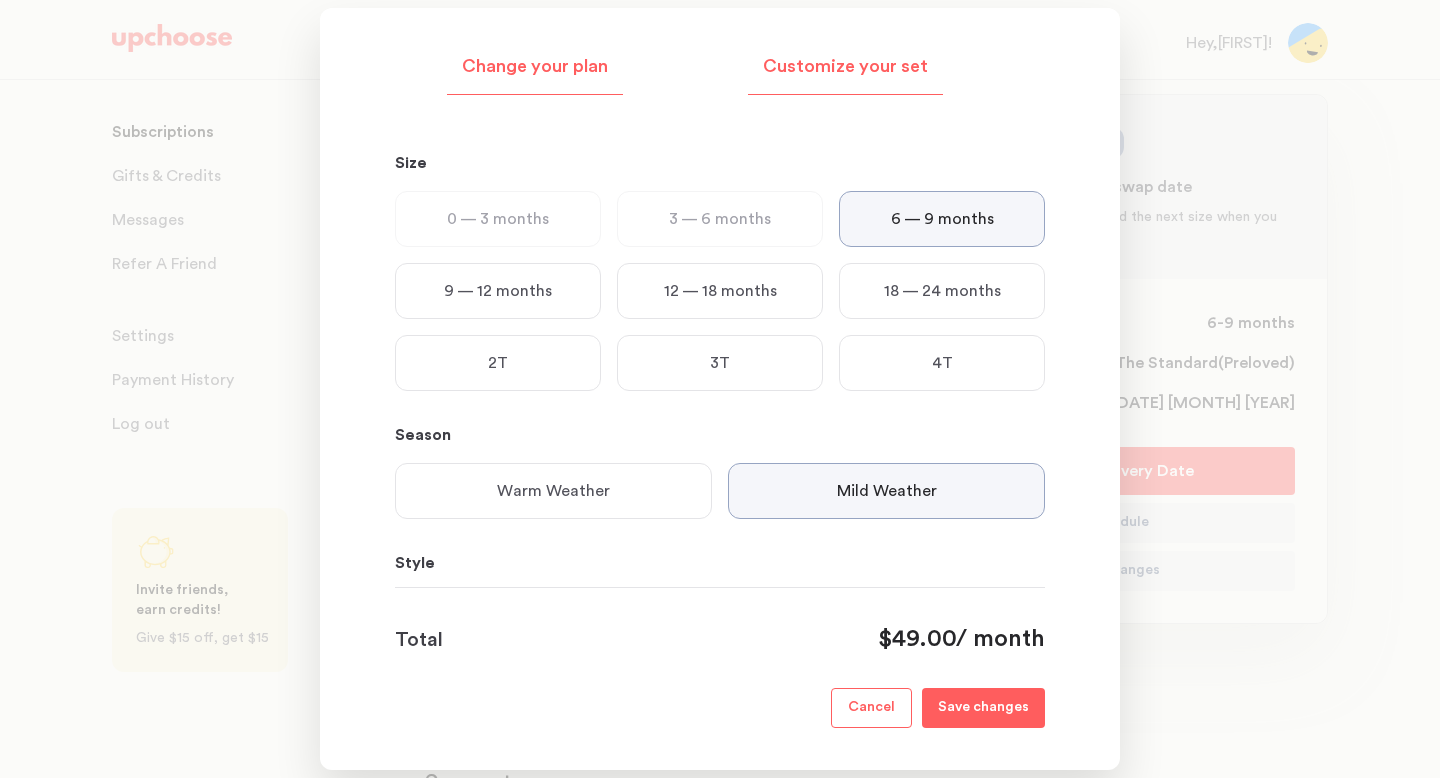 click on "Customize your set" at bounding box center [845, 67] 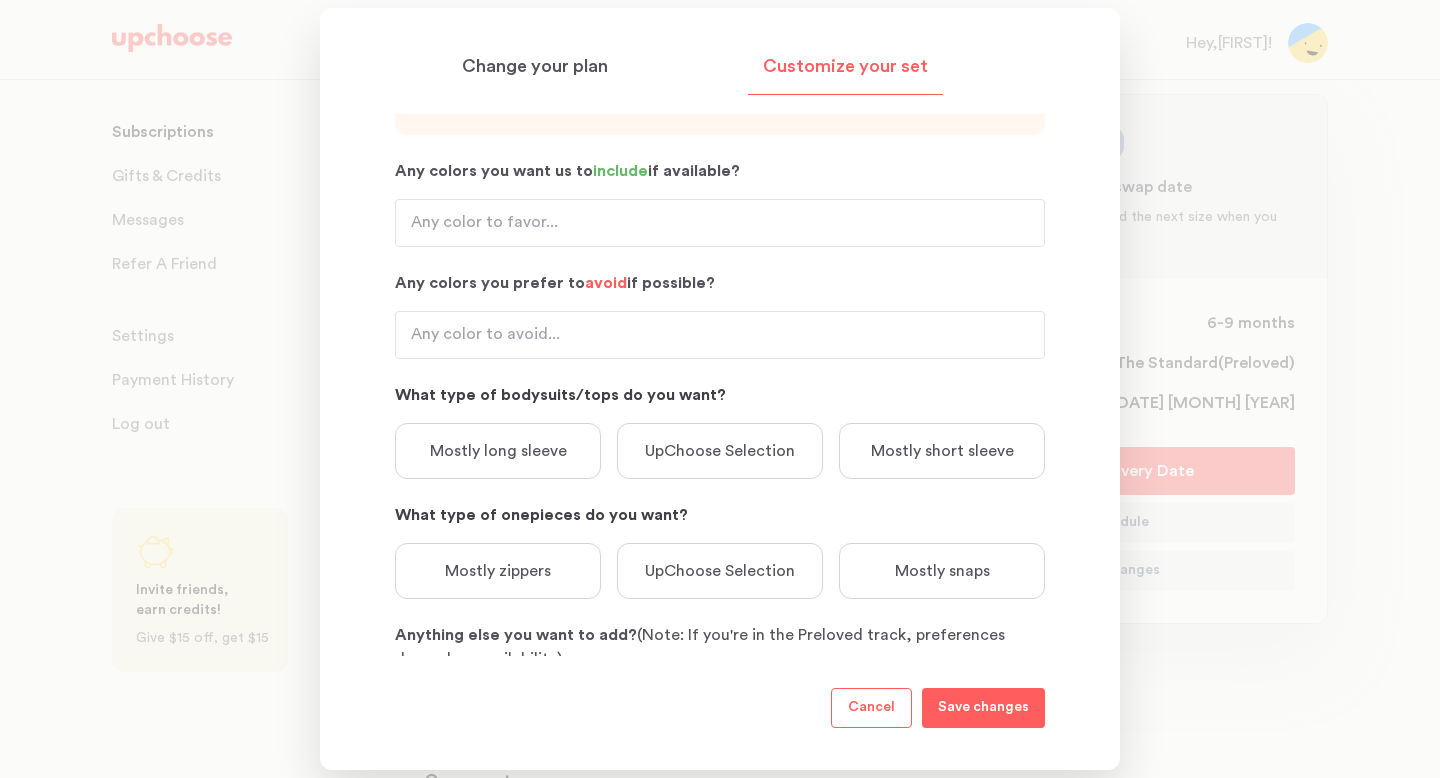 scroll, scrollTop: 202, scrollLeft: 0, axis: vertical 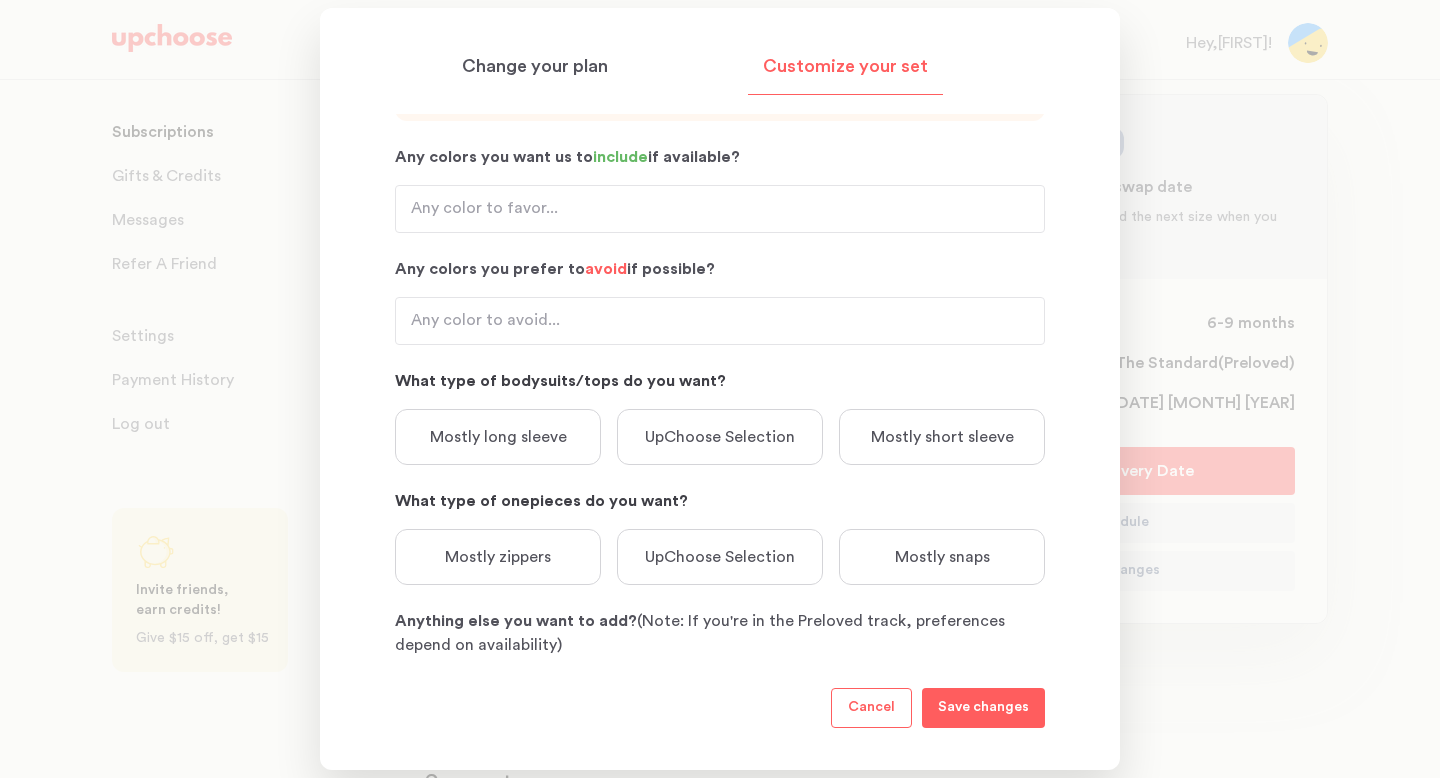 click on "Mostly long sleeve" at bounding box center (498, 437) 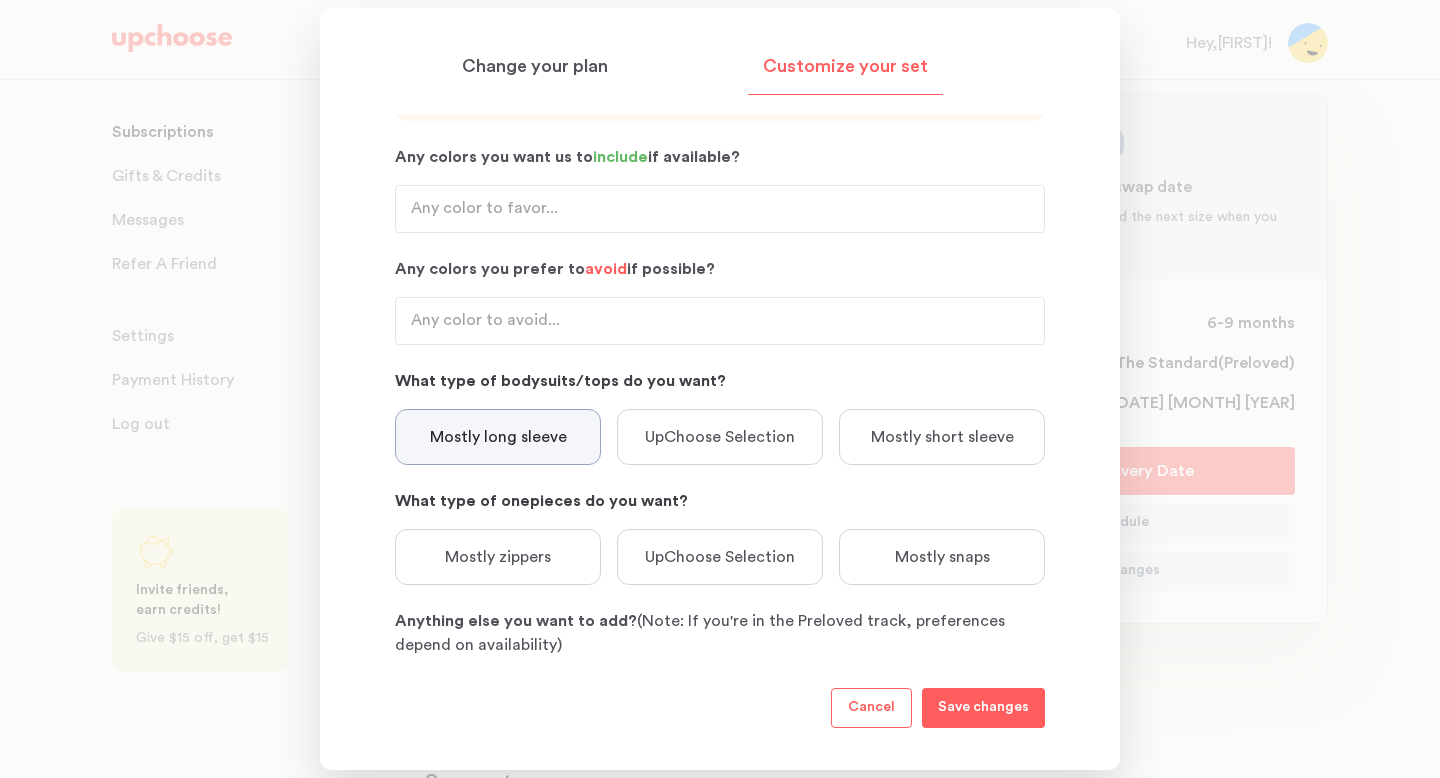 click on "Mostly zippers" at bounding box center (498, 557) 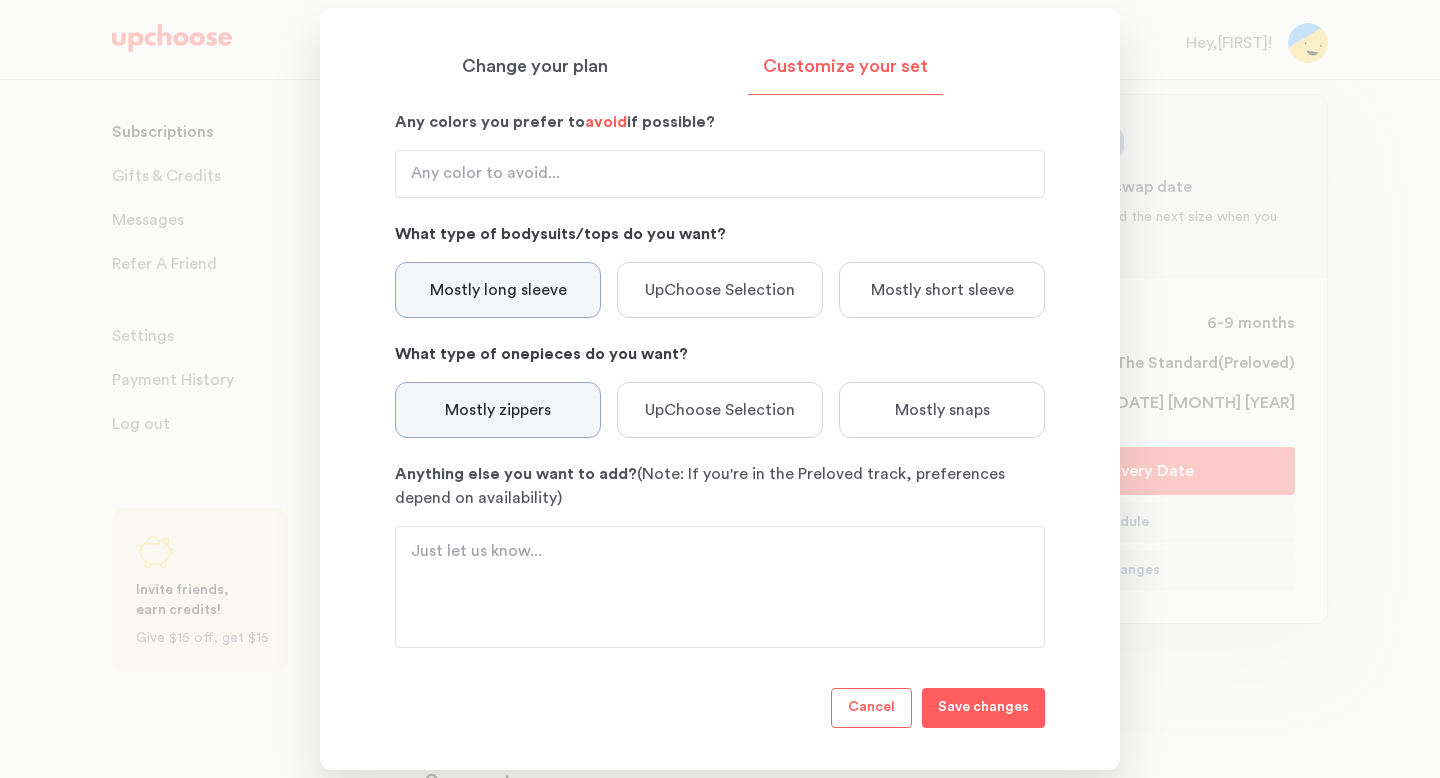 scroll, scrollTop: 372, scrollLeft: 0, axis: vertical 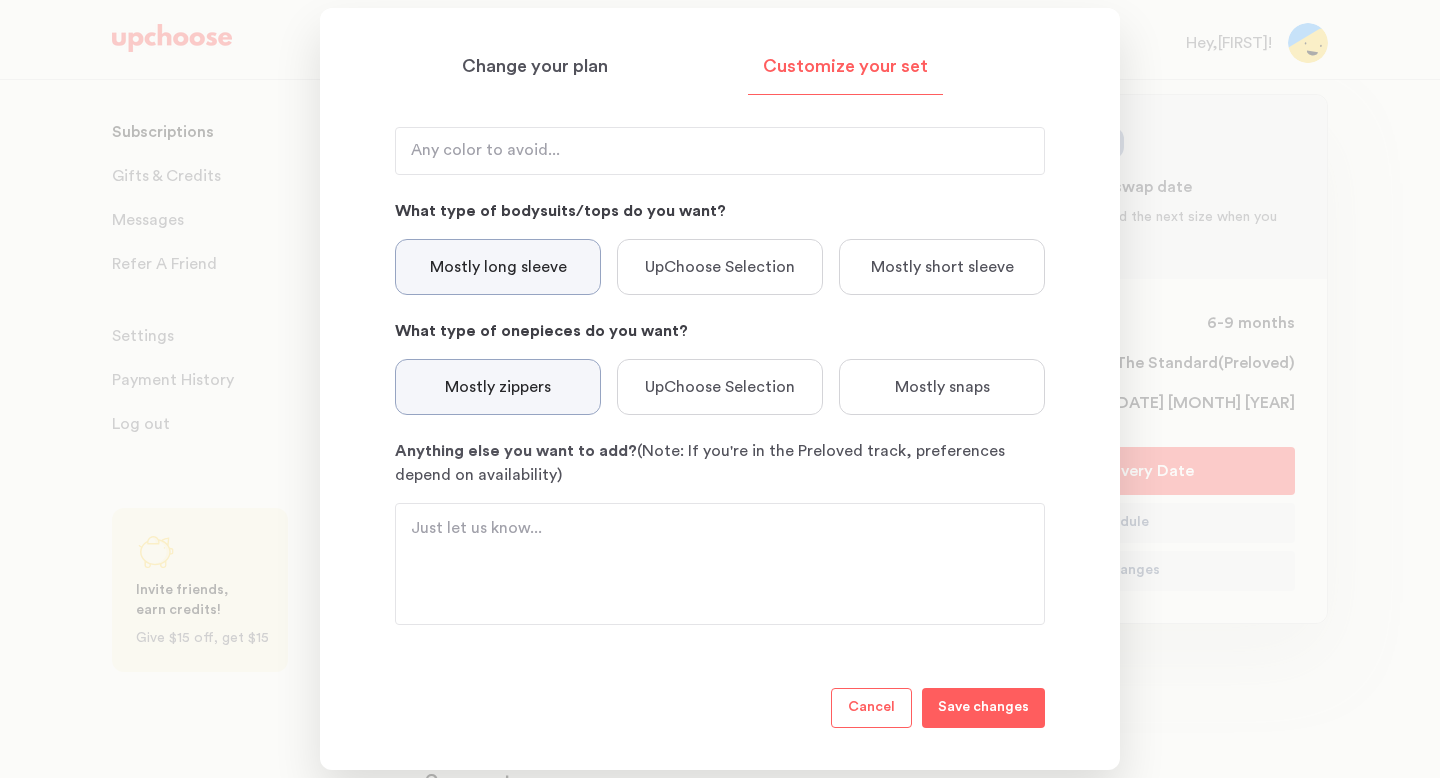 click on "Anything else you want to add?  (Note: If you're in the Preloved track, preferences depend on availability)" at bounding box center [720, 564] 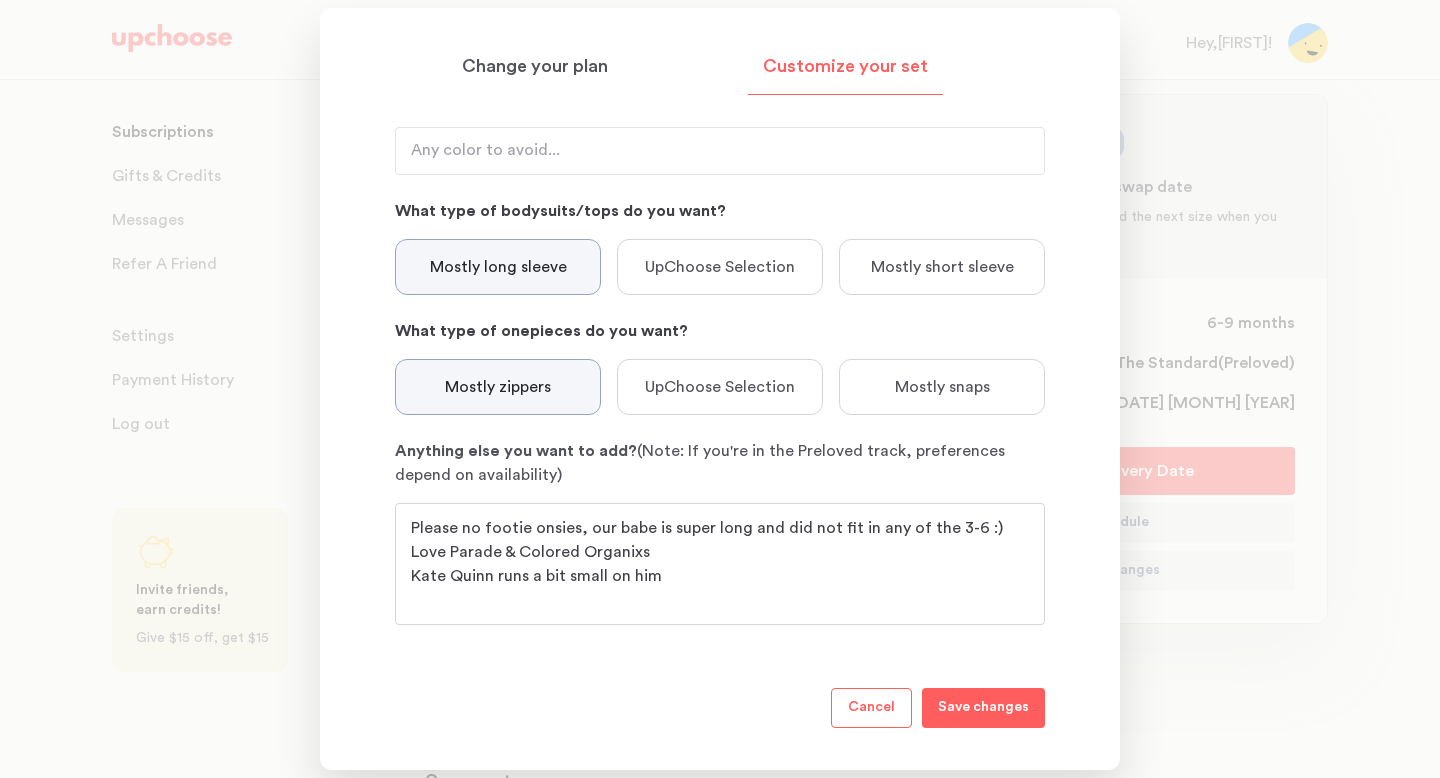 type on "Please no footie onsies, our babe is super long and did not fit in any of the 3-6 :)
Love Parade & Colored Organixs
Kate Quinn runs a bit small on him" 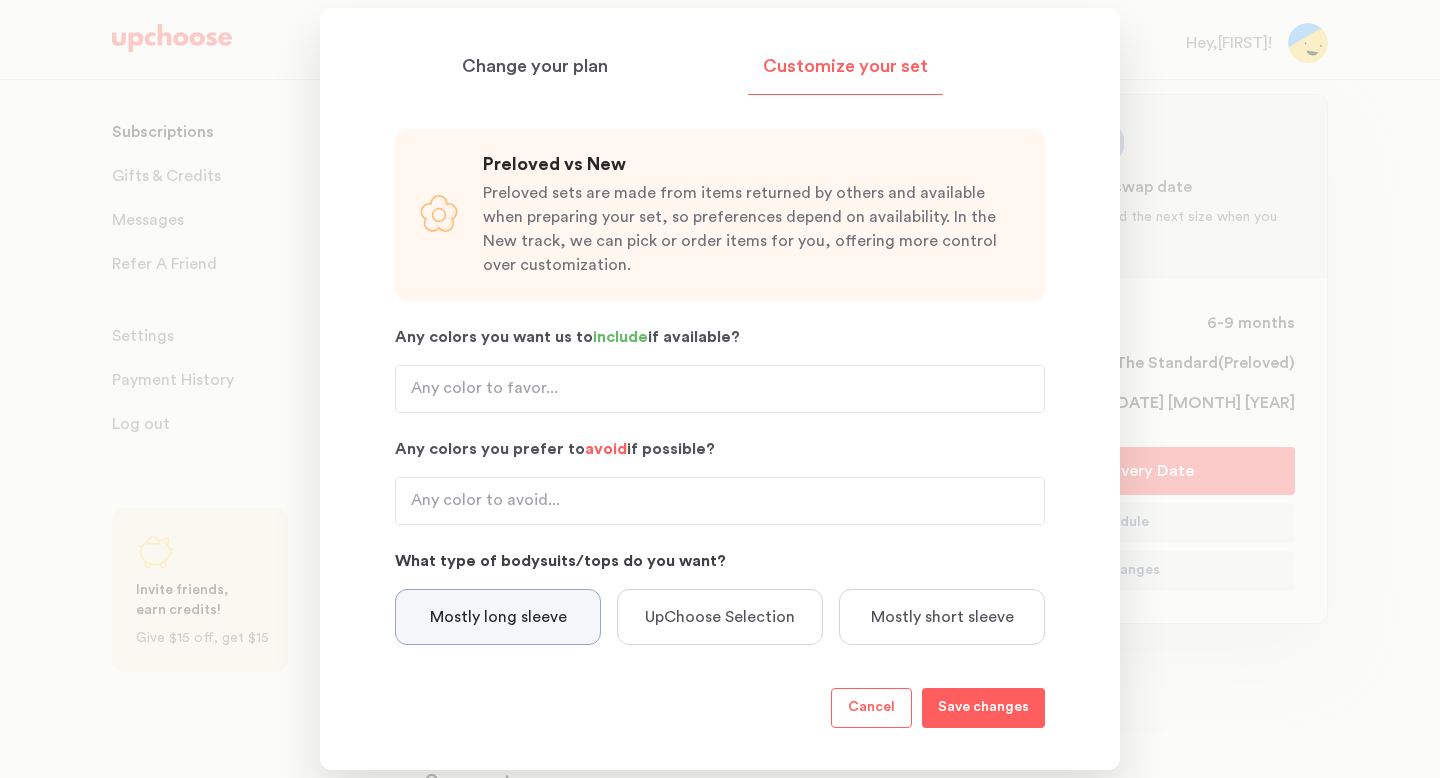 scroll, scrollTop: 19, scrollLeft: 0, axis: vertical 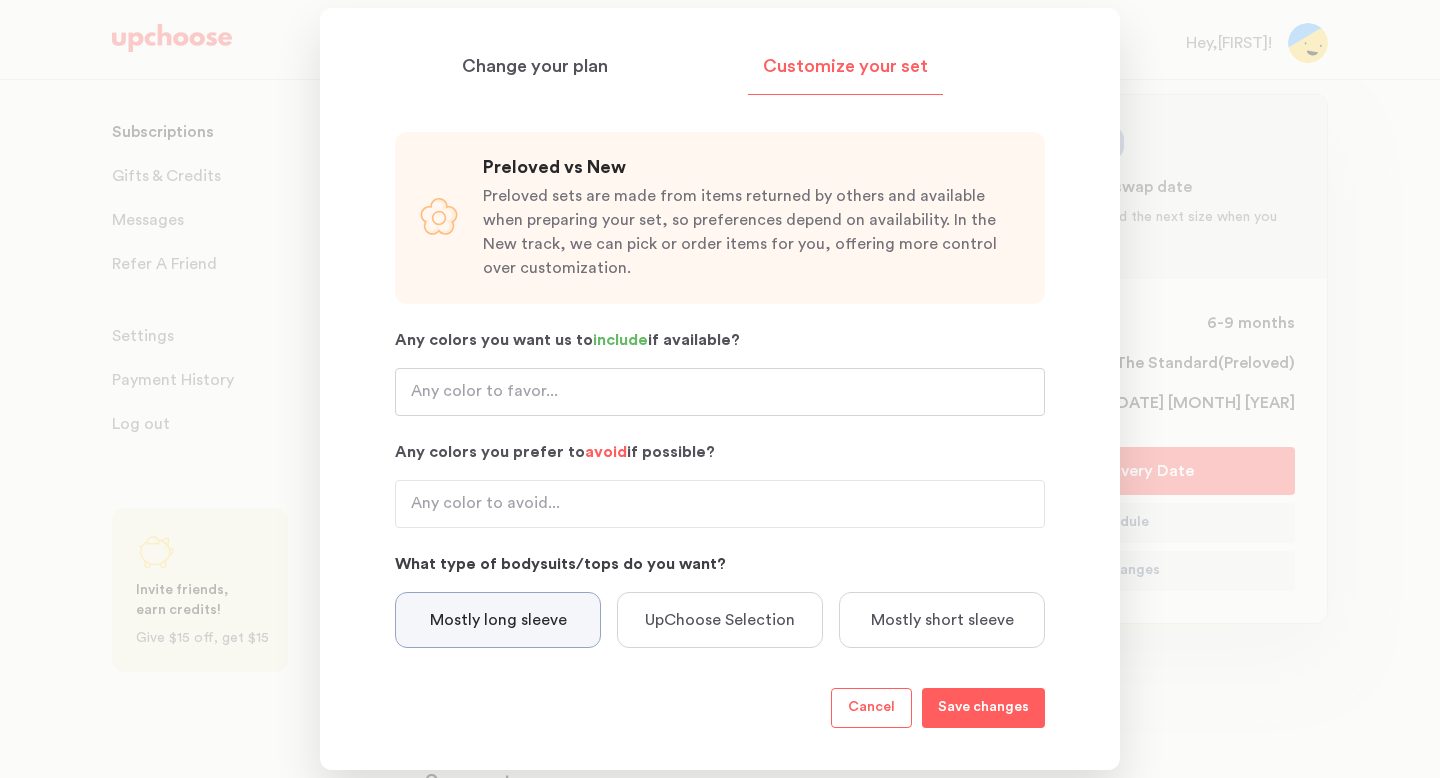 click on "Any colors you want us to  include  if available?" at bounding box center [720, 392] 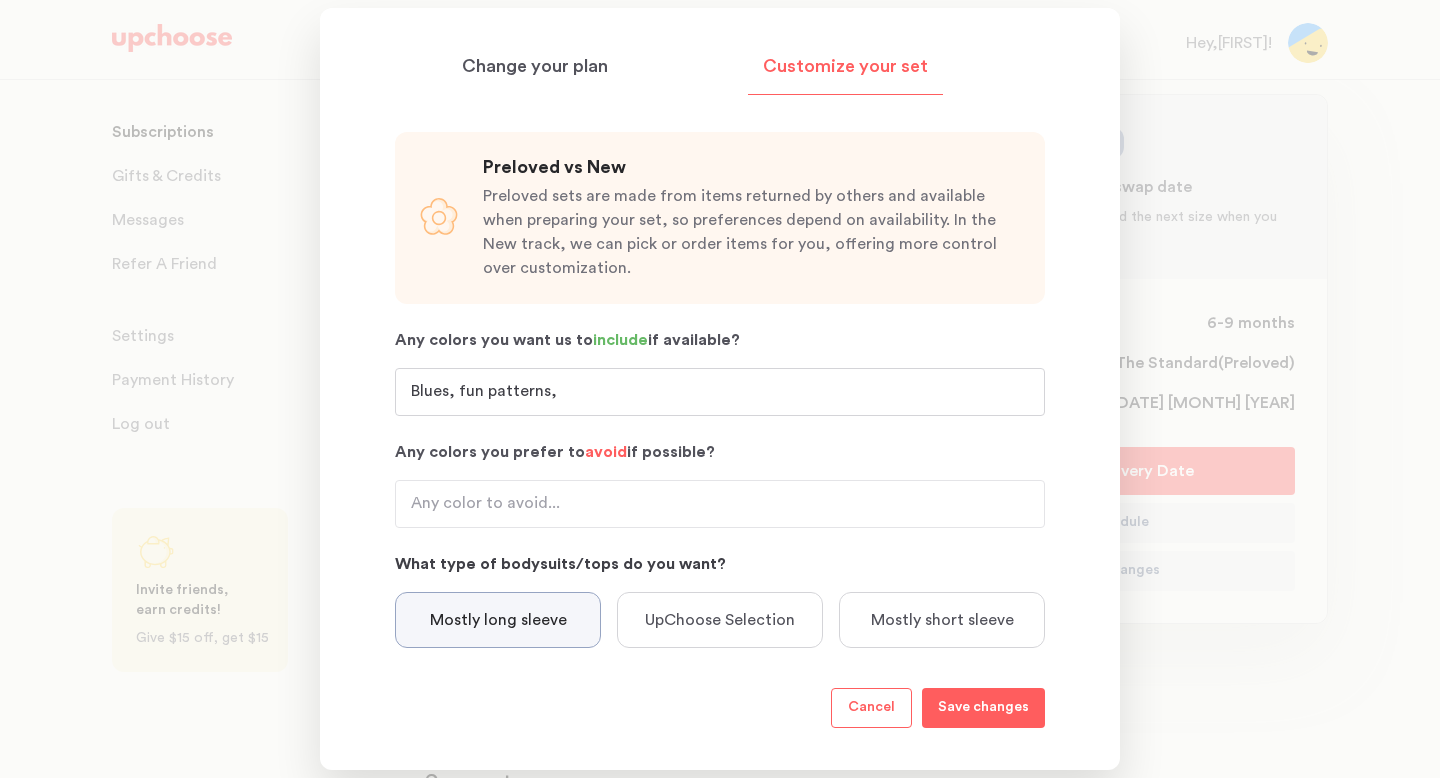 click on "Blues, fun patterns," at bounding box center [720, 392] 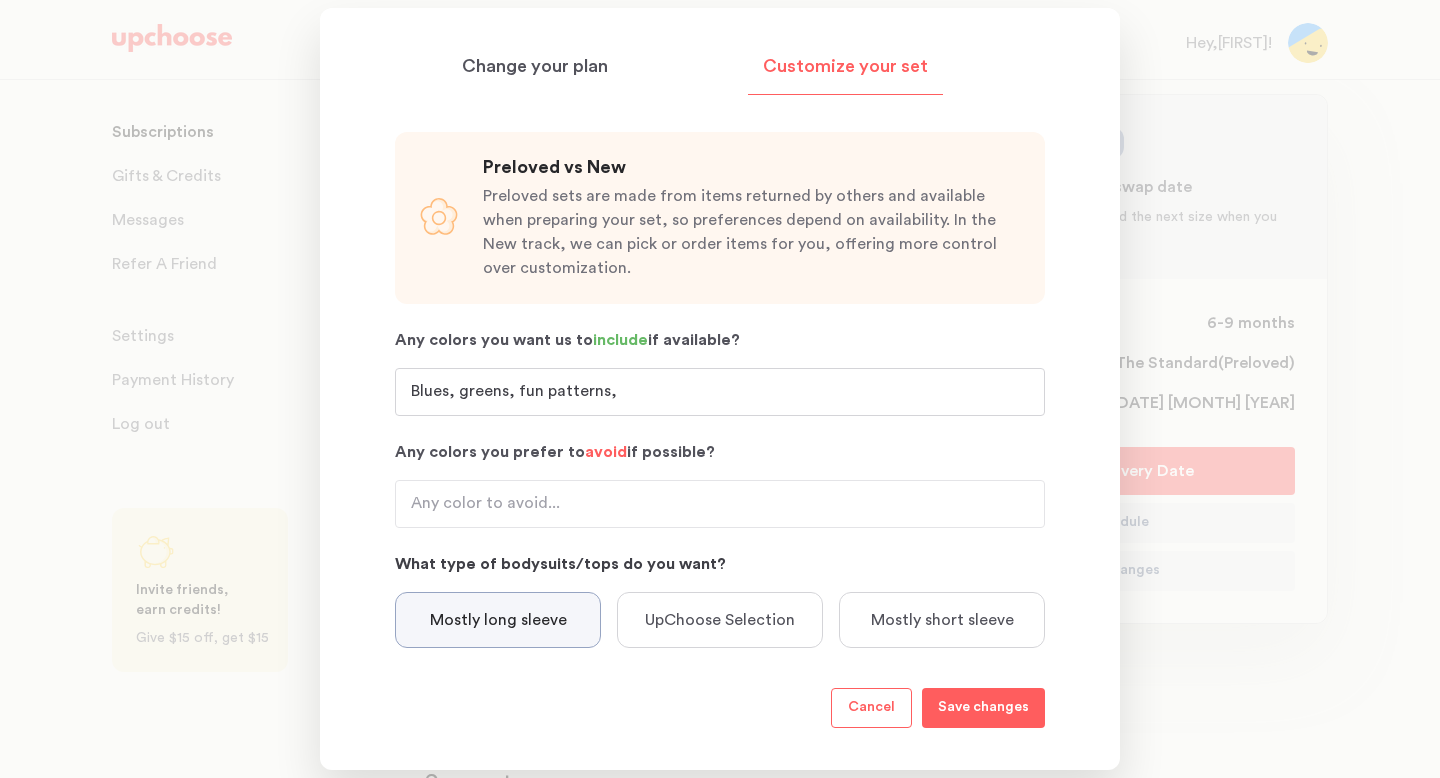 click on "Blues, greens, fun patterns," at bounding box center [720, 392] 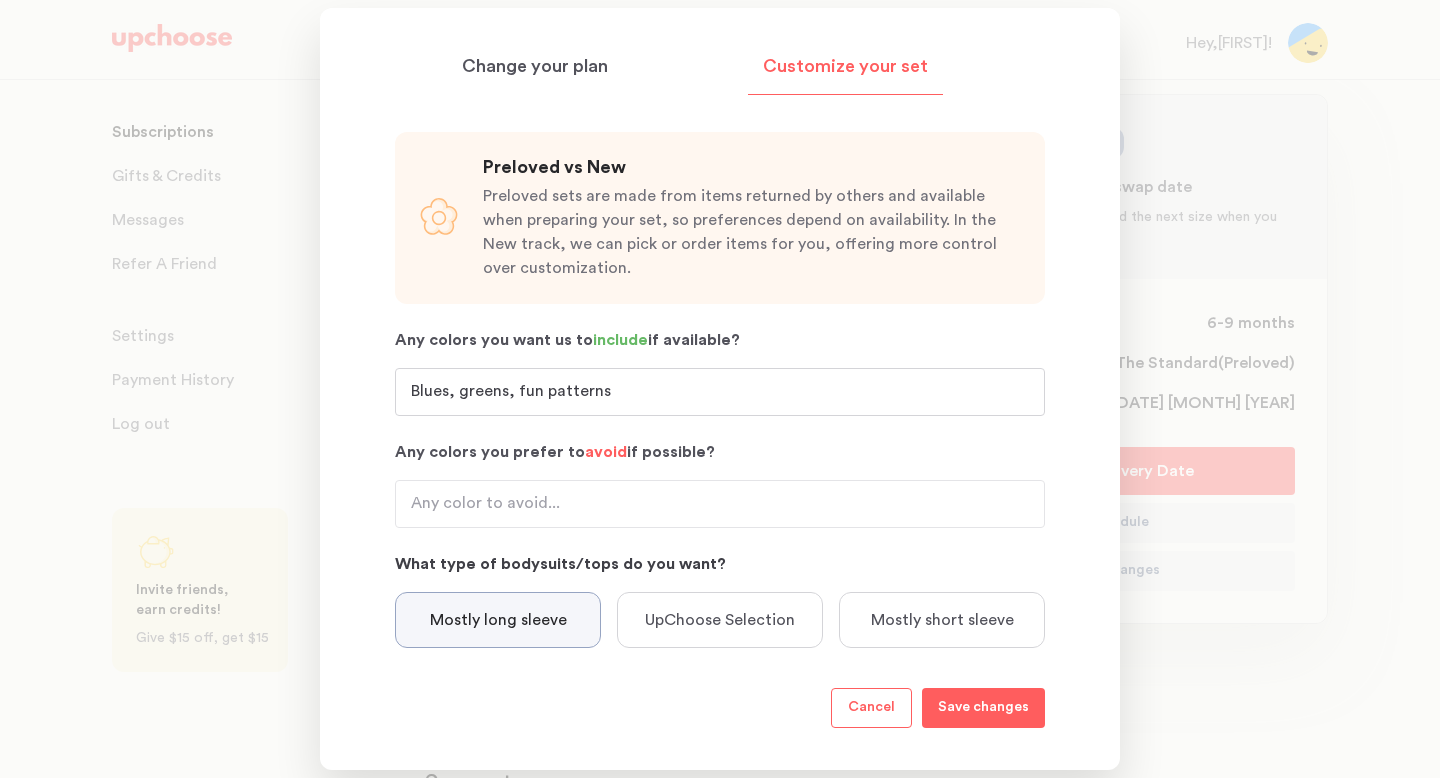 type on "Blues, greens, fun patterns" 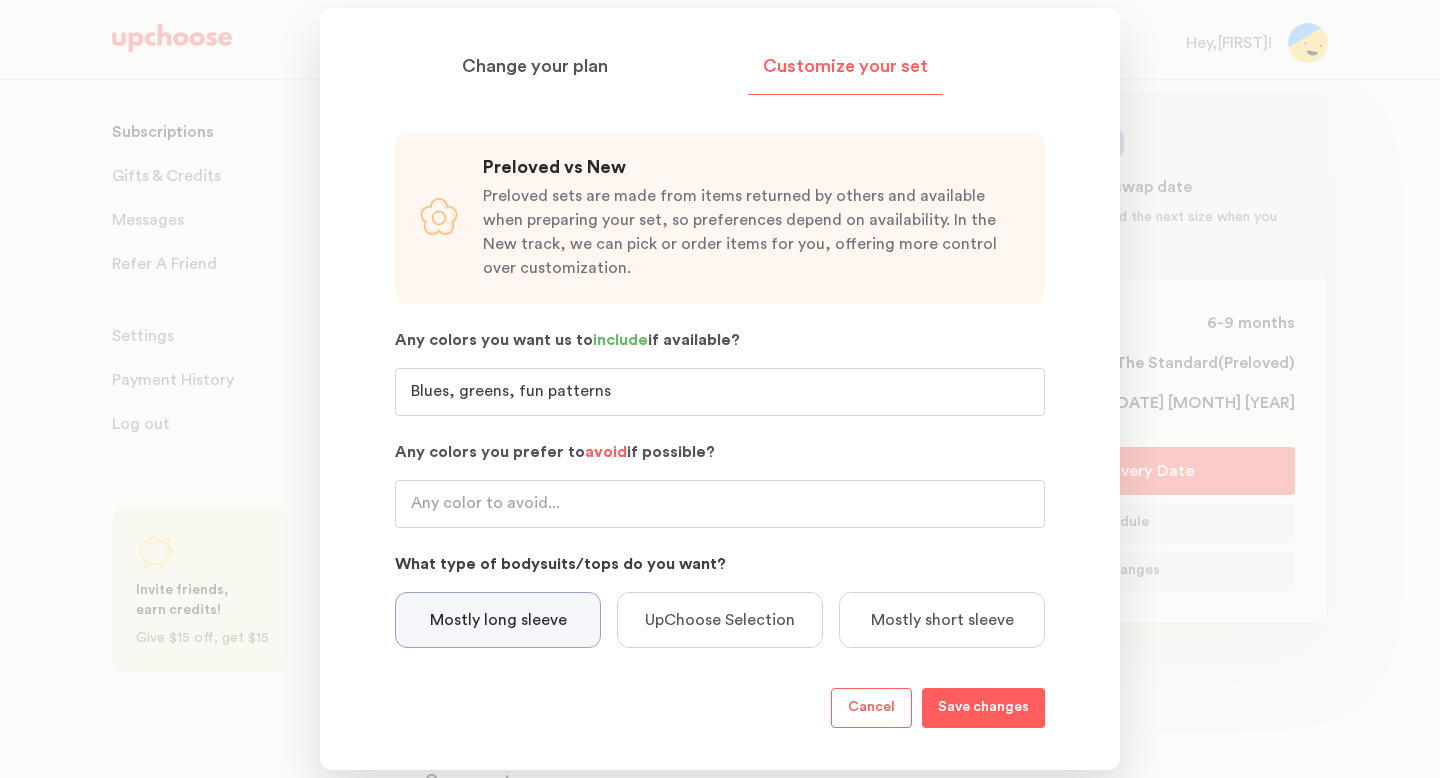 click on "Any colors you prefer to  avoid  if possible?" at bounding box center [720, 504] 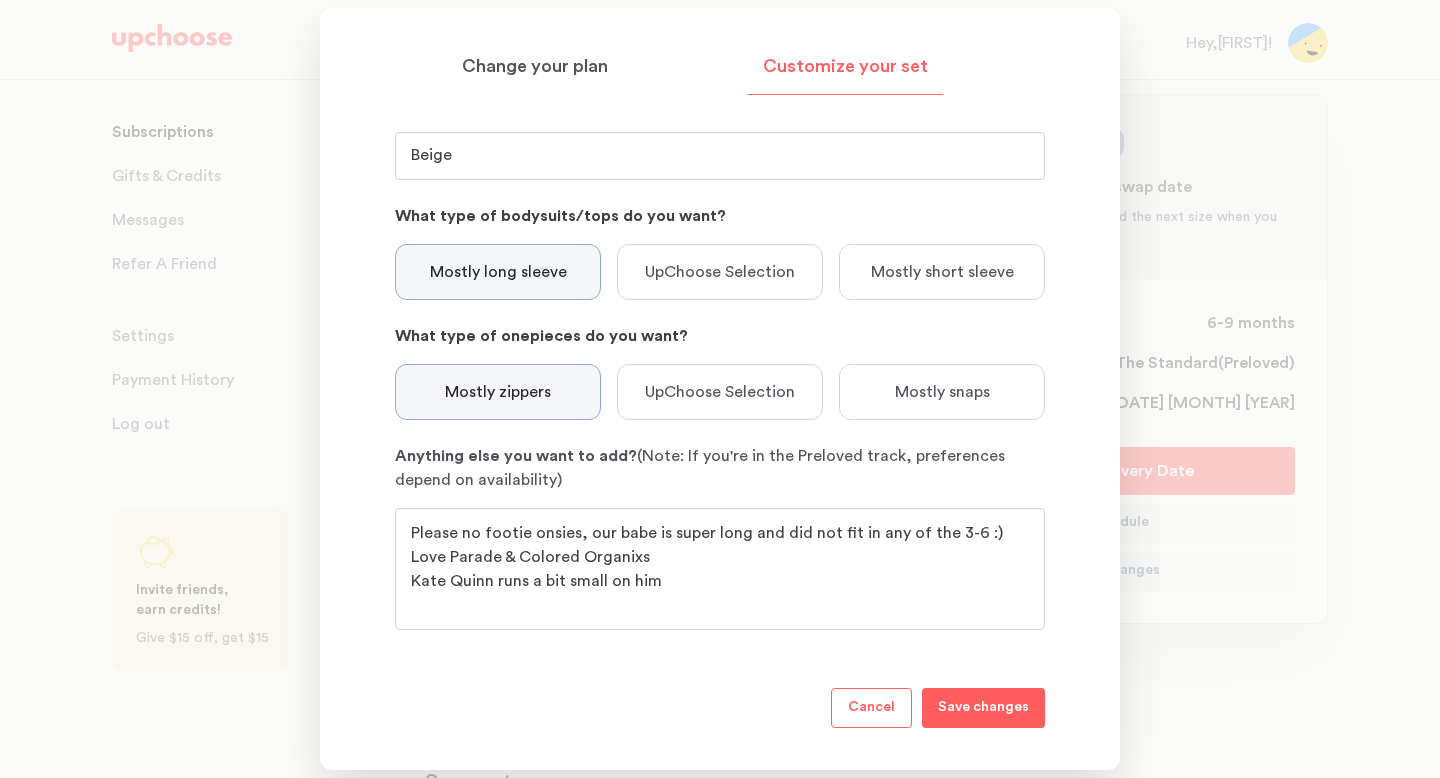 scroll, scrollTop: 372, scrollLeft: 0, axis: vertical 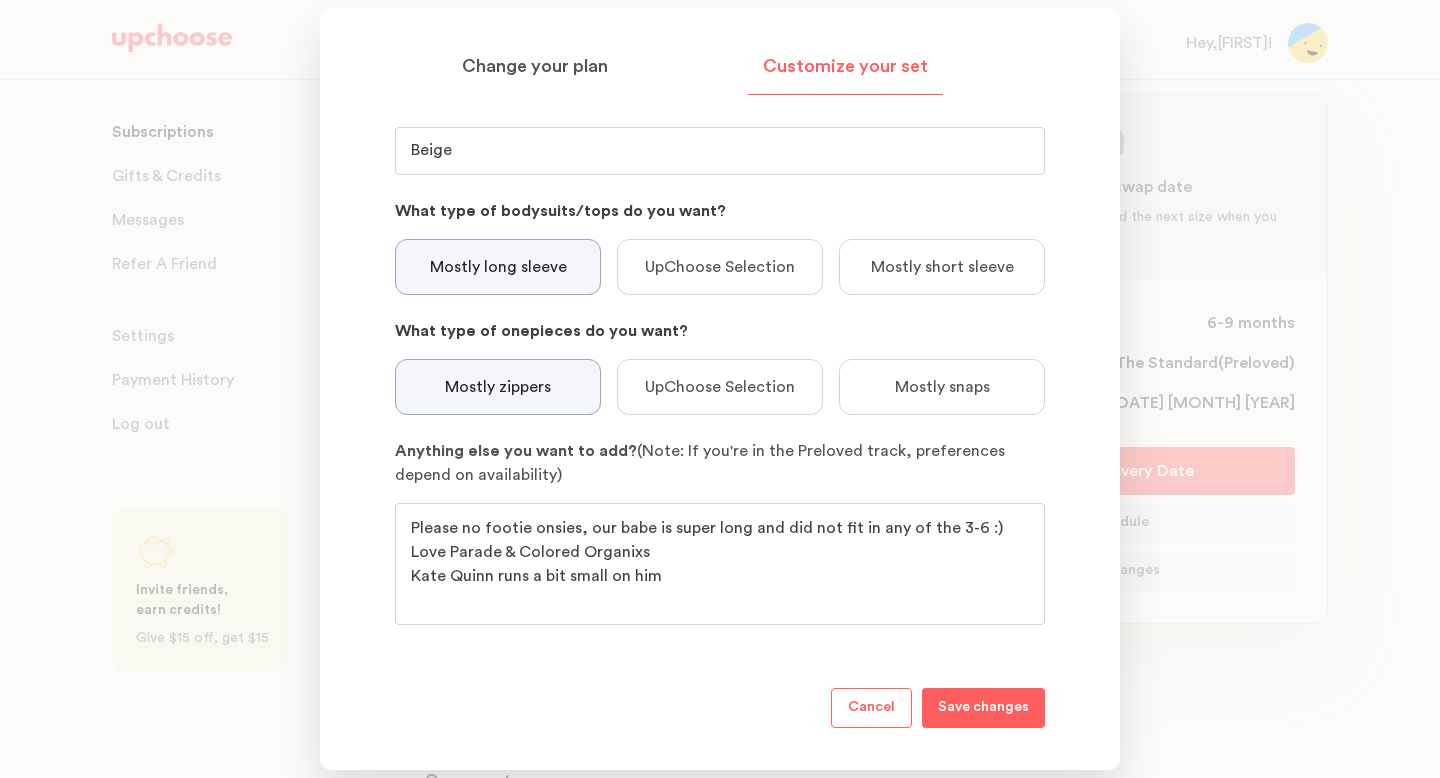type on "Beige" 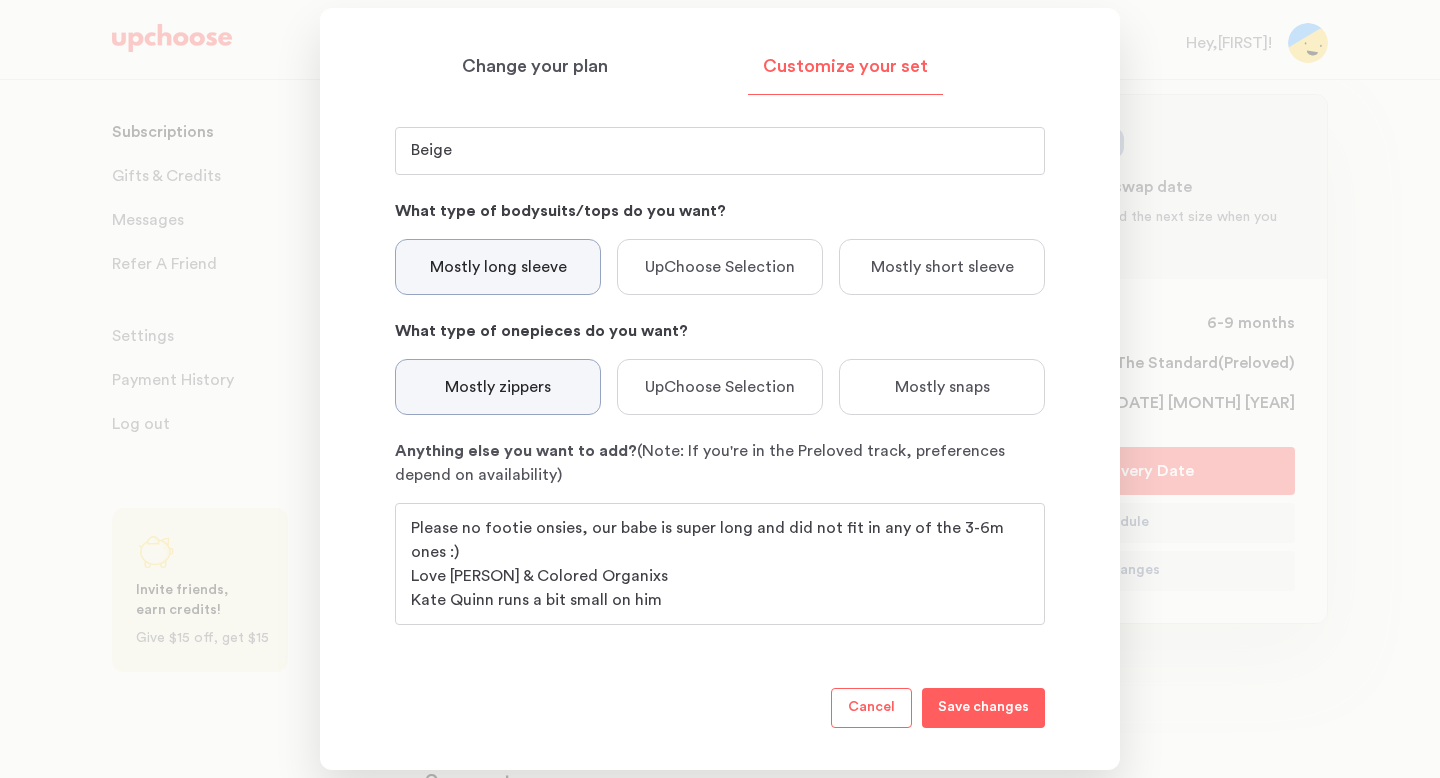 click on "Please no footie onsies, our babe is super long and did not fit in any of the 3-6m ones :)
Love [PERSON] & Colored Organixs
Kate Quinn runs a bit small on him" at bounding box center (720, 564) 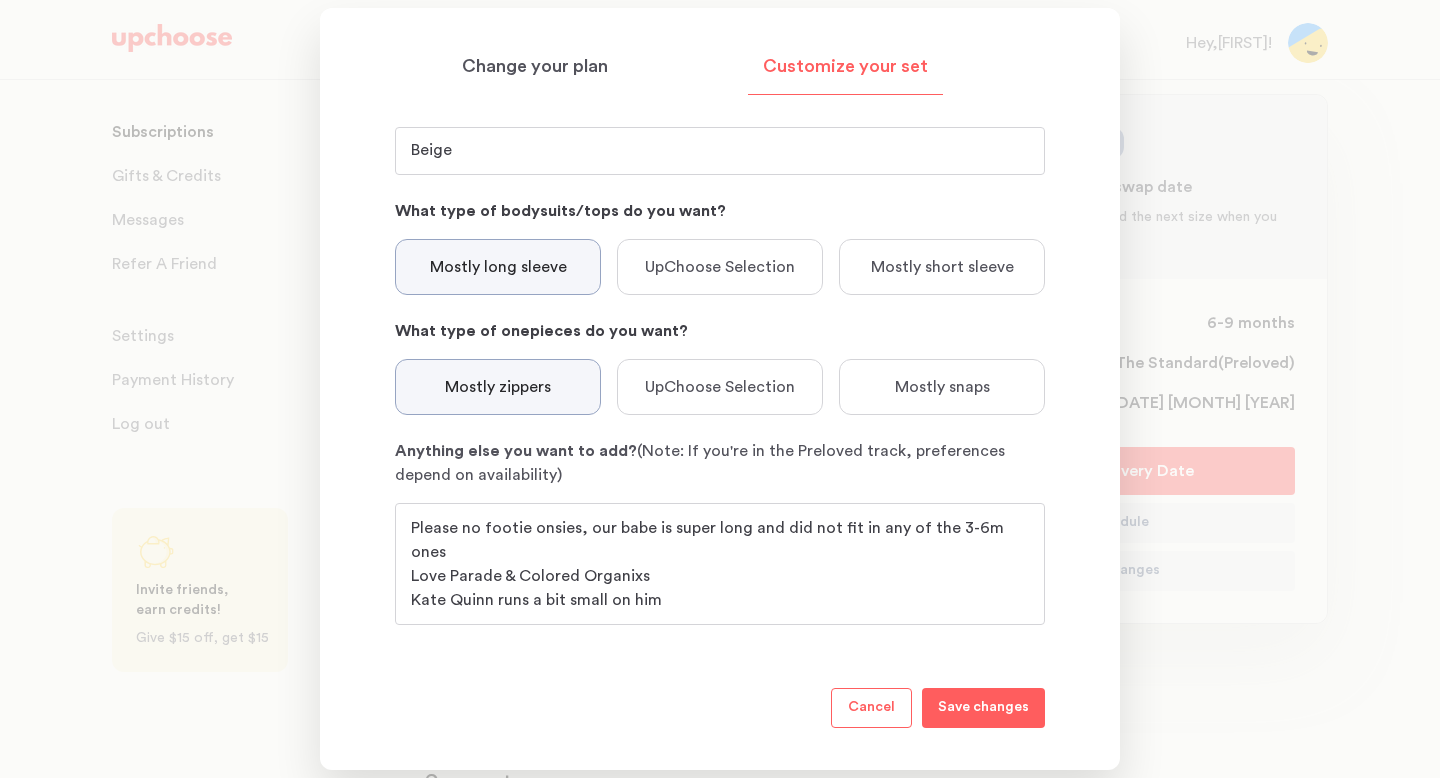 click on "Please no footie onsies, our babe is super long and did not fit in any of the 3-6m ones
Love Parade & Colored Organixs
Kate Quinn runs a bit small on him" at bounding box center [720, 564] 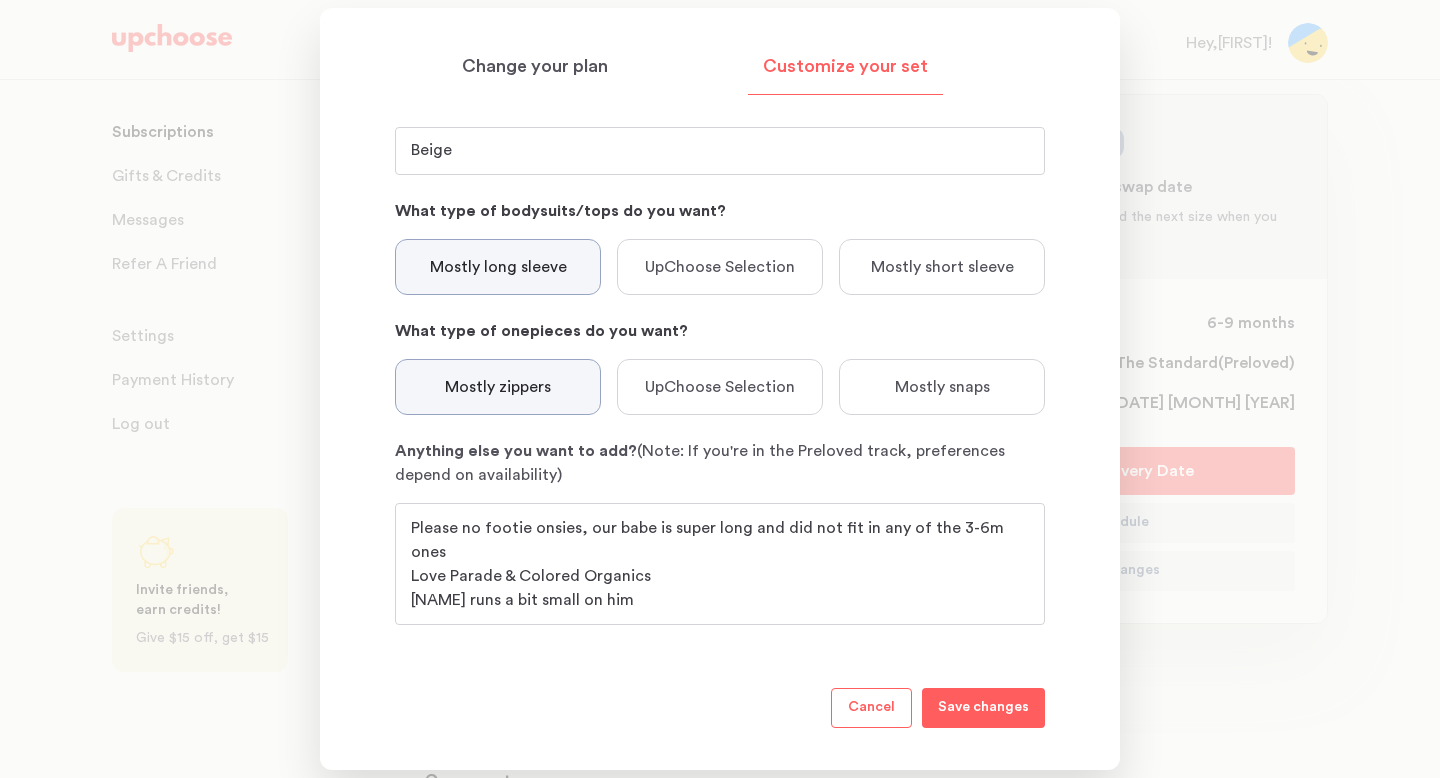 drag, startPoint x: 514, startPoint y: 552, endPoint x: 495, endPoint y: 552, distance: 19 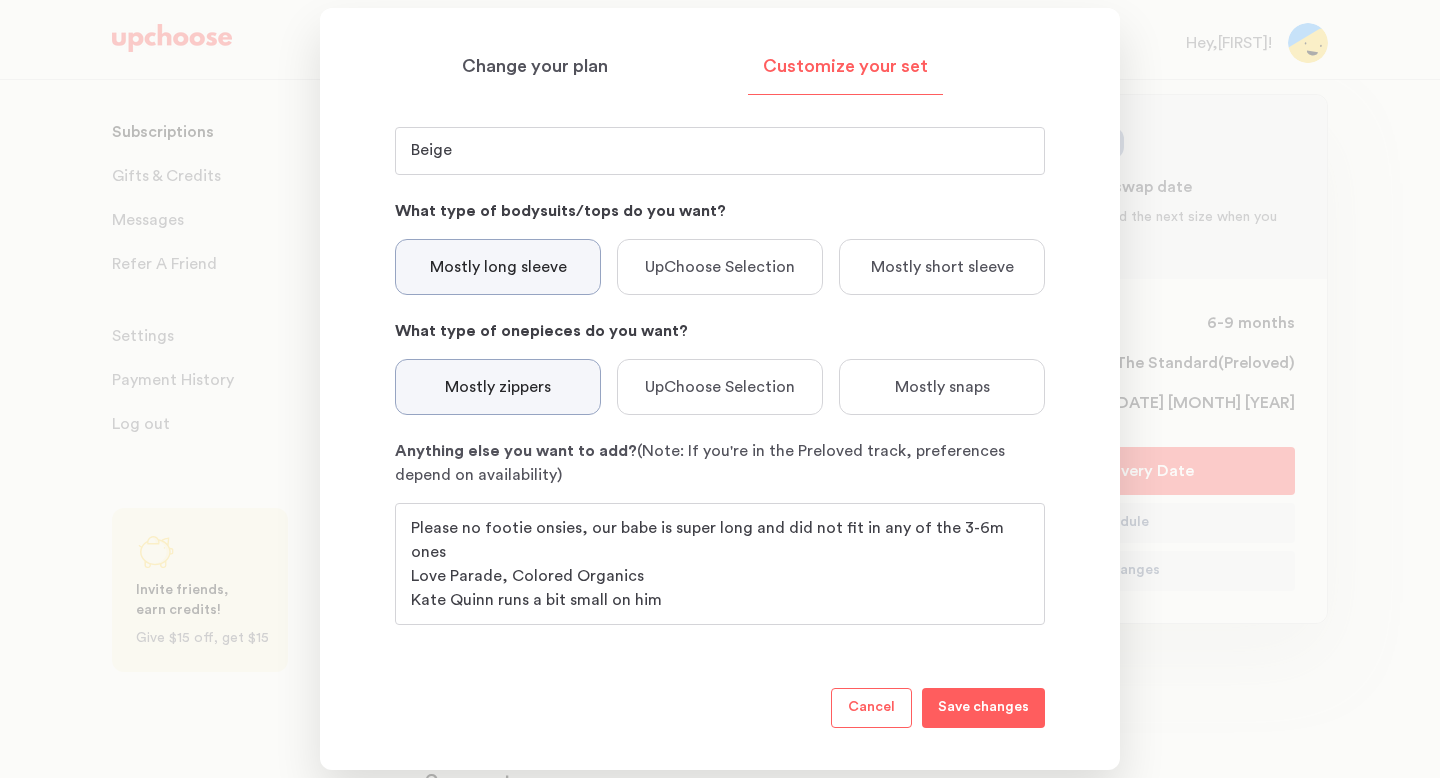 click on "Please no footie onsies, our babe is super long and did not fit in any of the 3-6m ones
Love Parade, Colored Organics
Kate Quinn runs a bit small on him" at bounding box center (720, 564) 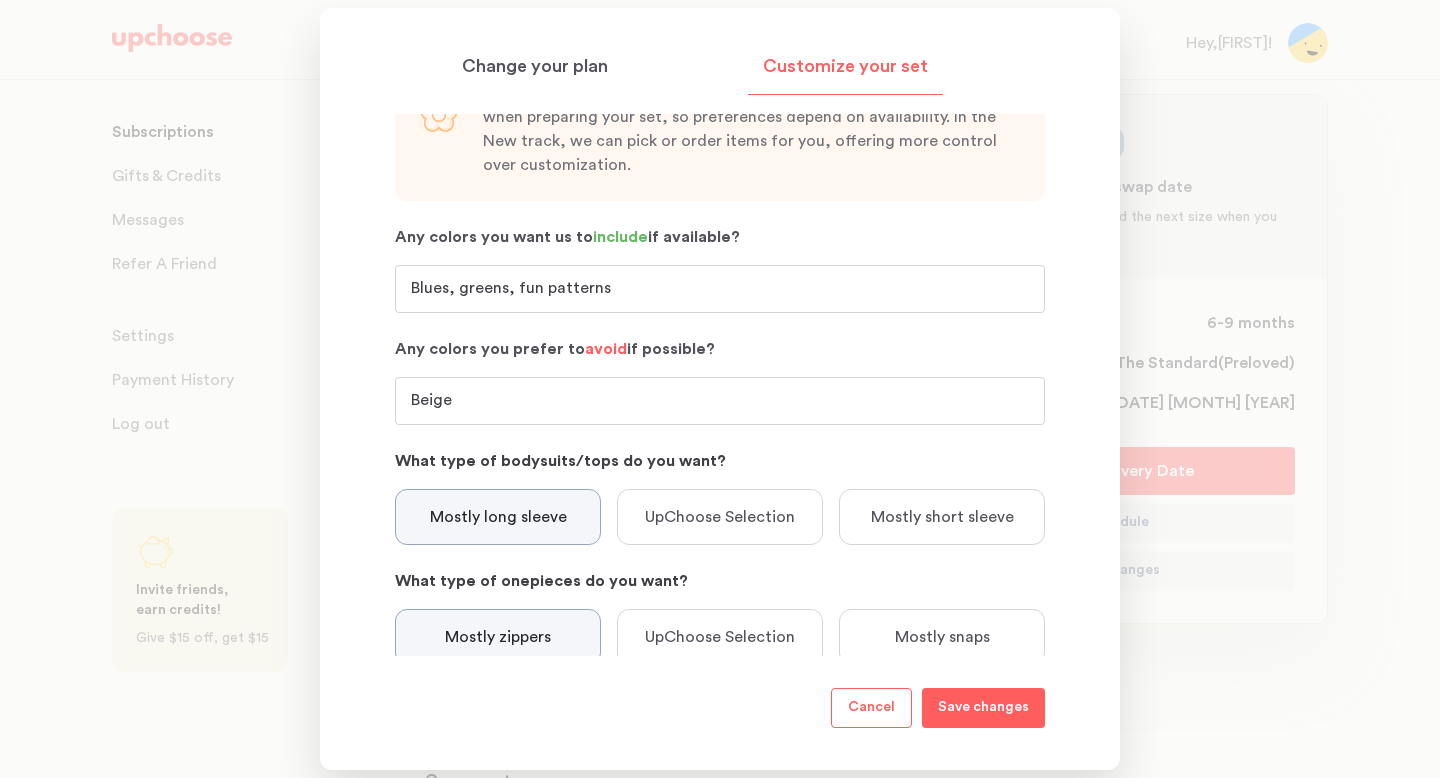 scroll, scrollTop: 0, scrollLeft: 0, axis: both 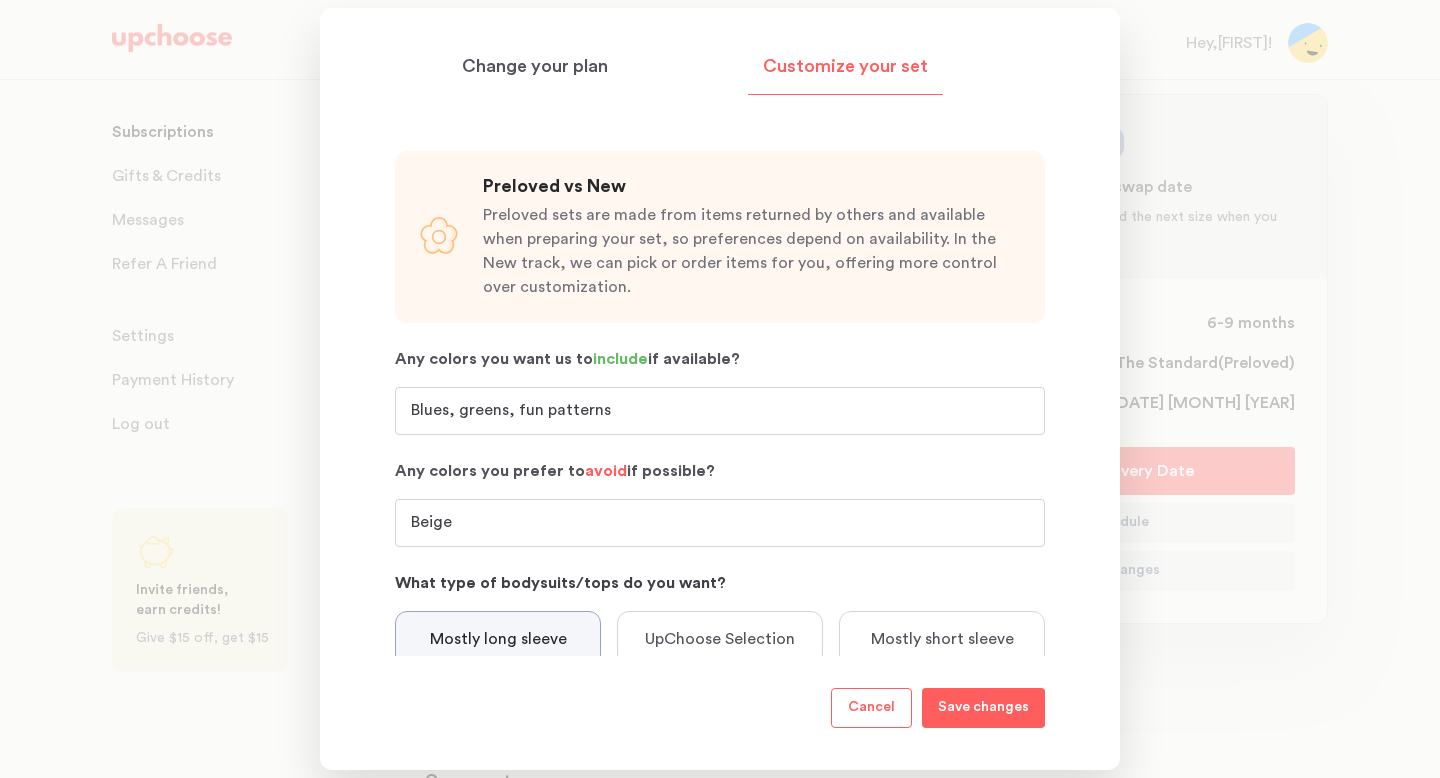 click on "Save changes" at bounding box center (983, 708) 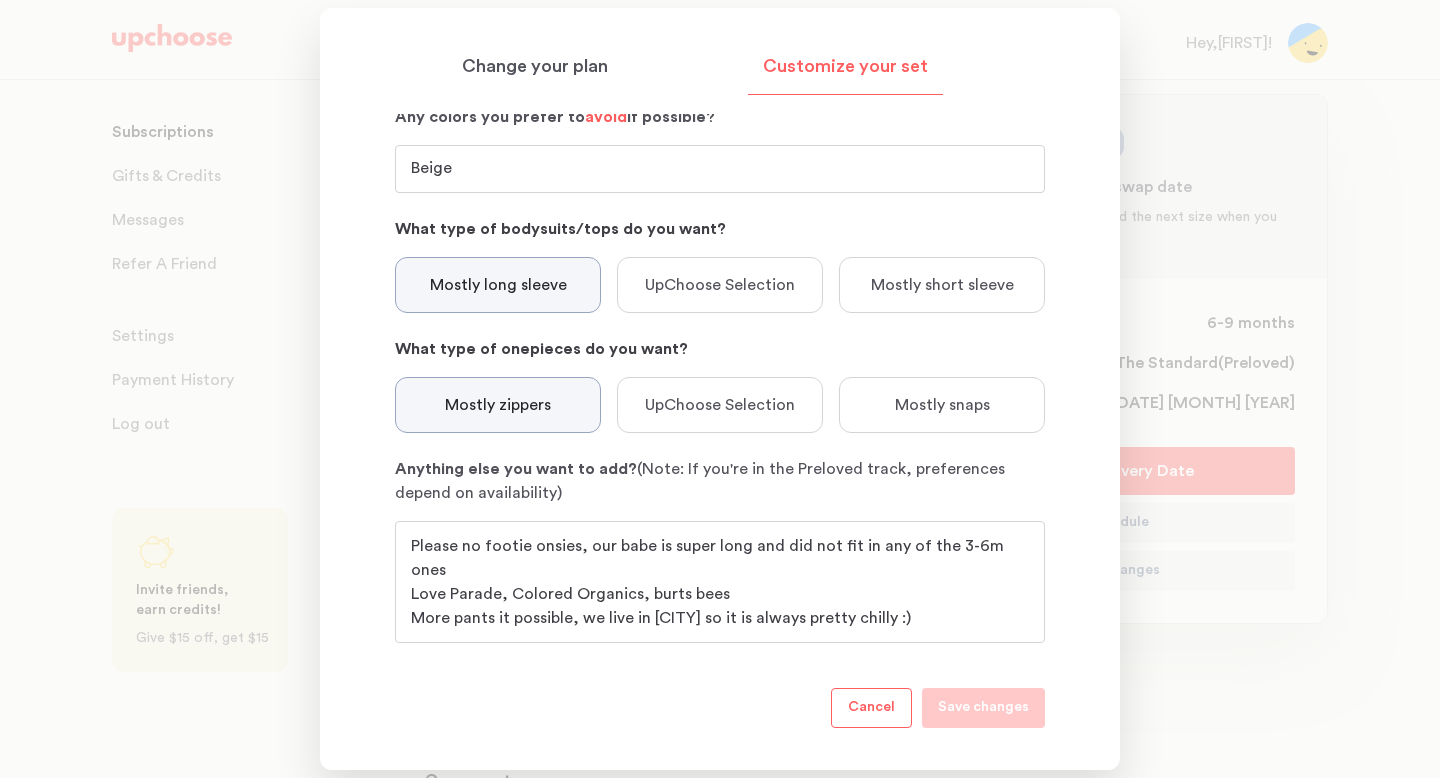 scroll, scrollTop: 372, scrollLeft: 0, axis: vertical 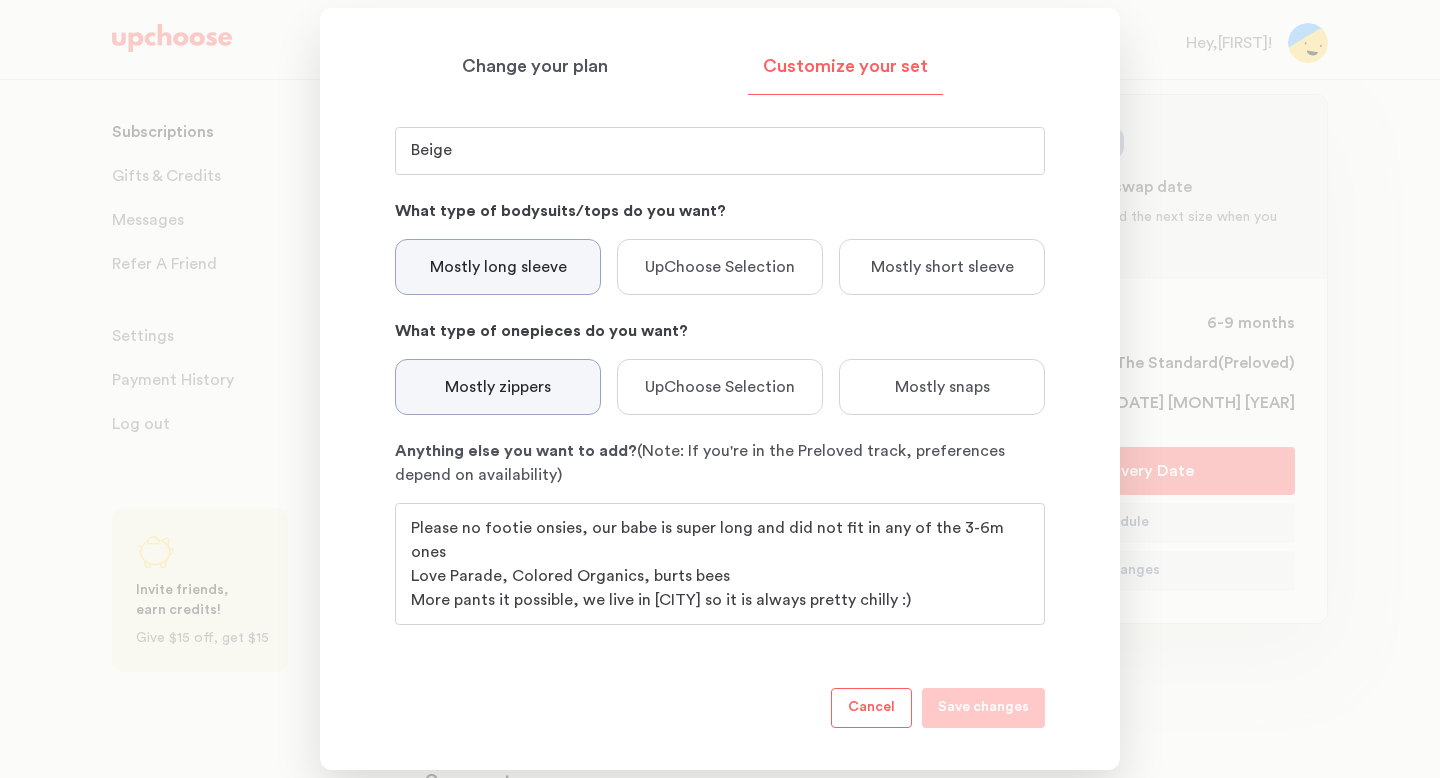 click on "Please no footie onsies, our babe is super long and did not fit in any of the 3-6m ones
Love Parade, Colored Organics, burts bees
More pants it possible, we live in [CITY] so it is always pretty chilly :)
[NAME] runs a bit small on him" at bounding box center [720, 564] 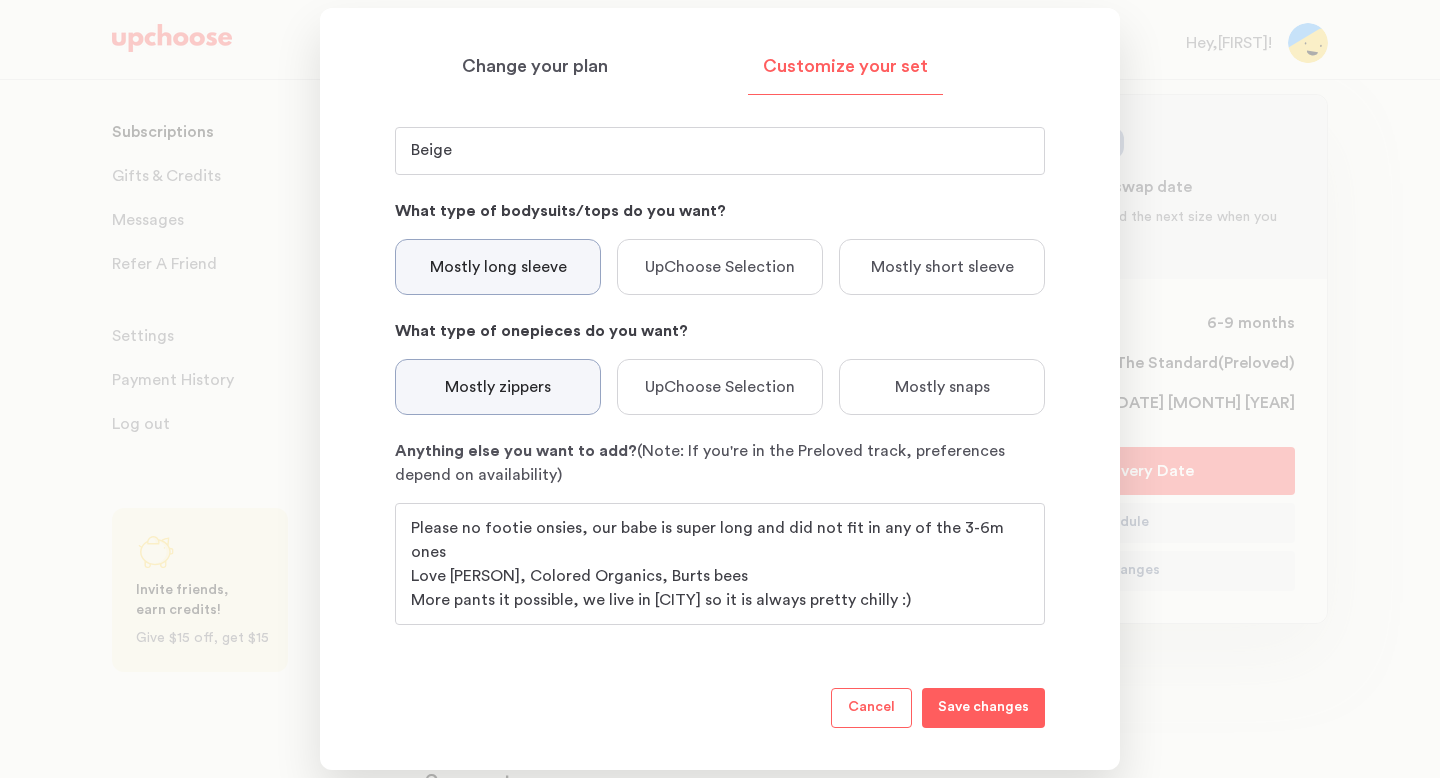 click on "Please no footie onsies, our babe is super long and did not fit in any of the 3-6m ones
Love [PERSON], Colored Organics, Burts bees
More pants it possible, we live in [CITY] so it is always pretty chilly :)
Kate Quinn runs a bit small on him" at bounding box center (720, 564) 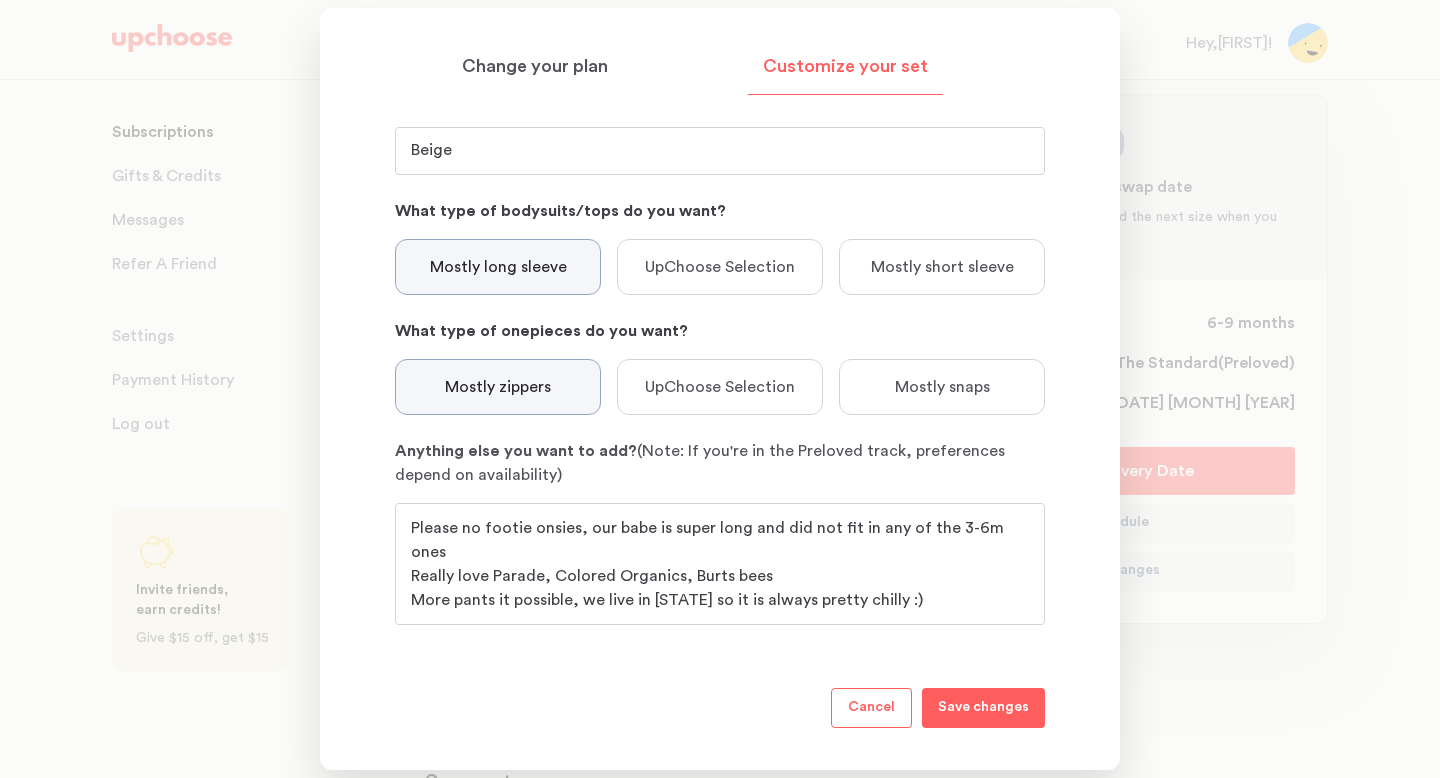 click on "Please no footie onsies, our babe is super long and did not fit in any of the 3-6m ones
Really love Parade, Colored Organics, Burts bees
More pants it possible, we live in [STATE] so it is always pretty chilly :)
Kate Quinn runs a bit small on him" at bounding box center [720, 564] 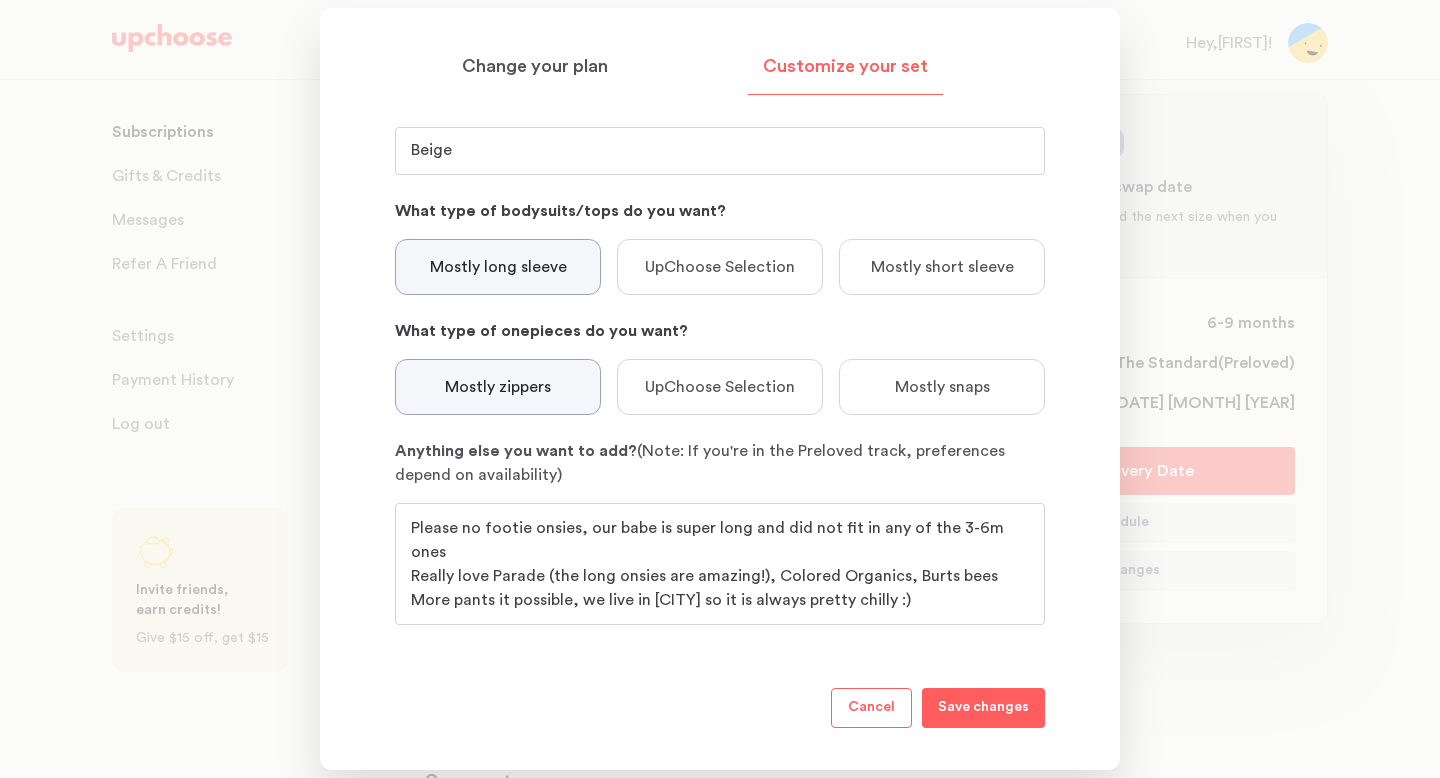type on "Please no footie onsies, our babe is super long and did not fit in any of the 3-6m ones
Really love Parade (the long onsies are amazing!), Colored Organics, Burts bees
More pants it possible, we live in [CITY] so it is always pretty chilly :)
[NAME] runs a bit small on him" 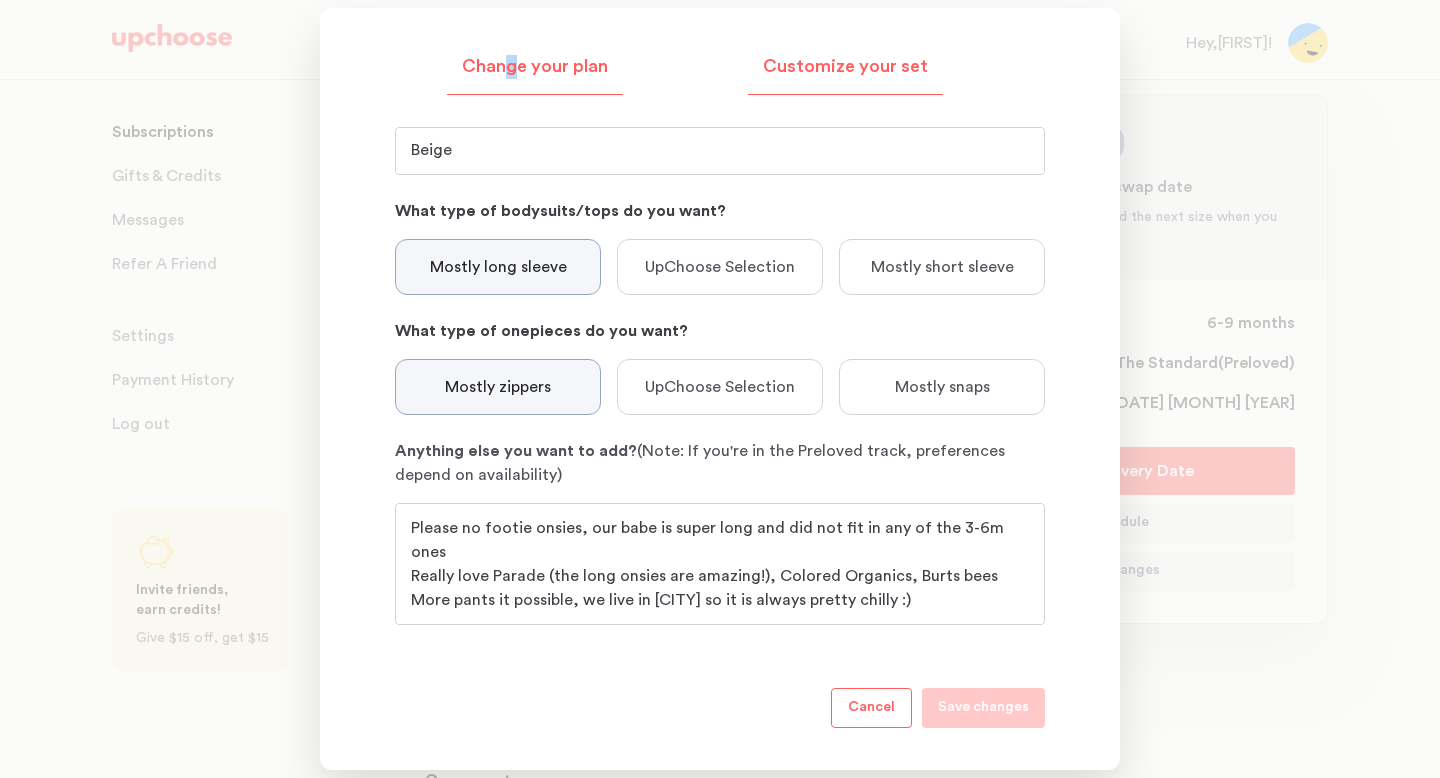 click on "Change your plan" at bounding box center [535, 67] 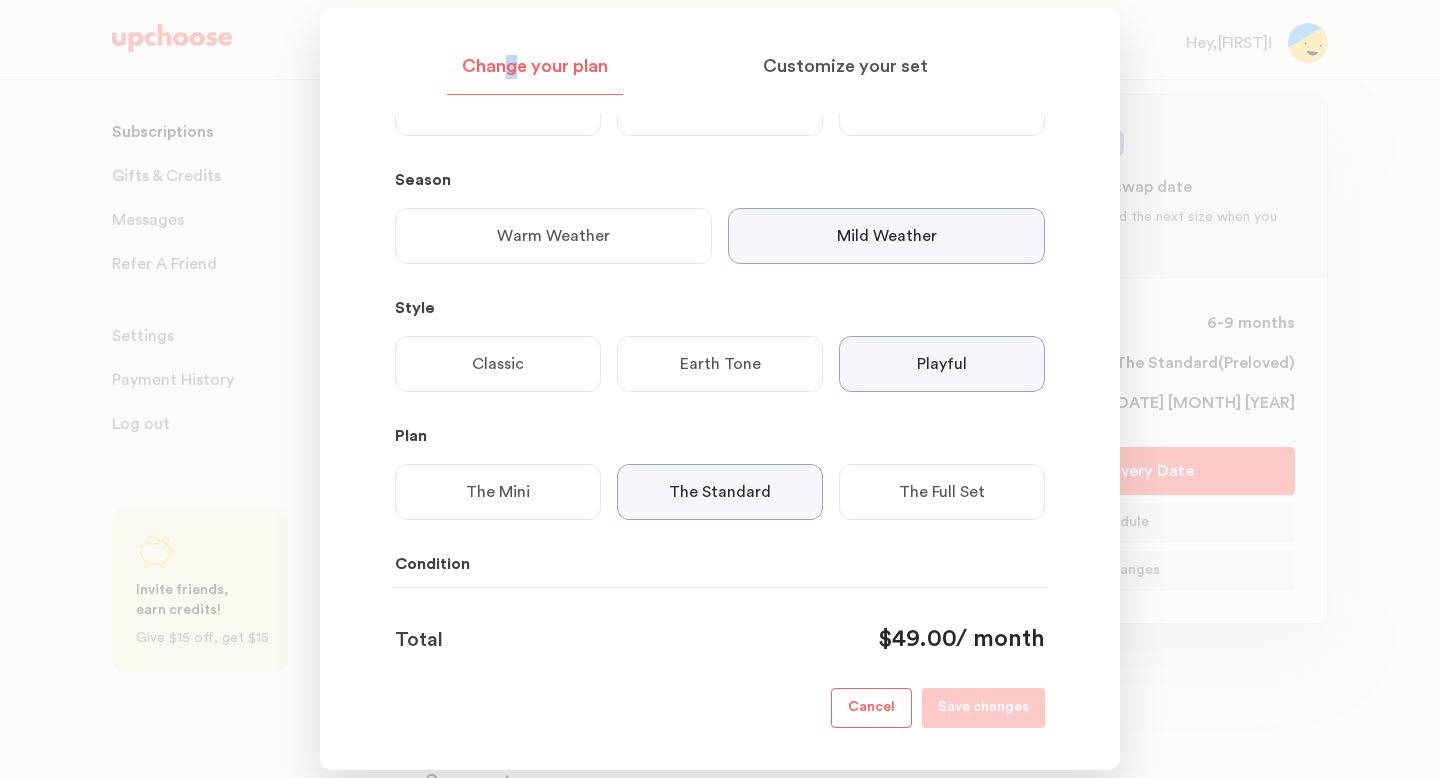 scroll, scrollTop: 0, scrollLeft: 0, axis: both 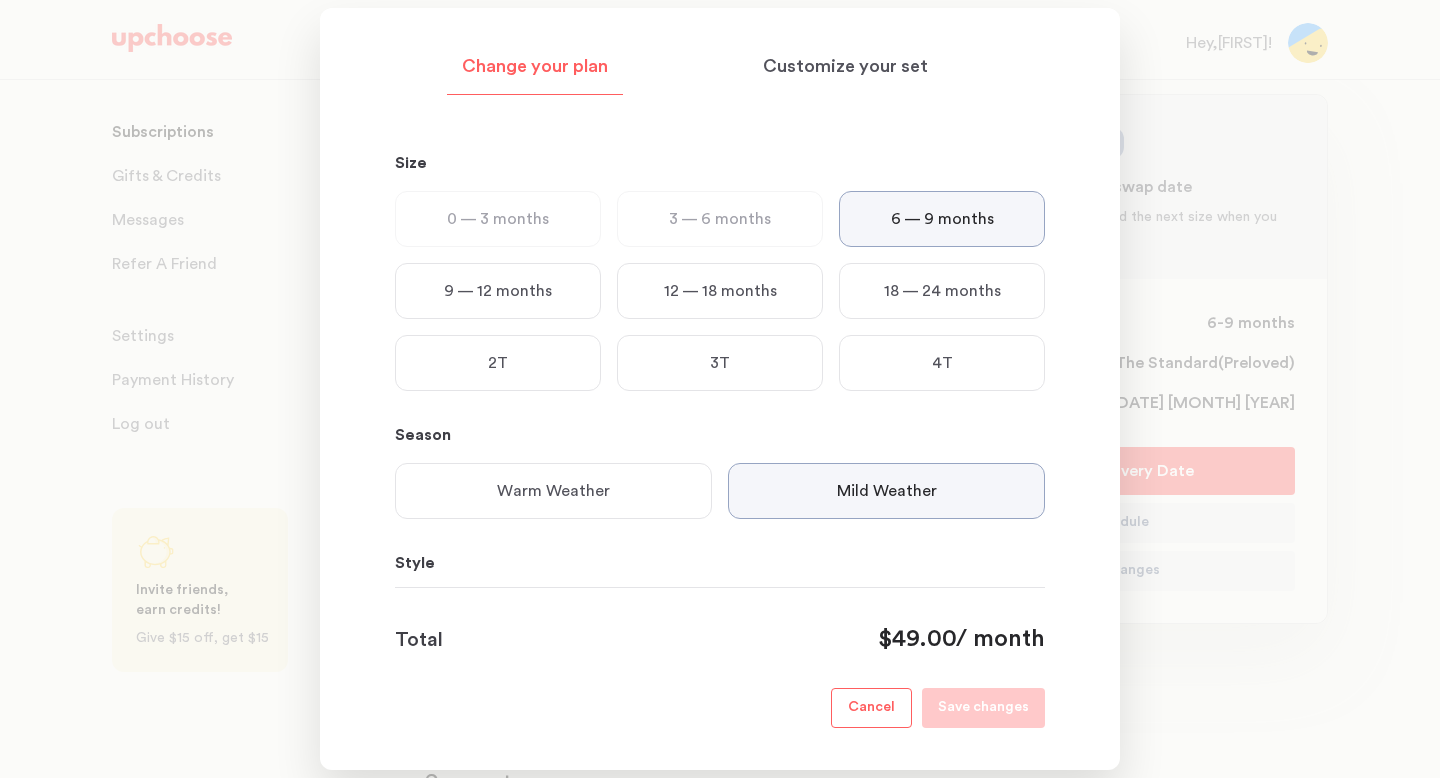 click at bounding box center (720, 389) 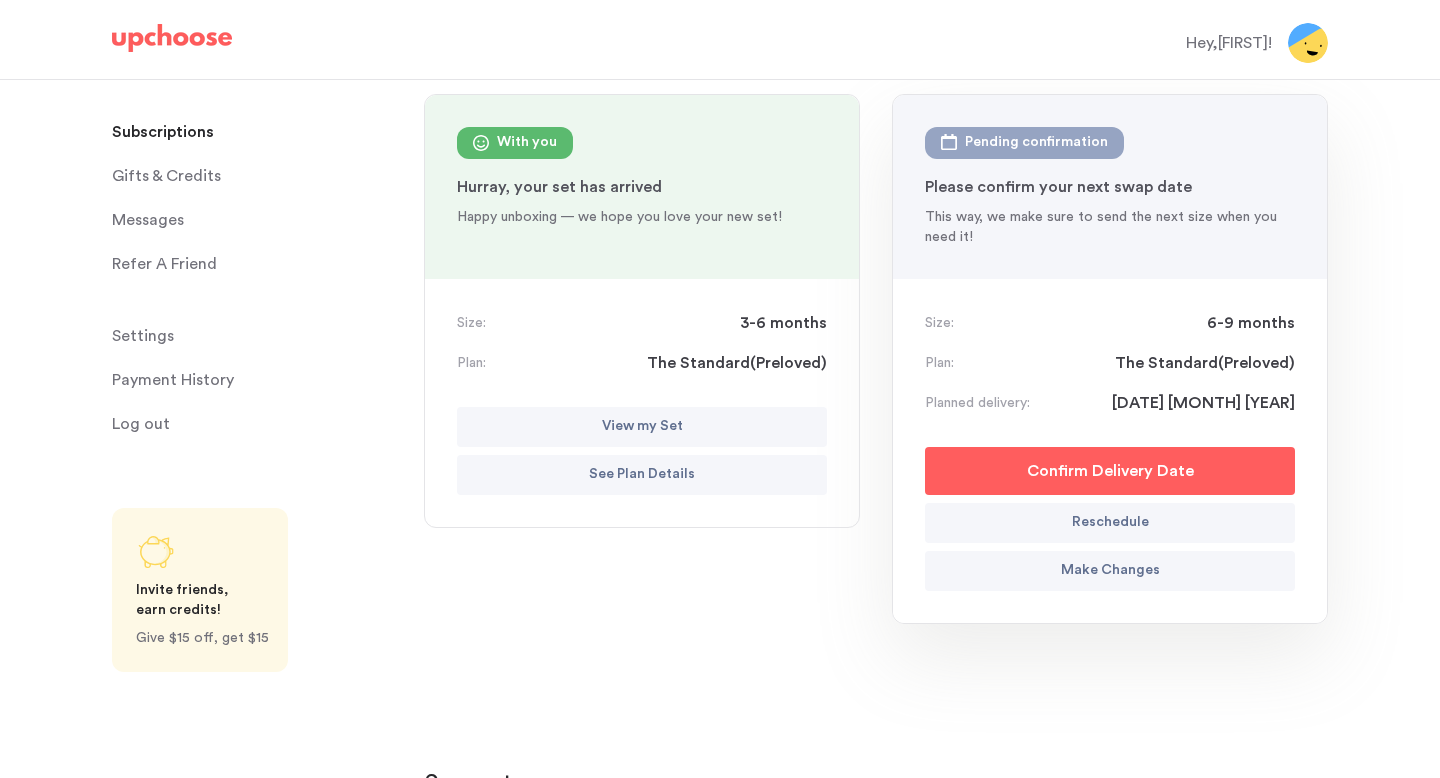 click on "Make Changes" at bounding box center [1110, 571] 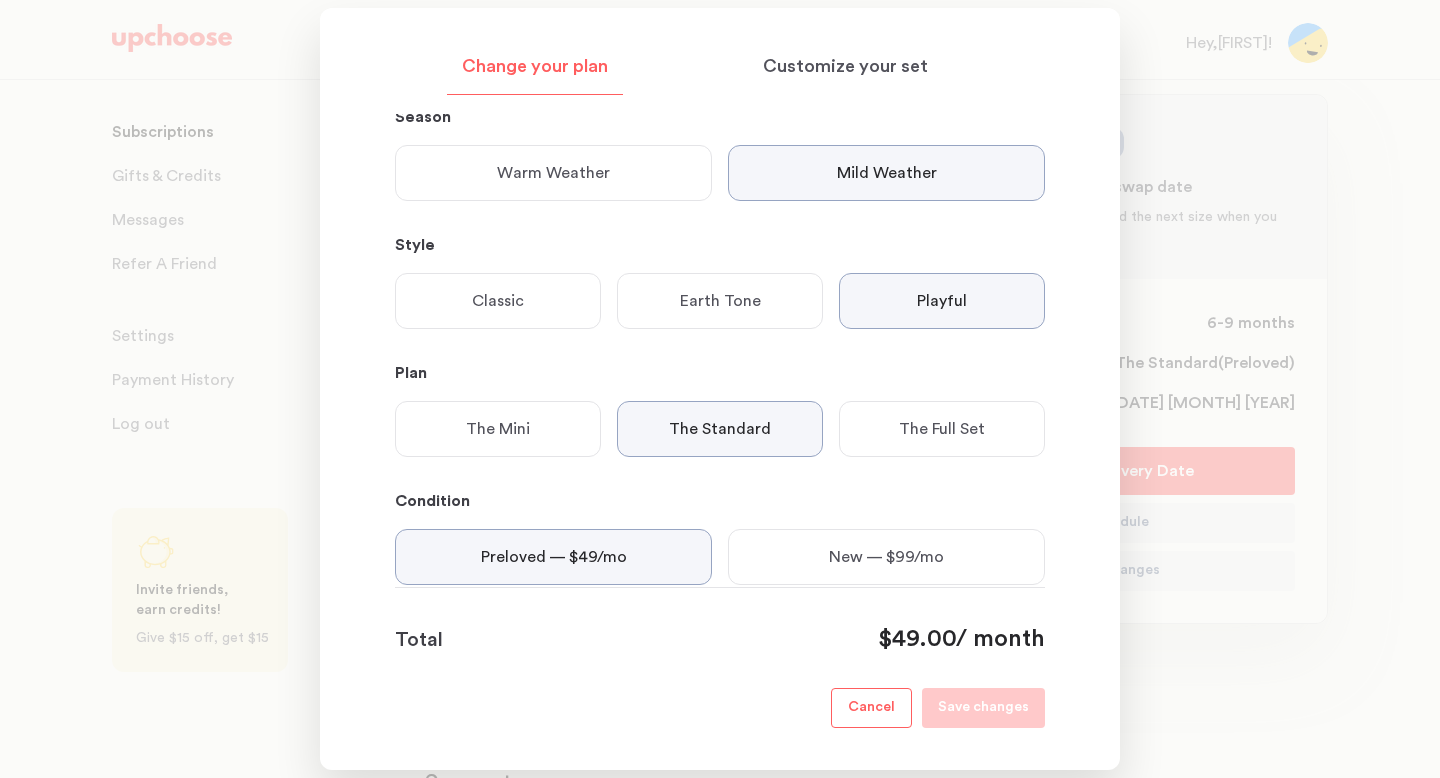 scroll, scrollTop: 373, scrollLeft: 0, axis: vertical 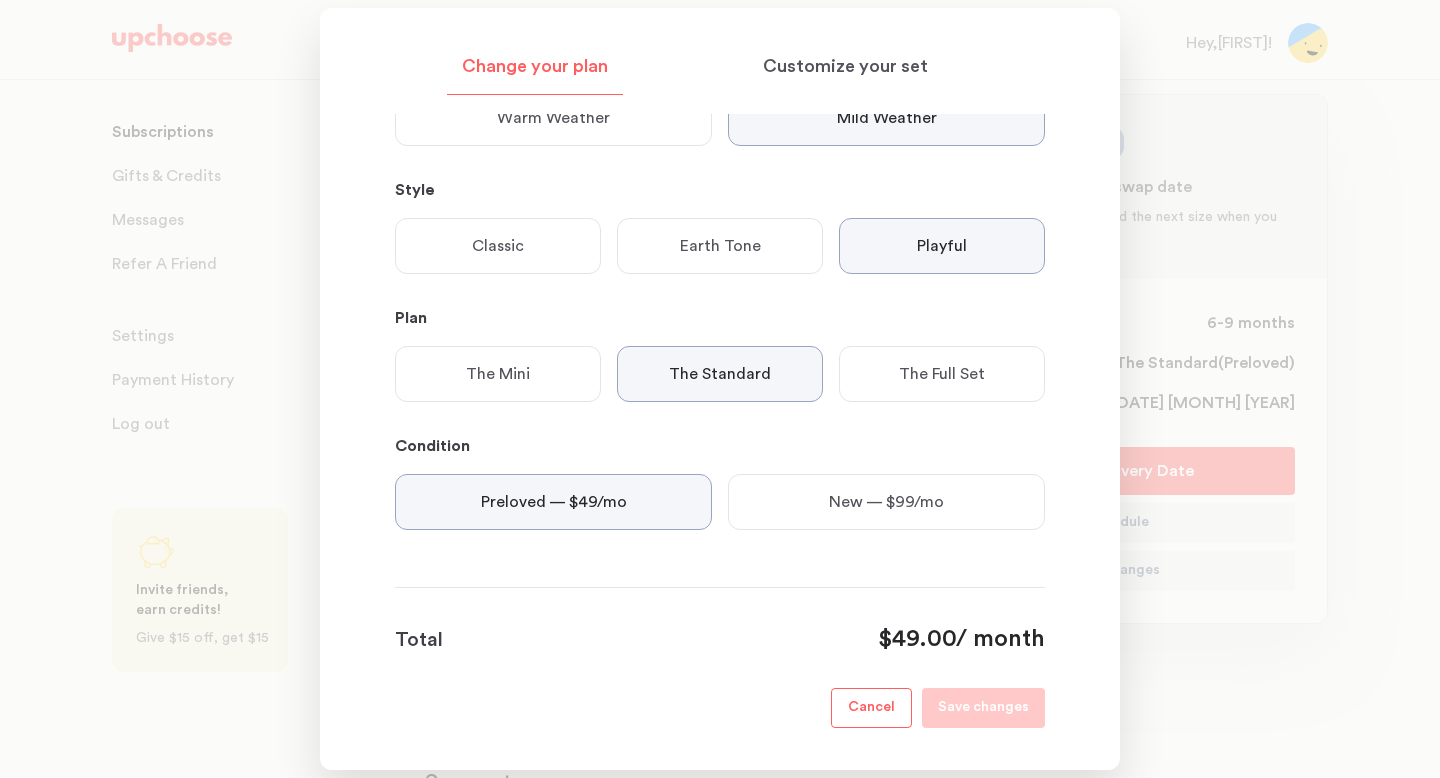 click at bounding box center (720, 389) 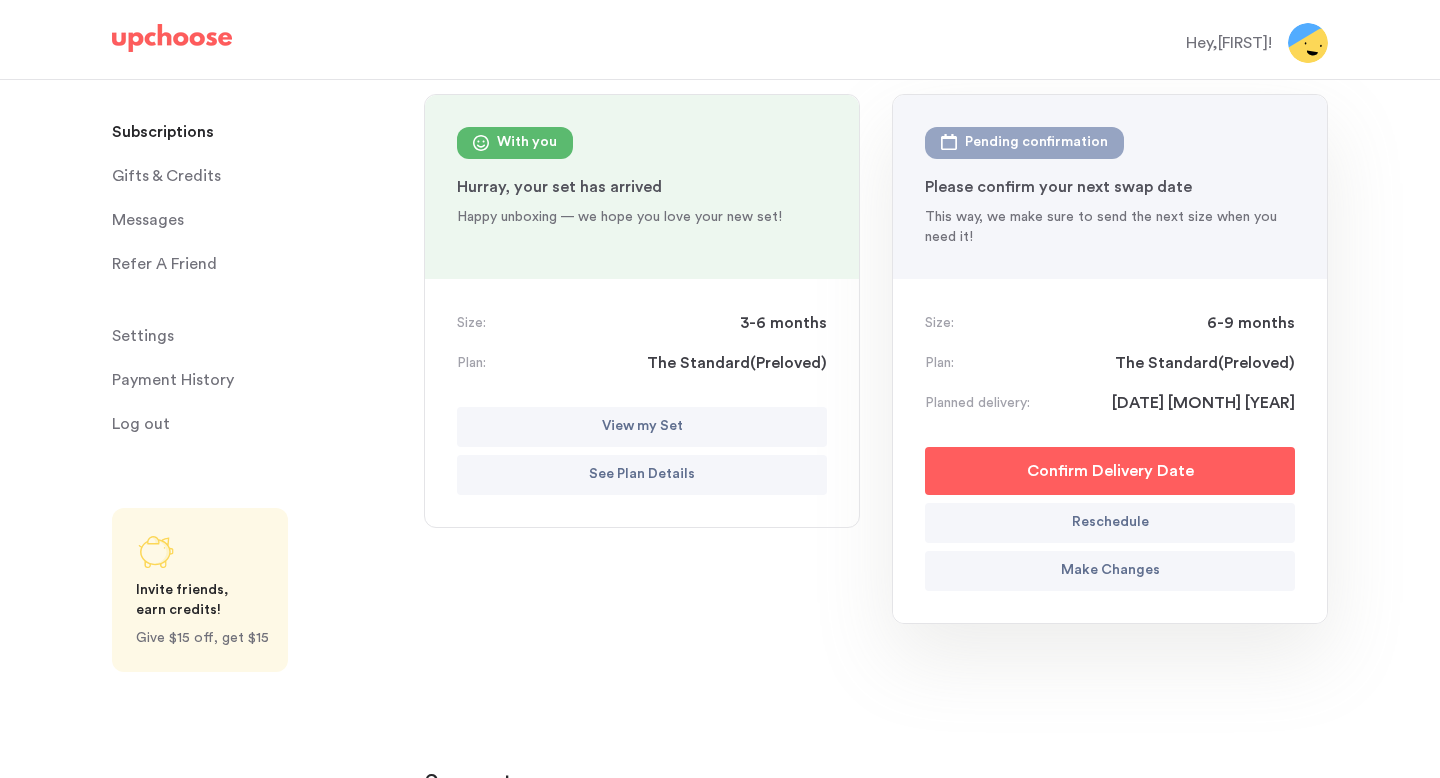 click on "Confirm Delivery Date" at bounding box center (1110, 471) 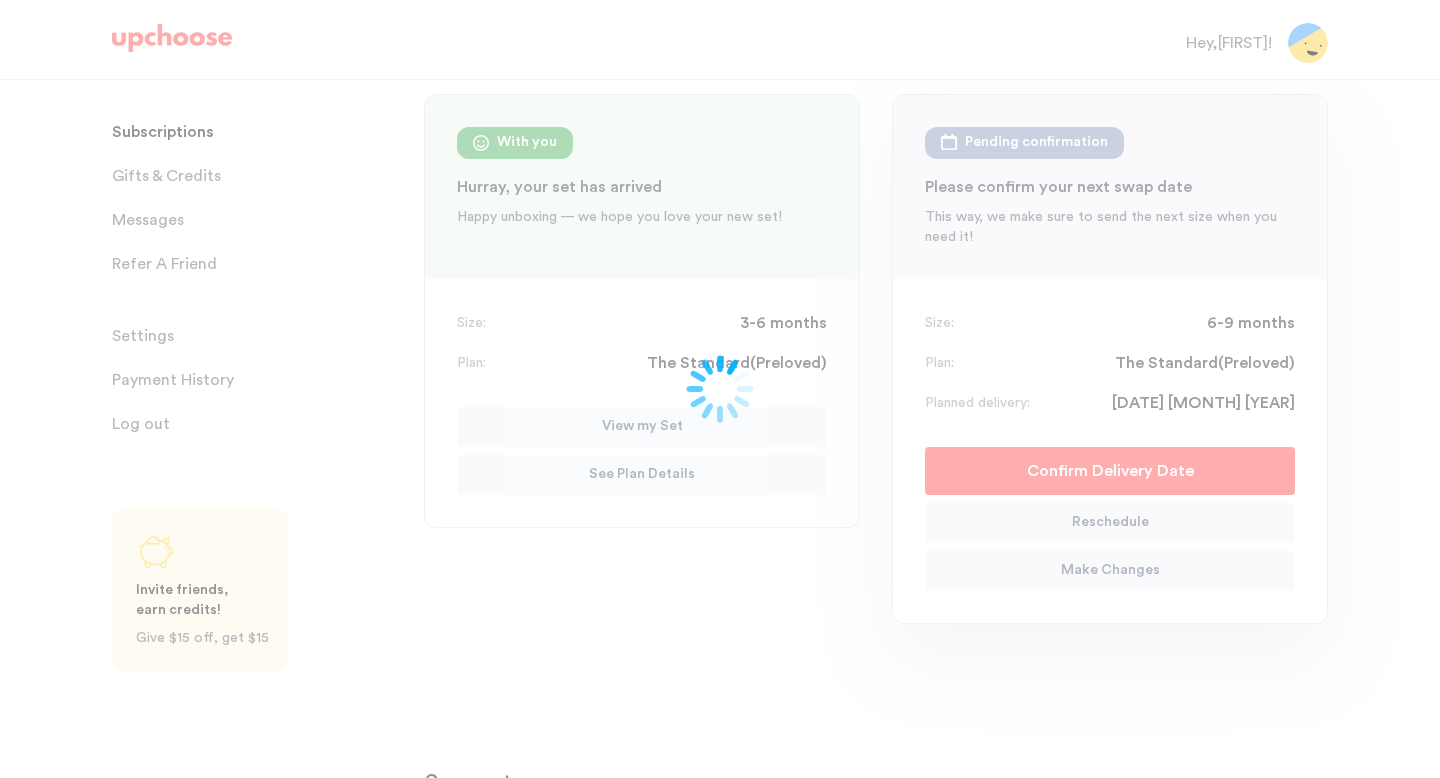 click at bounding box center [720, 389] 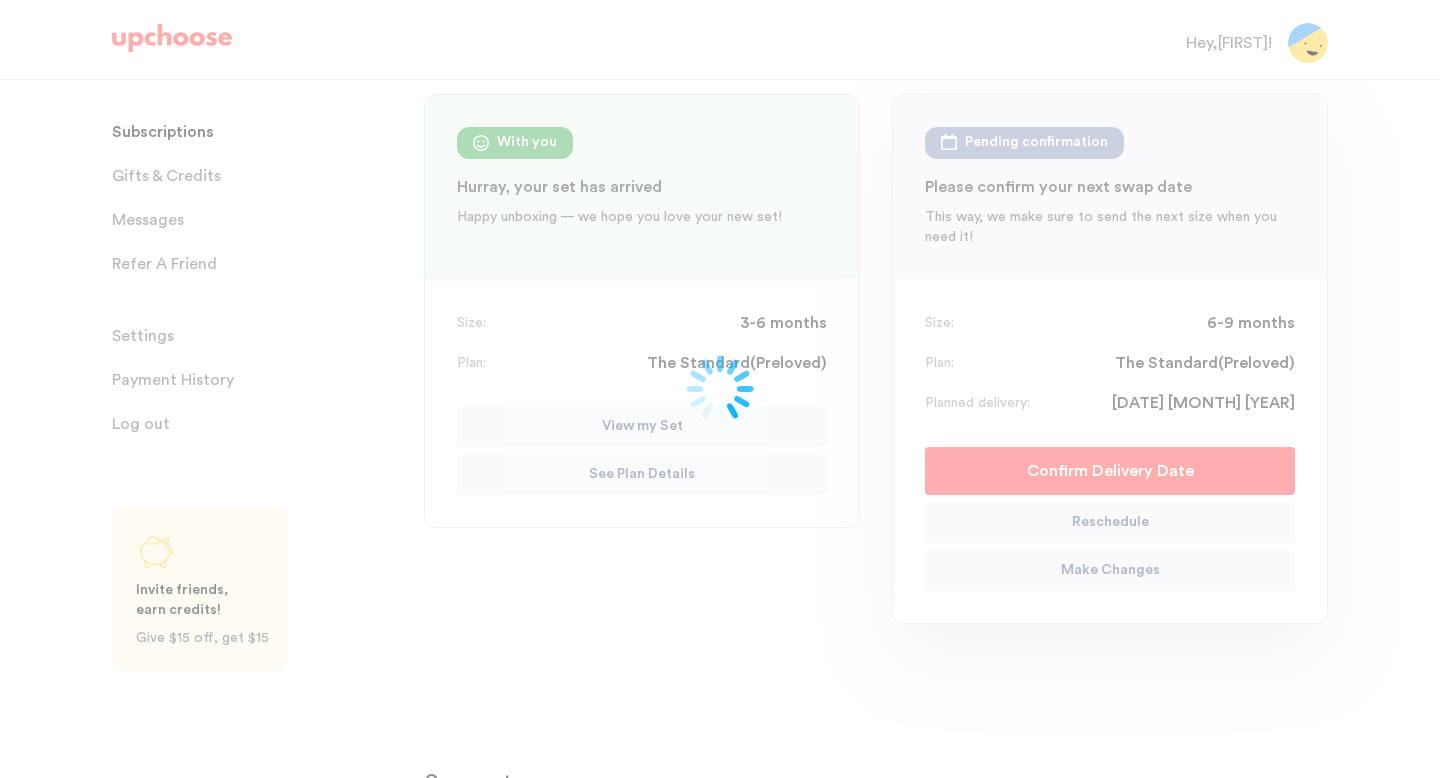 click at bounding box center (720, 389) 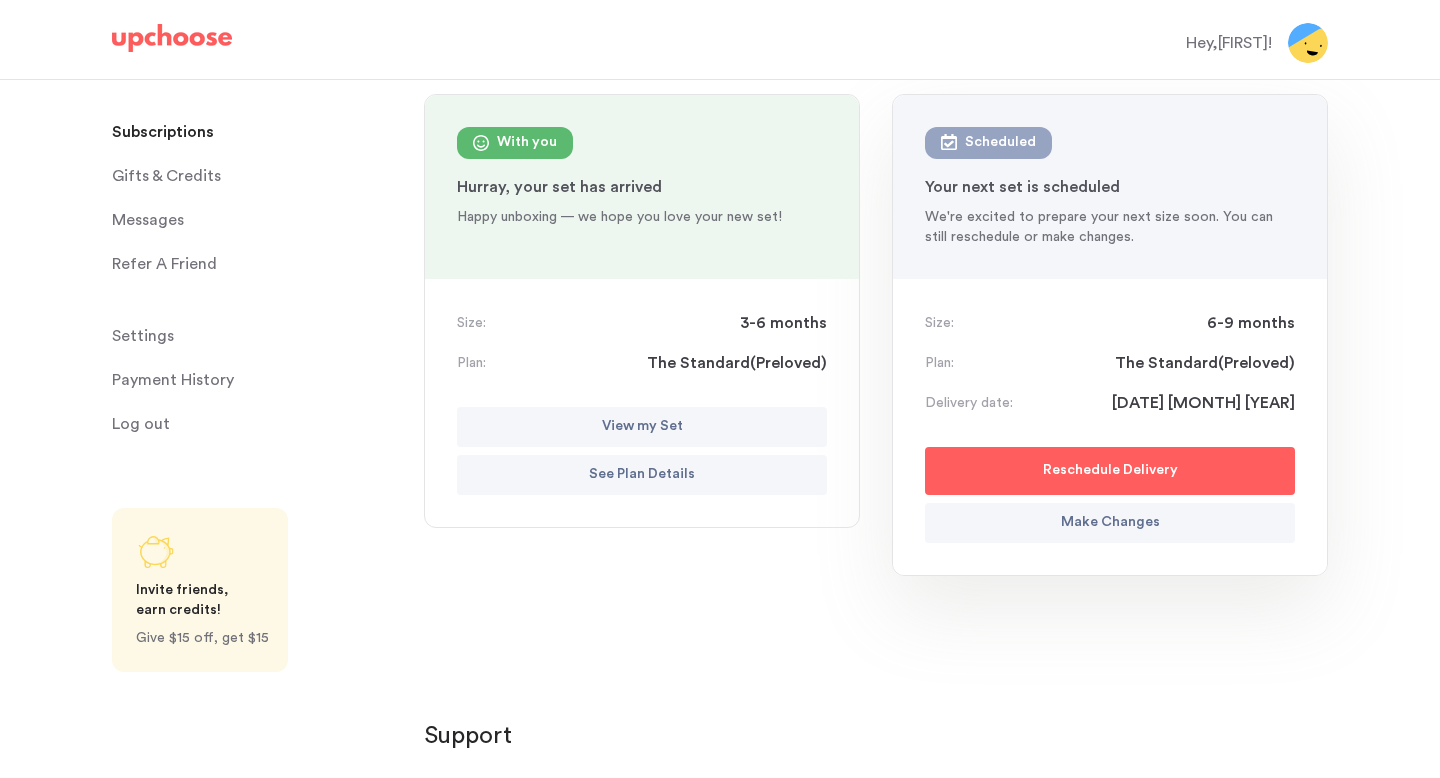 click on "Reschedule Delivery" at bounding box center [1110, 471] 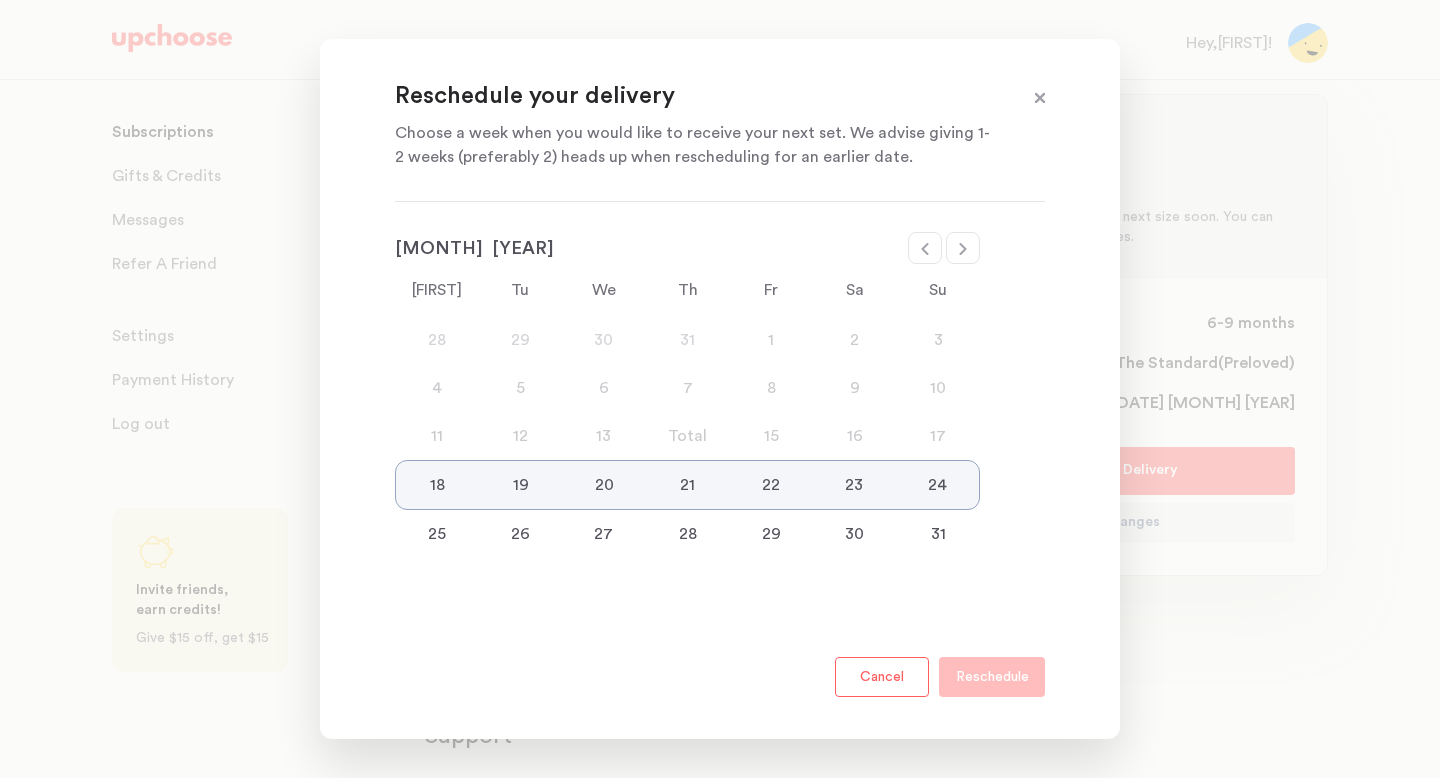 click on "25" at bounding box center [437, 534] 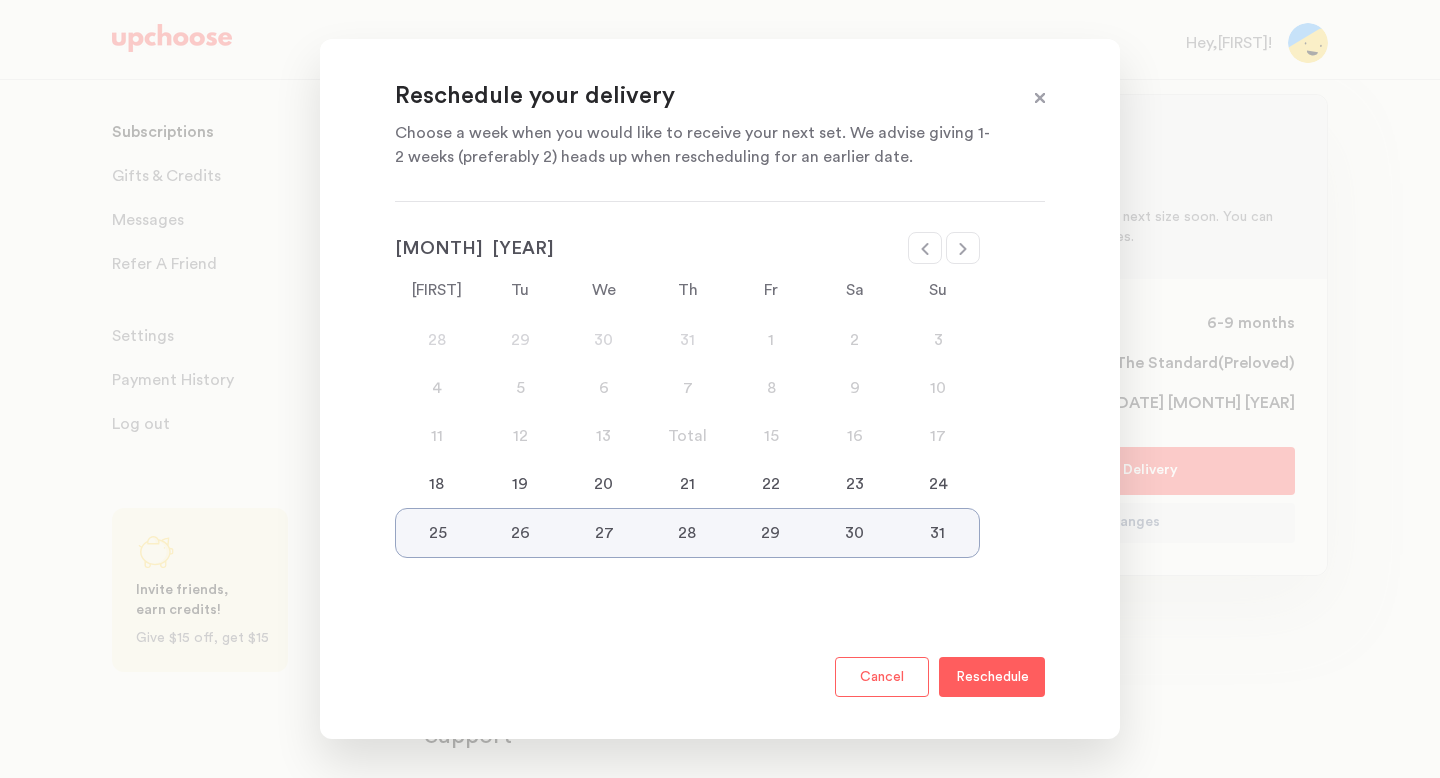 click on "Reschedule" at bounding box center [992, 677] 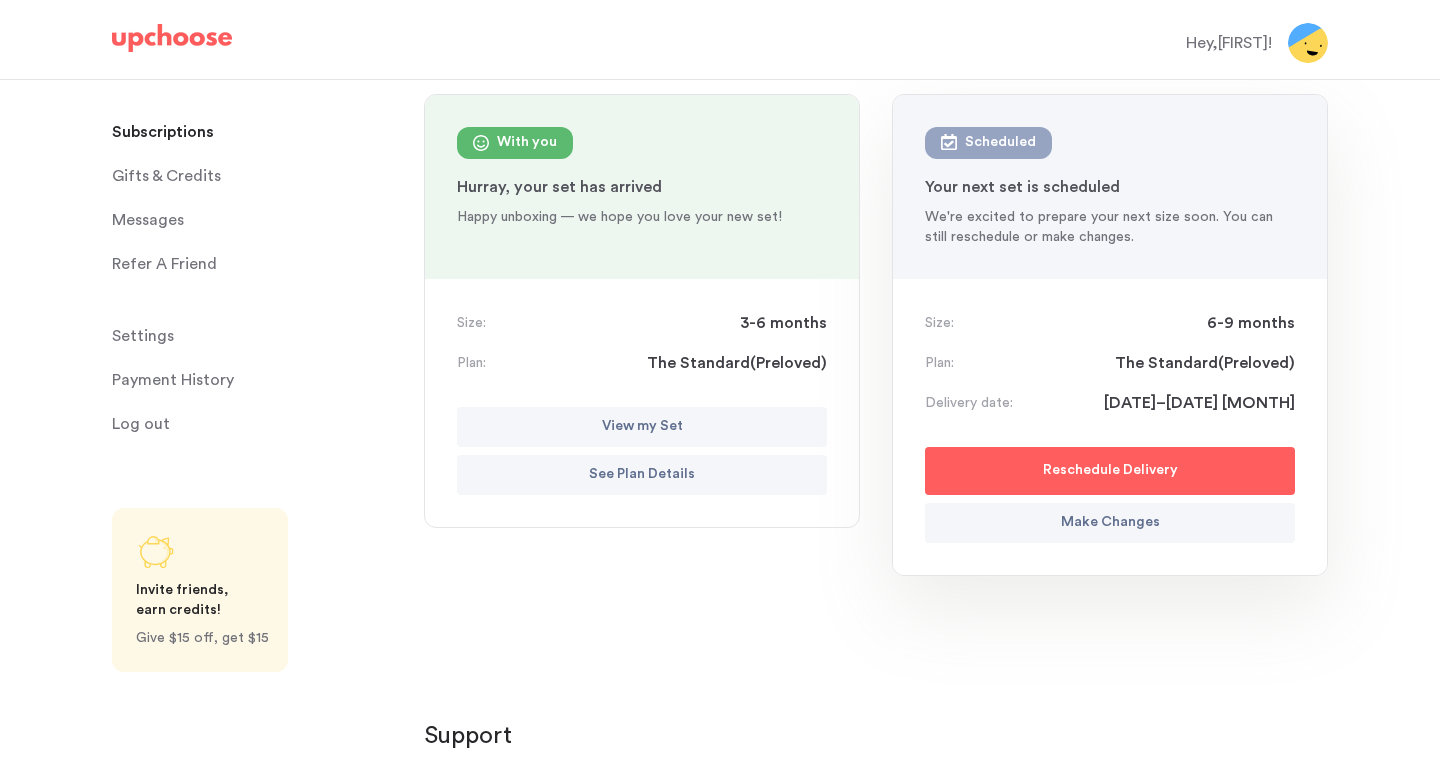 click on "Make Changes" at bounding box center [1110, 523] 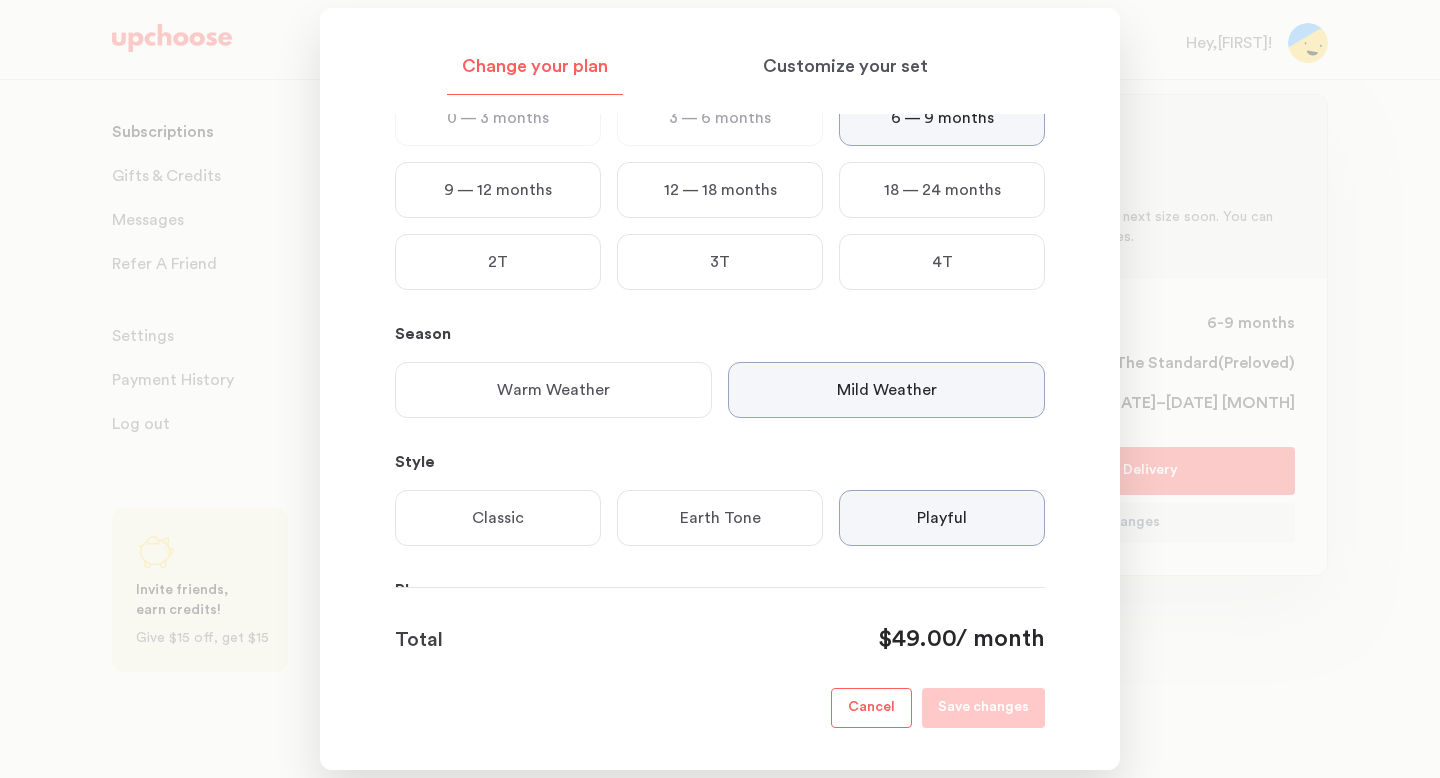 scroll, scrollTop: 0, scrollLeft: 0, axis: both 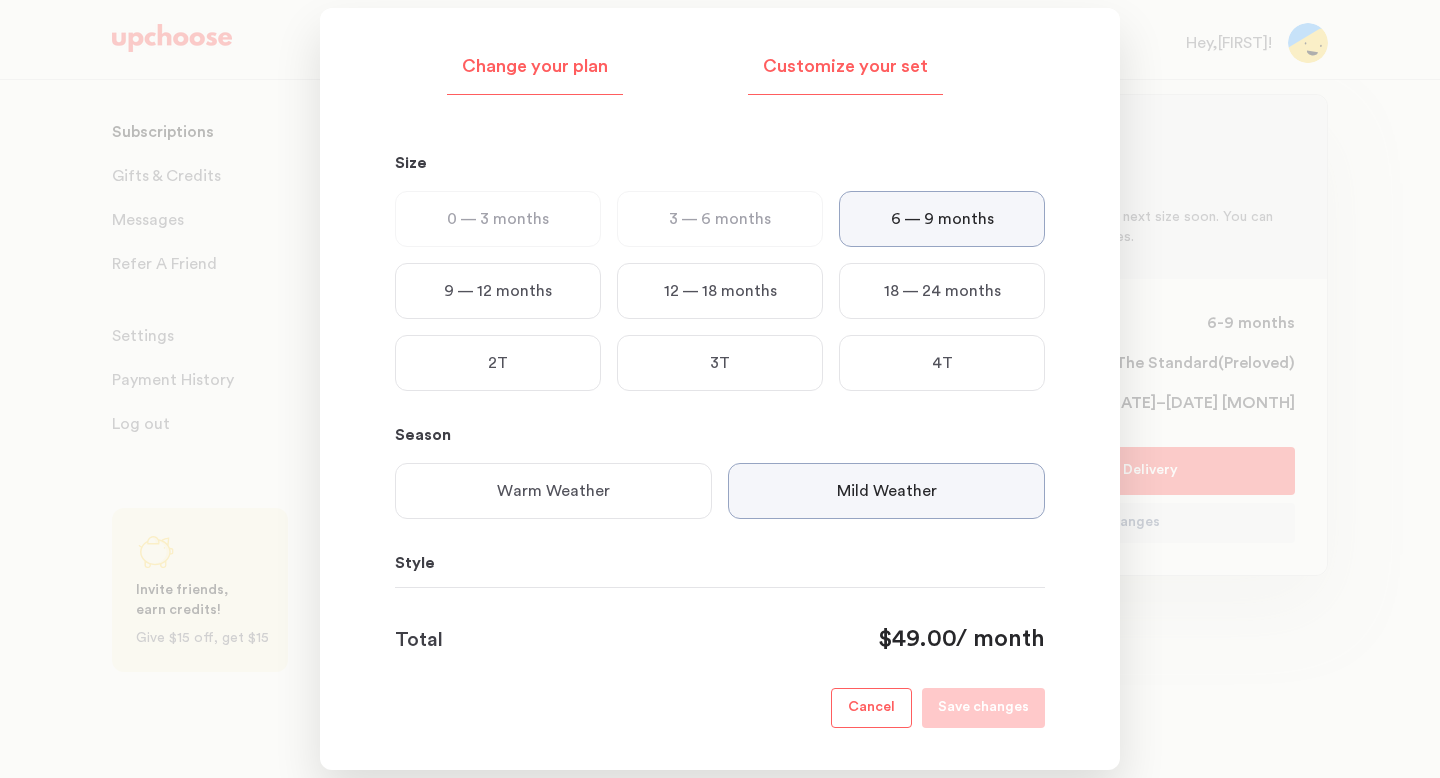 click on "Customize your set" at bounding box center [845, 67] 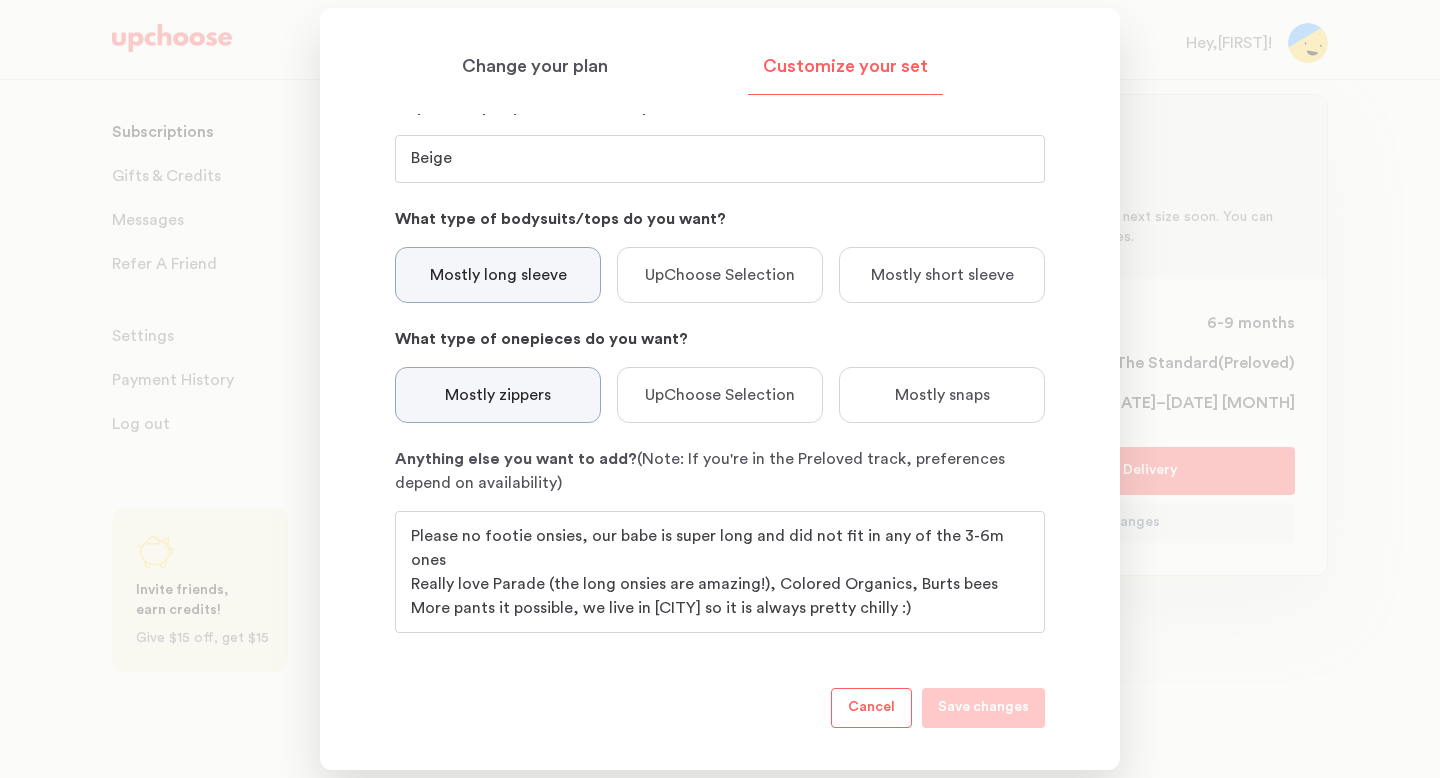 scroll, scrollTop: 372, scrollLeft: 0, axis: vertical 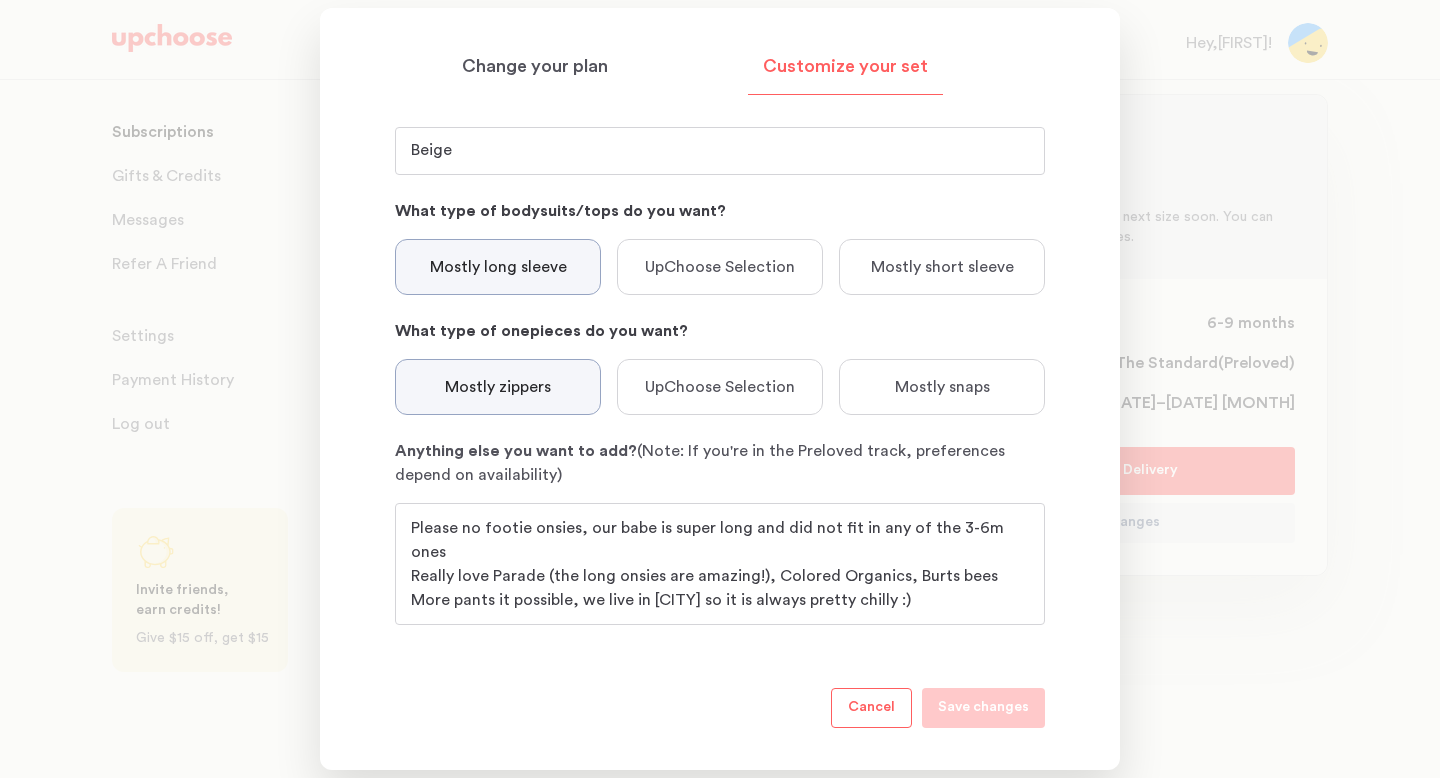 click at bounding box center [720, 389] 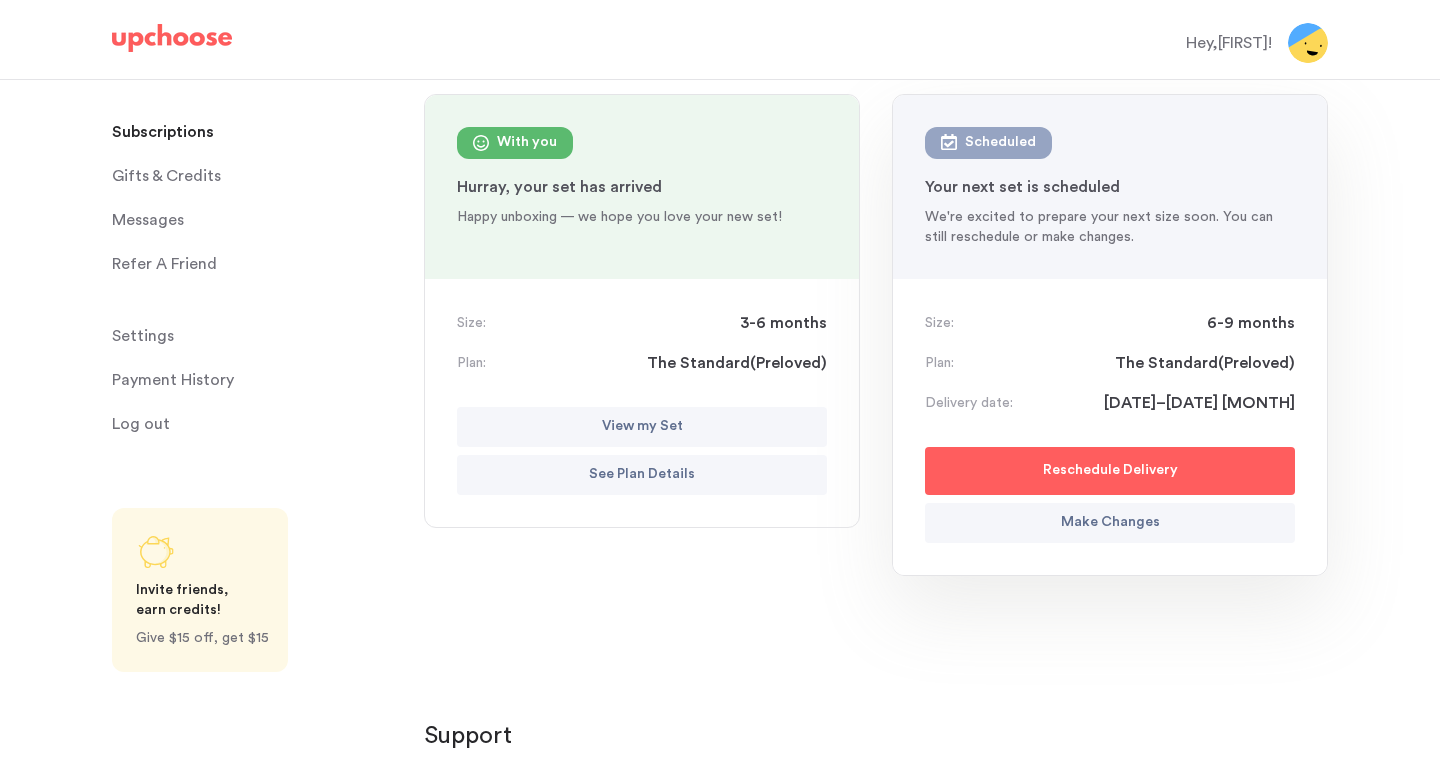 click on "View my Set" at bounding box center [642, 427] 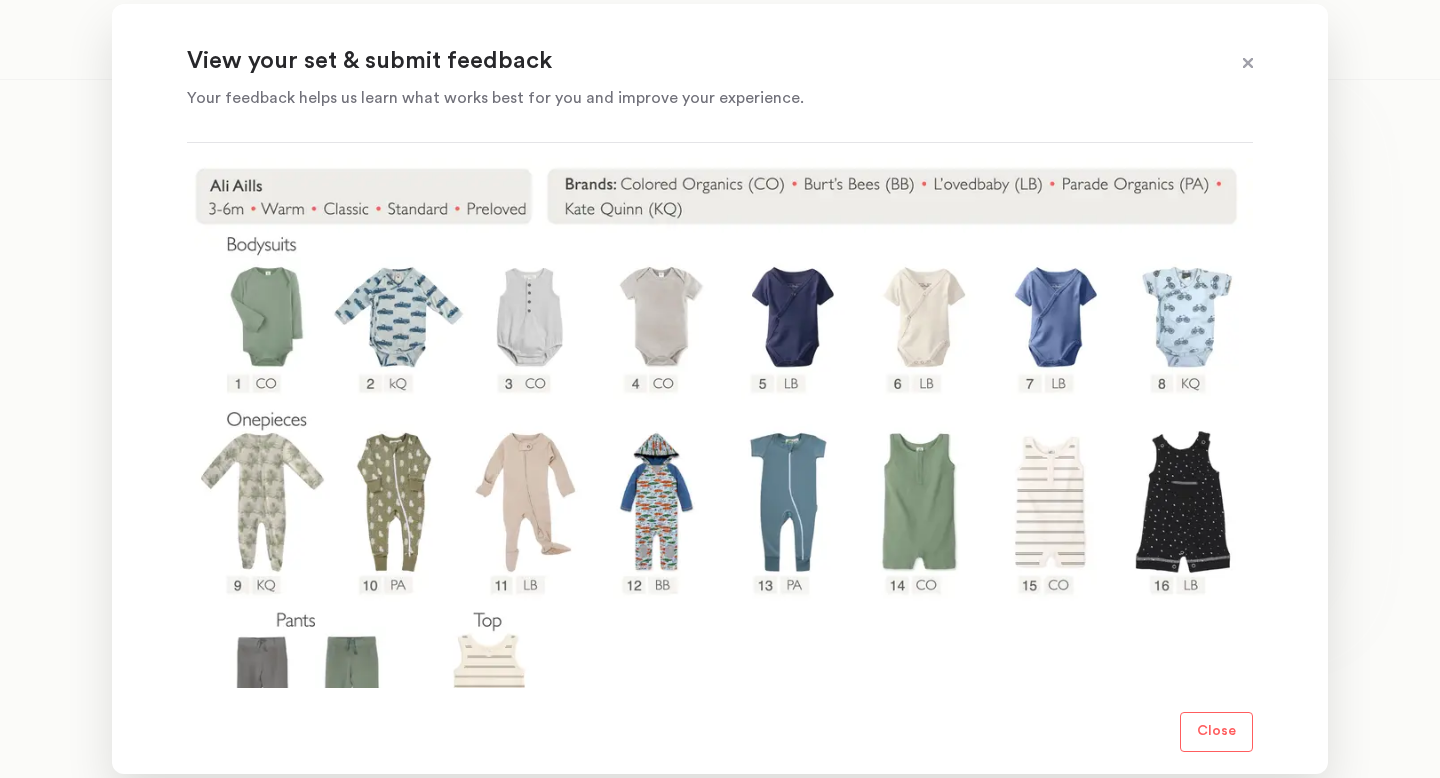 scroll, scrollTop: 273, scrollLeft: 0, axis: vertical 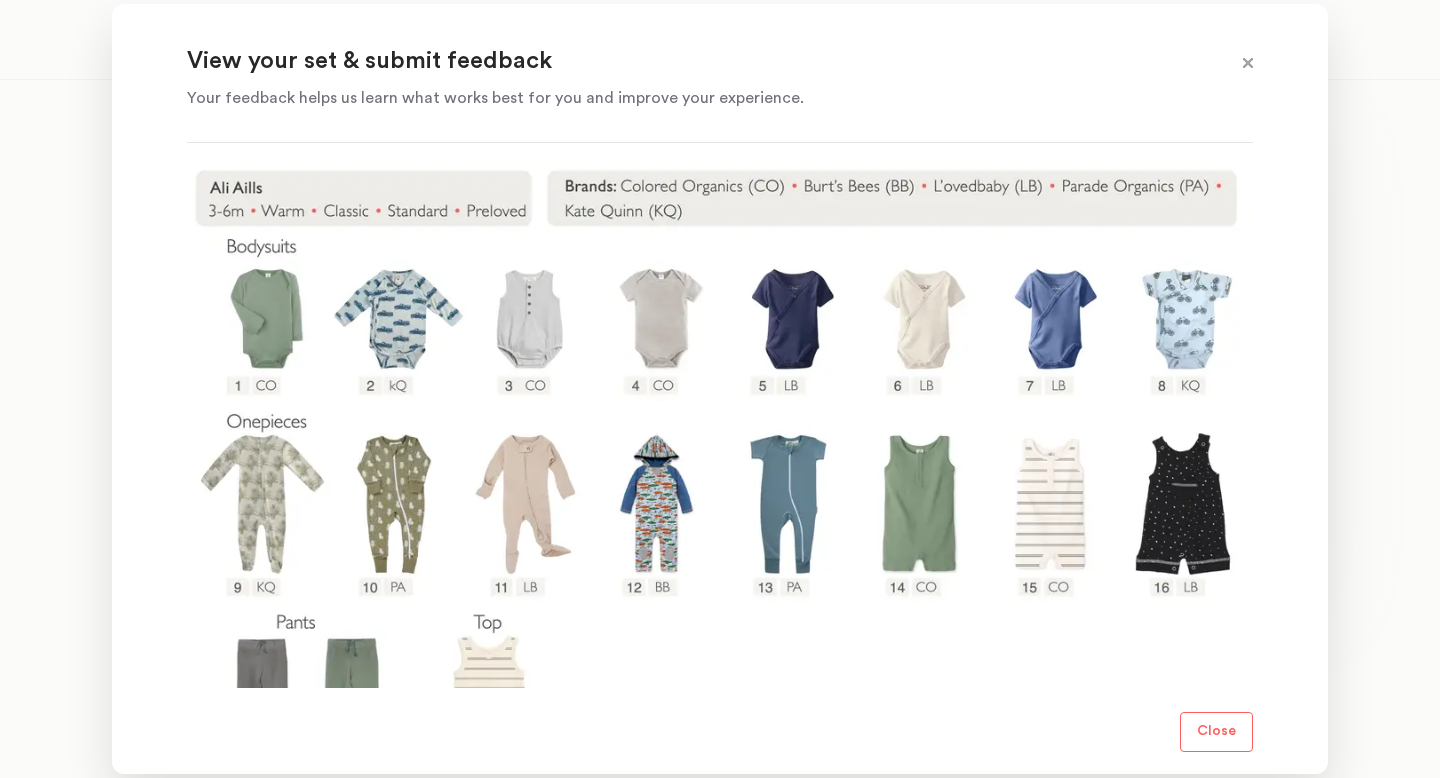 click at bounding box center [1248, 64] 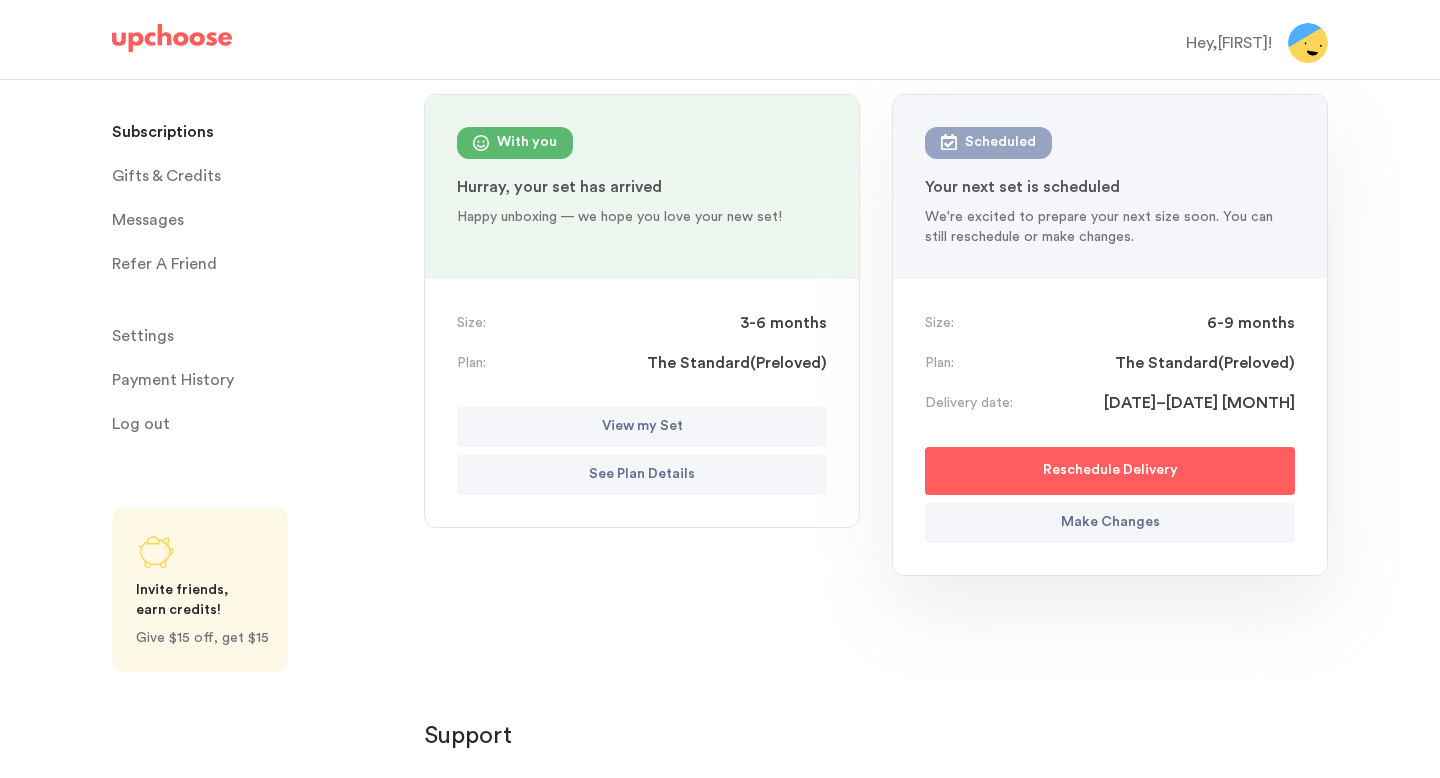 click on "Make Changes" at bounding box center (1110, 523) 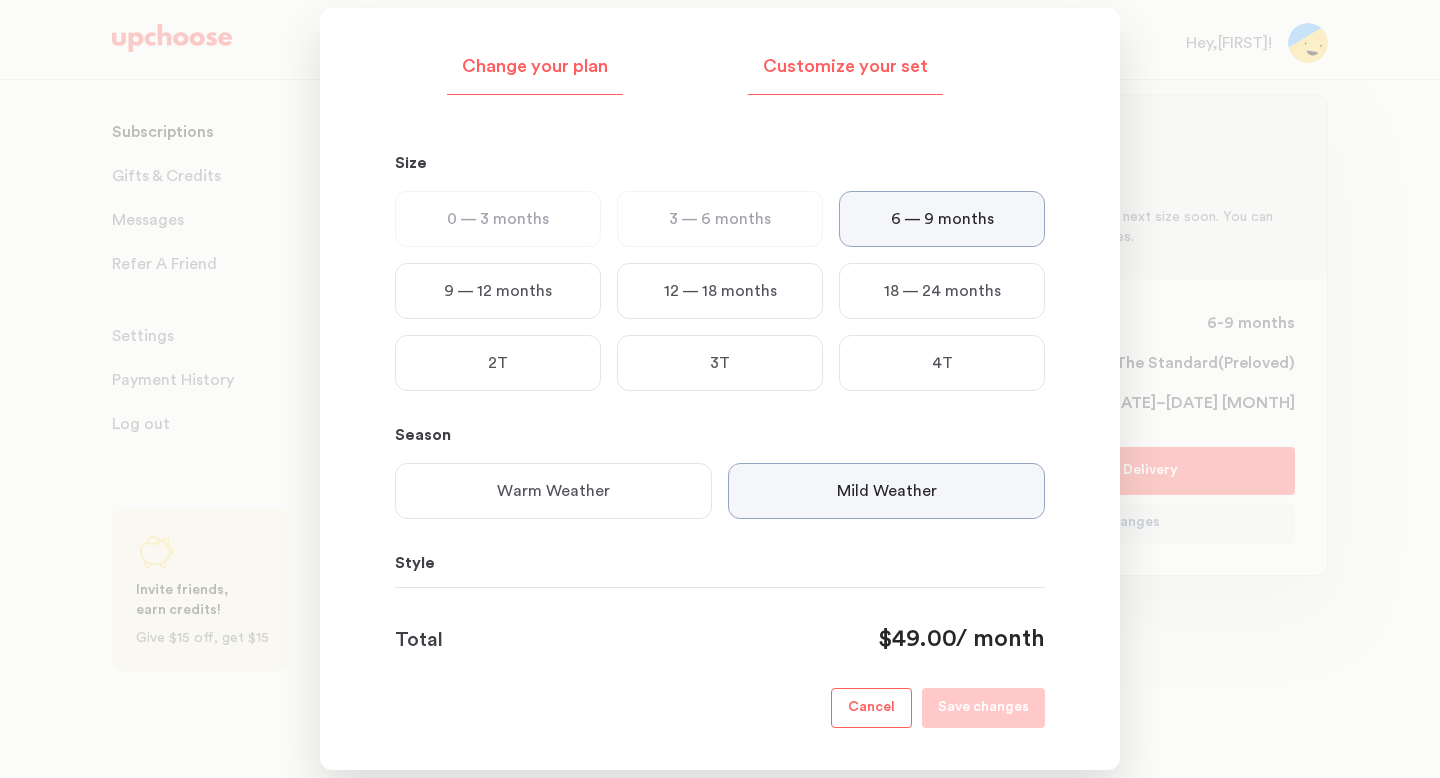 click on "Customize your set" at bounding box center [845, 67] 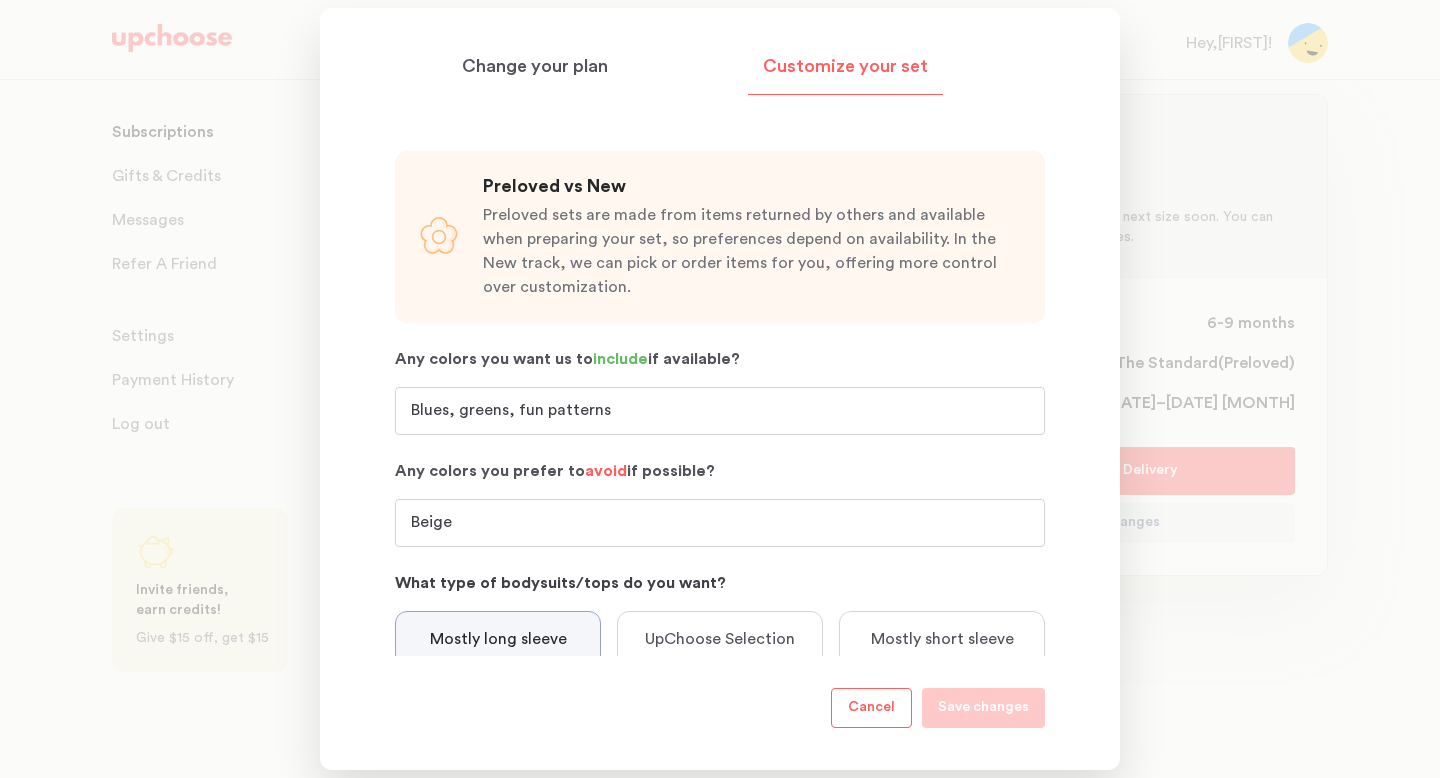 scroll, scrollTop: 372, scrollLeft: 0, axis: vertical 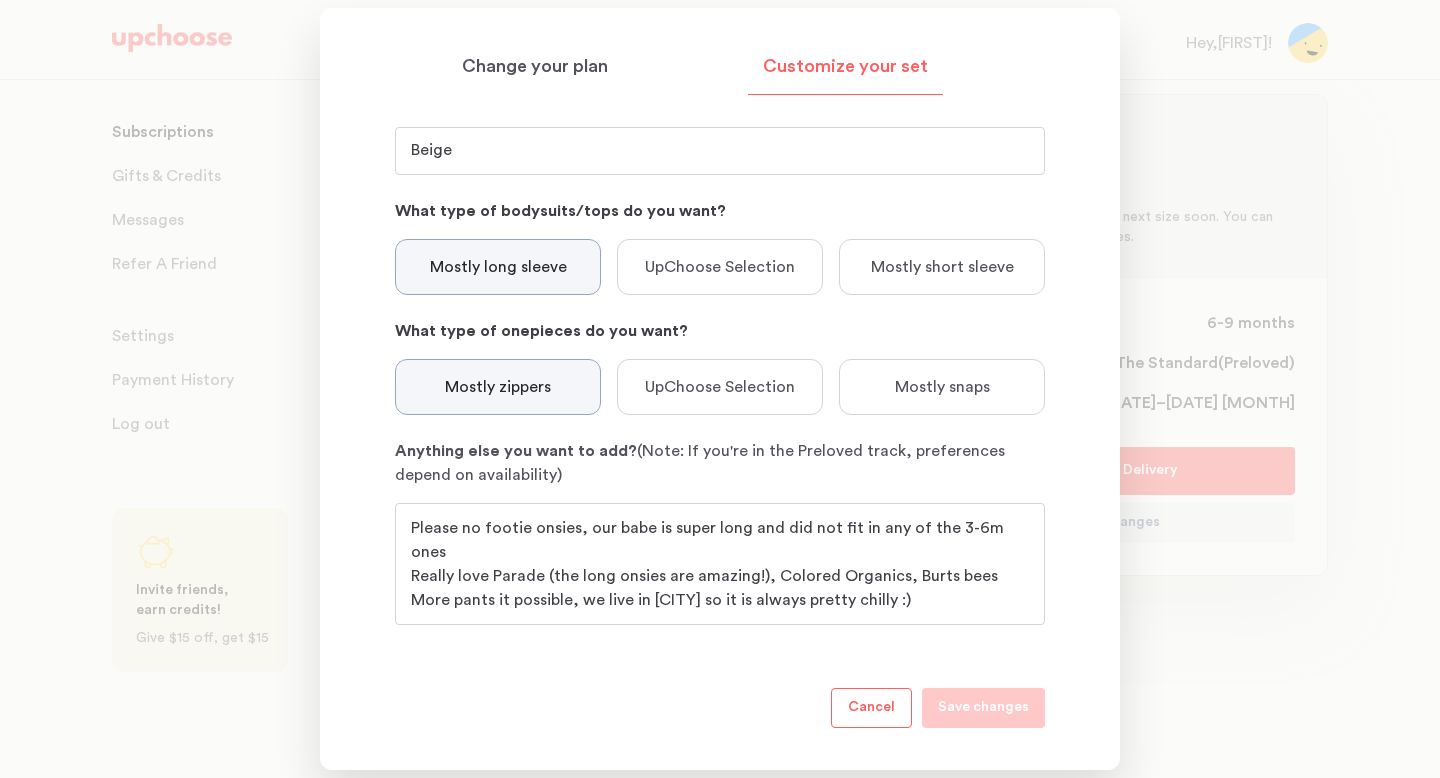 click on "Please no footie onsies, our babe is super long and did not fit in any of the 3-6m ones
Really love Parade (the long onsies are amazing!), Colored Organics, Burts bees
More pants it possible, we live in [CITY] so it is always pretty chilly :)
[NAME] runs a bit small on him" at bounding box center [720, 564] 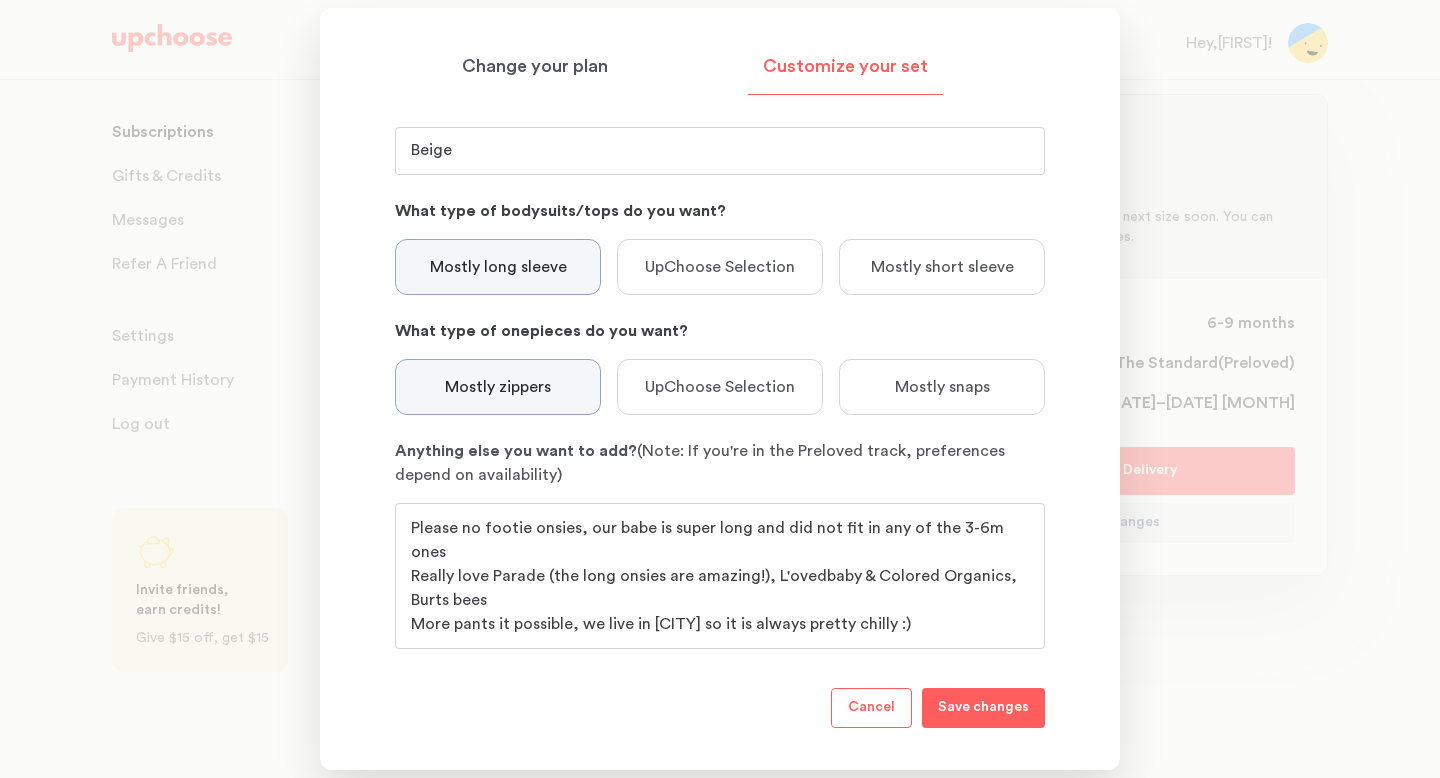 drag, startPoint x: 500, startPoint y: 576, endPoint x: 400, endPoint y: 576, distance: 100 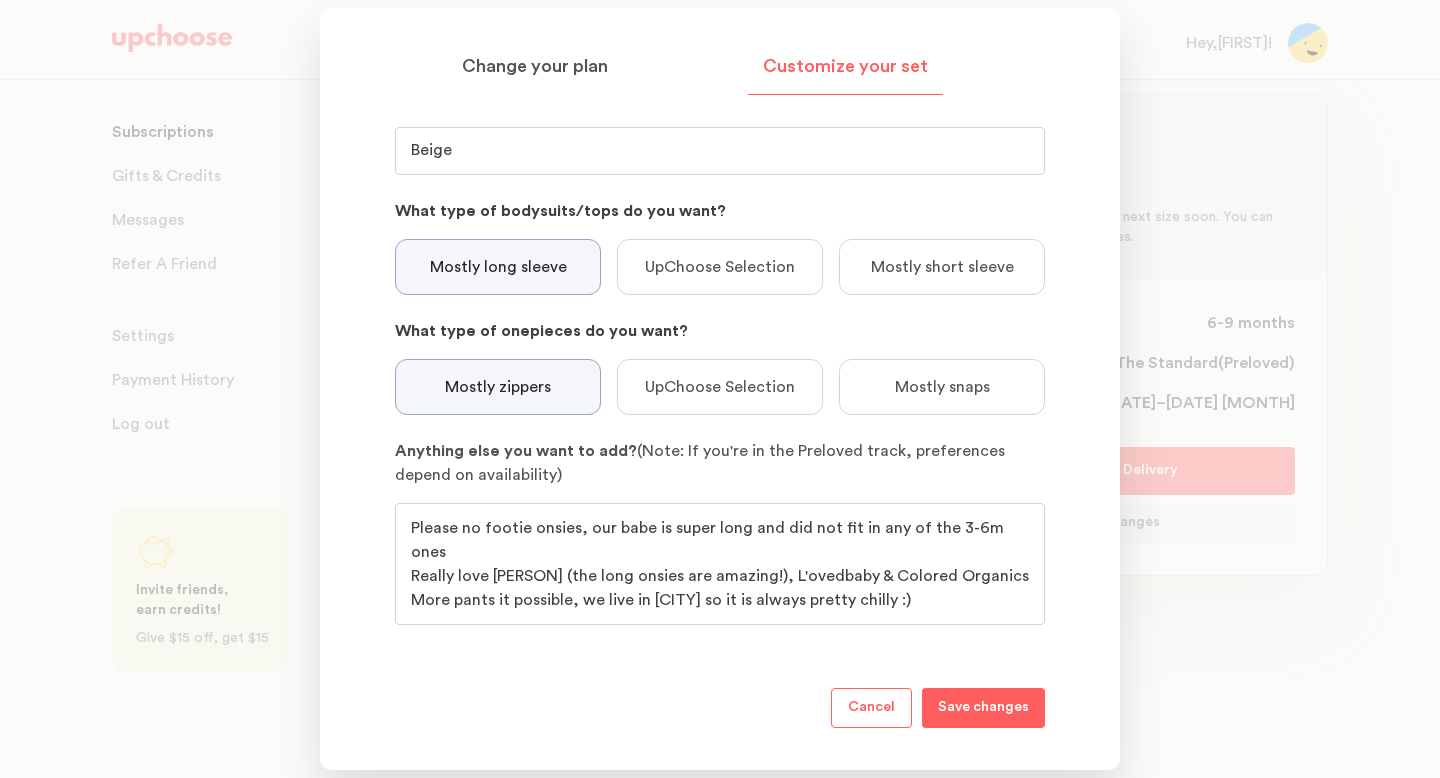 type on "Please no footie onsies, our babe is super long and did not fit in any of the 3-6m ones
Really love [PERSON] (the long onsies are amazing!), L'ovedbaby & Colored Organics
More pants it possible, we live in [CITY] so it is always pretty chilly :)
Kate Quinn runs a bit small on him" 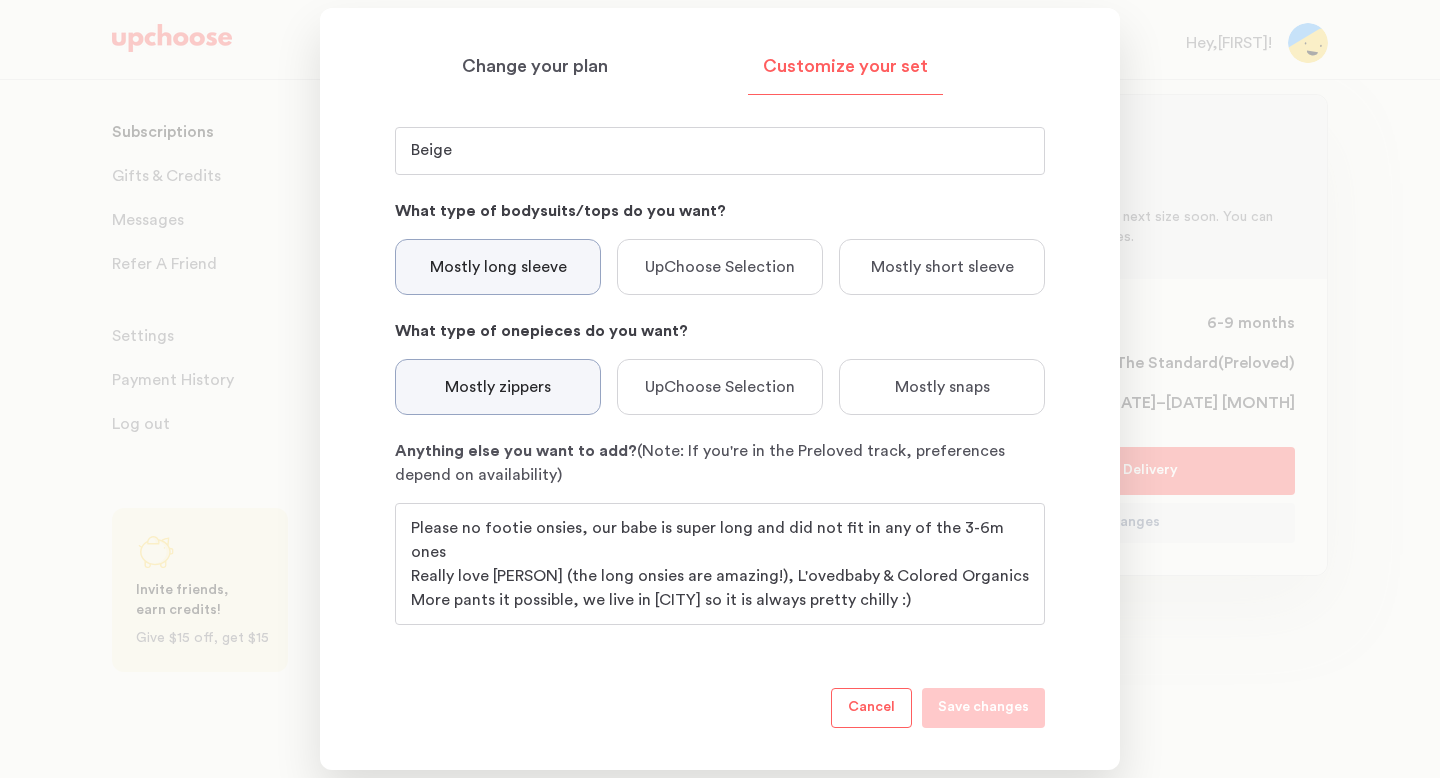 click at bounding box center [720, 389] 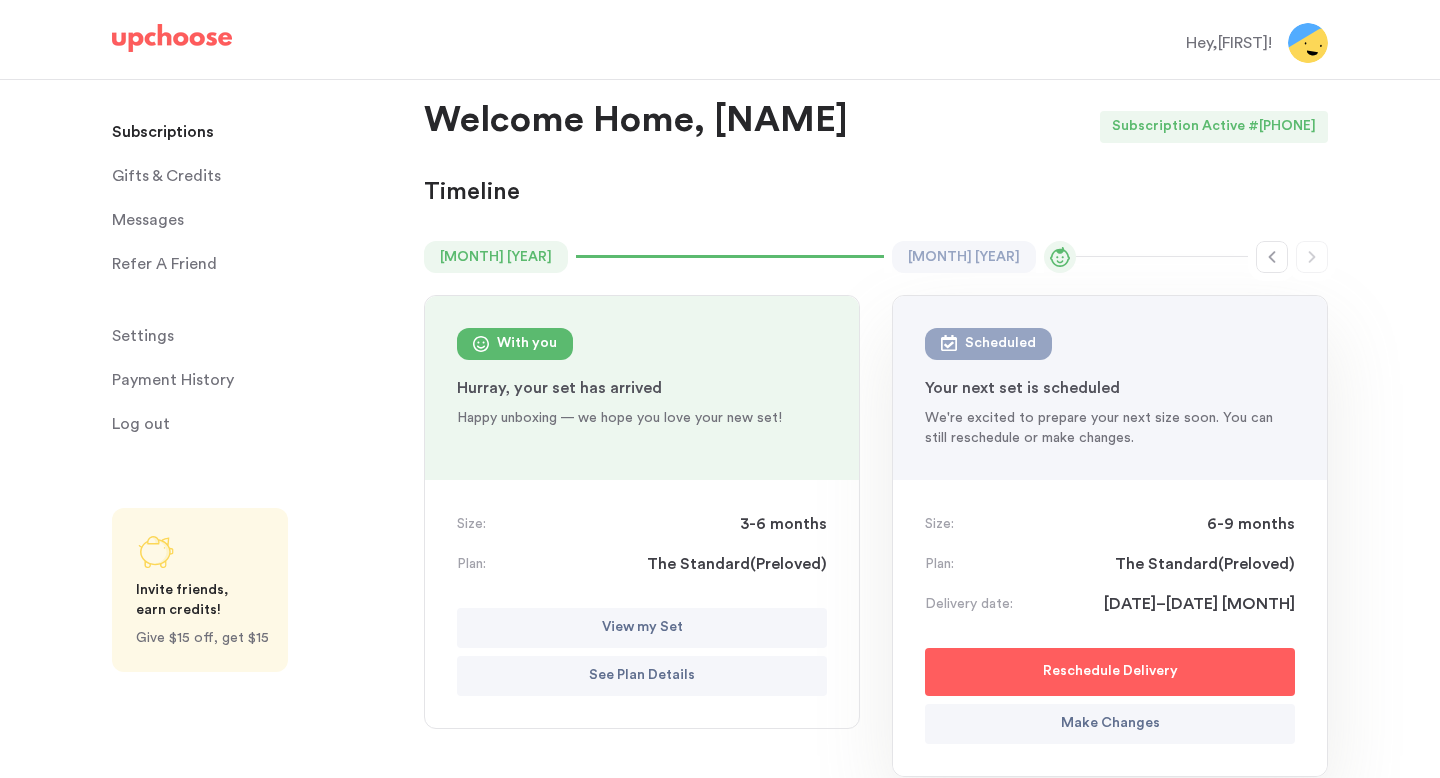 scroll, scrollTop: 69, scrollLeft: 0, axis: vertical 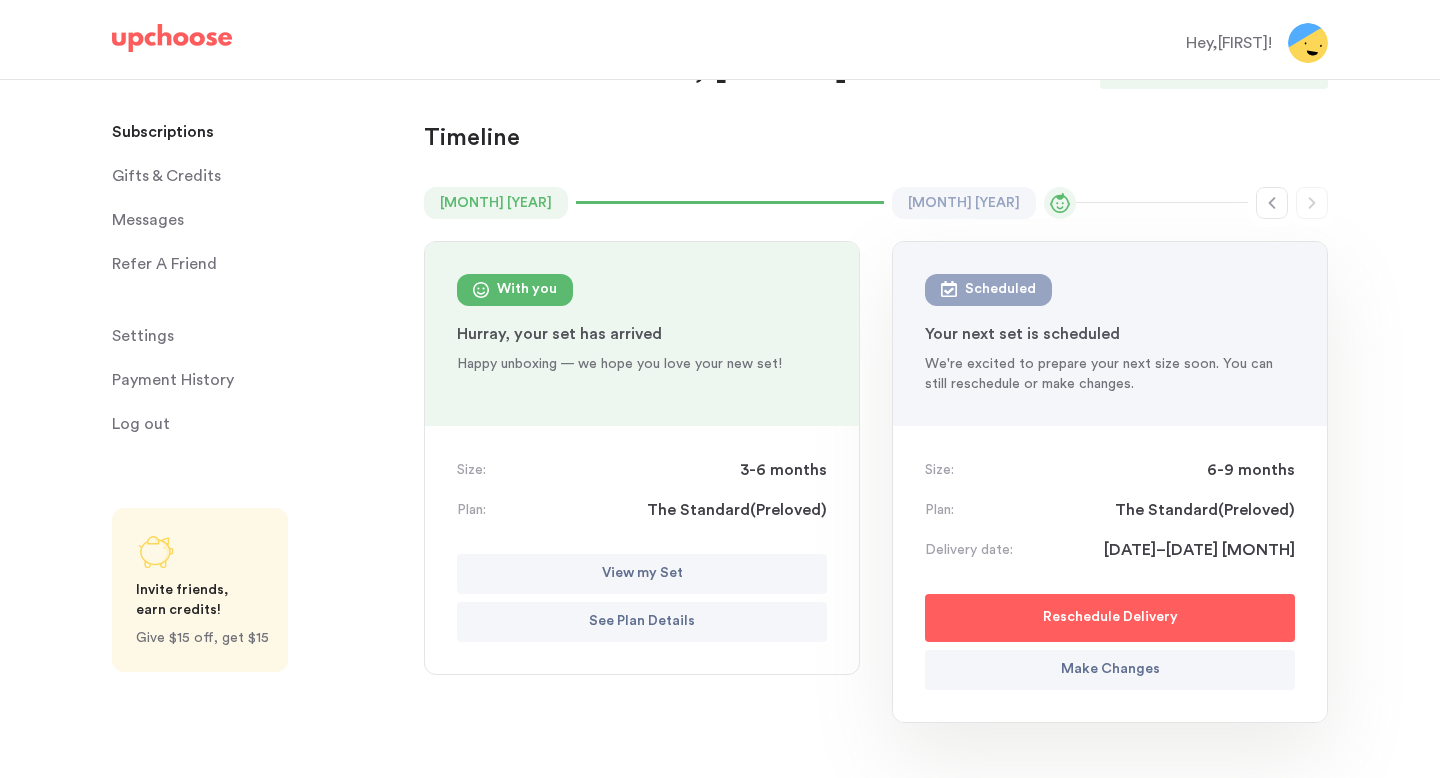click on "View my Set" at bounding box center [642, 574] 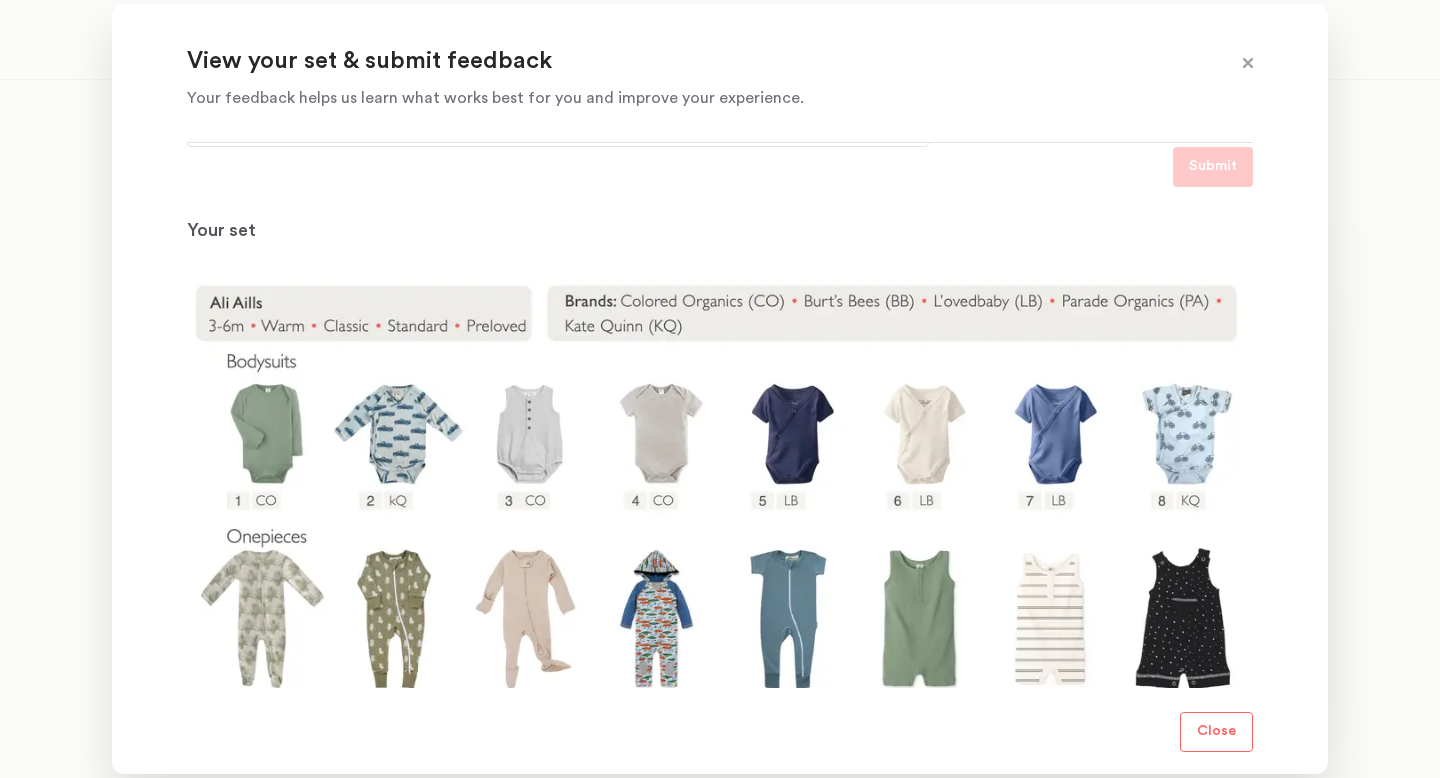 scroll, scrollTop: 358, scrollLeft: 0, axis: vertical 